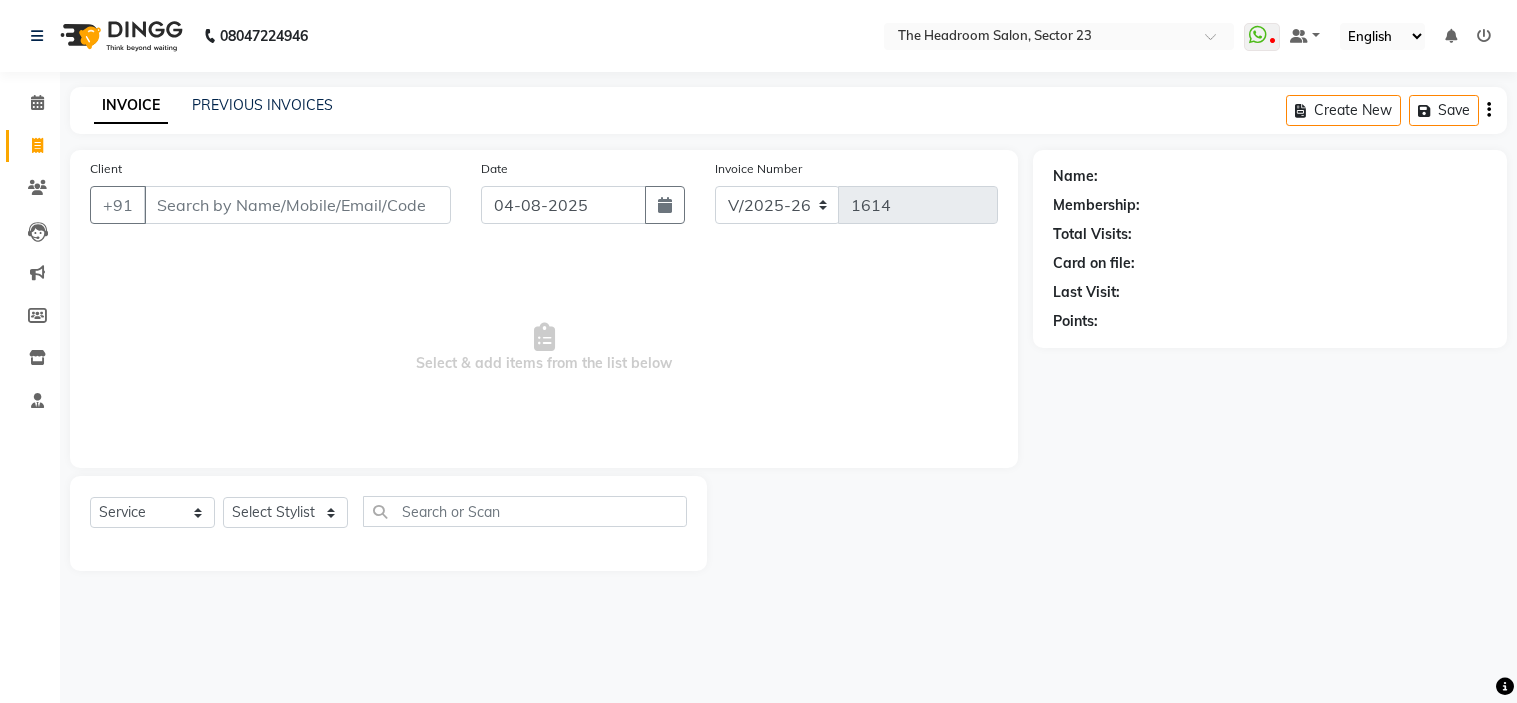 select on "6796" 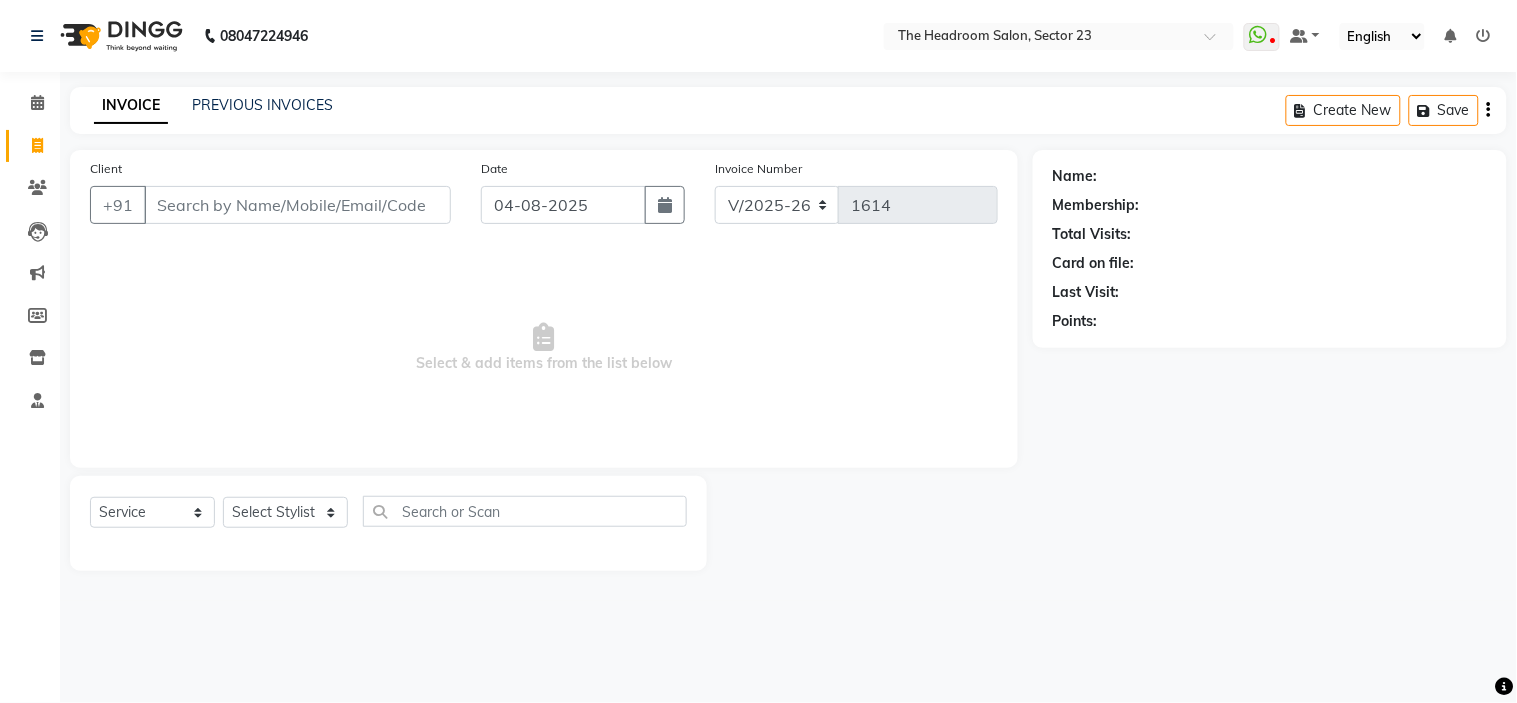 scroll, scrollTop: 0, scrollLeft: 0, axis: both 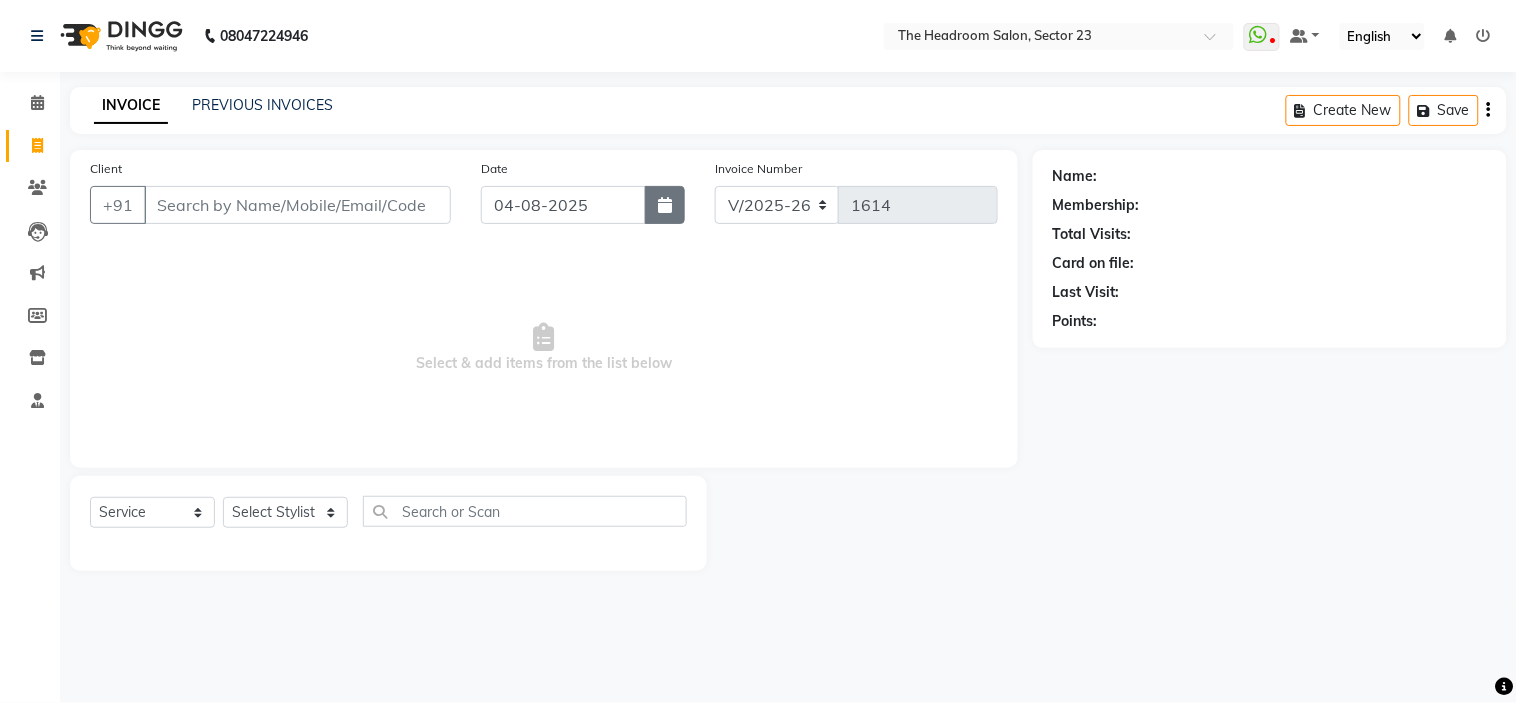 click 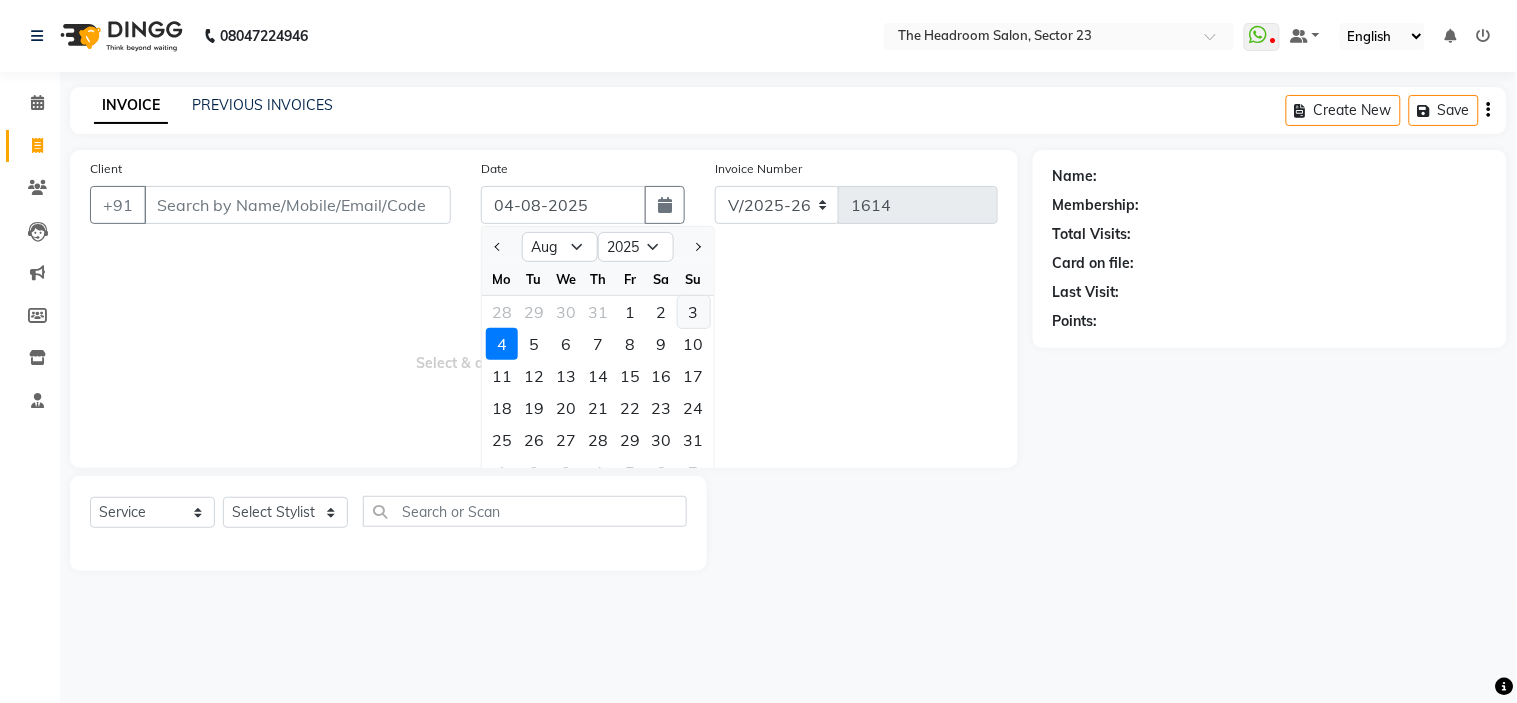 click on "3" 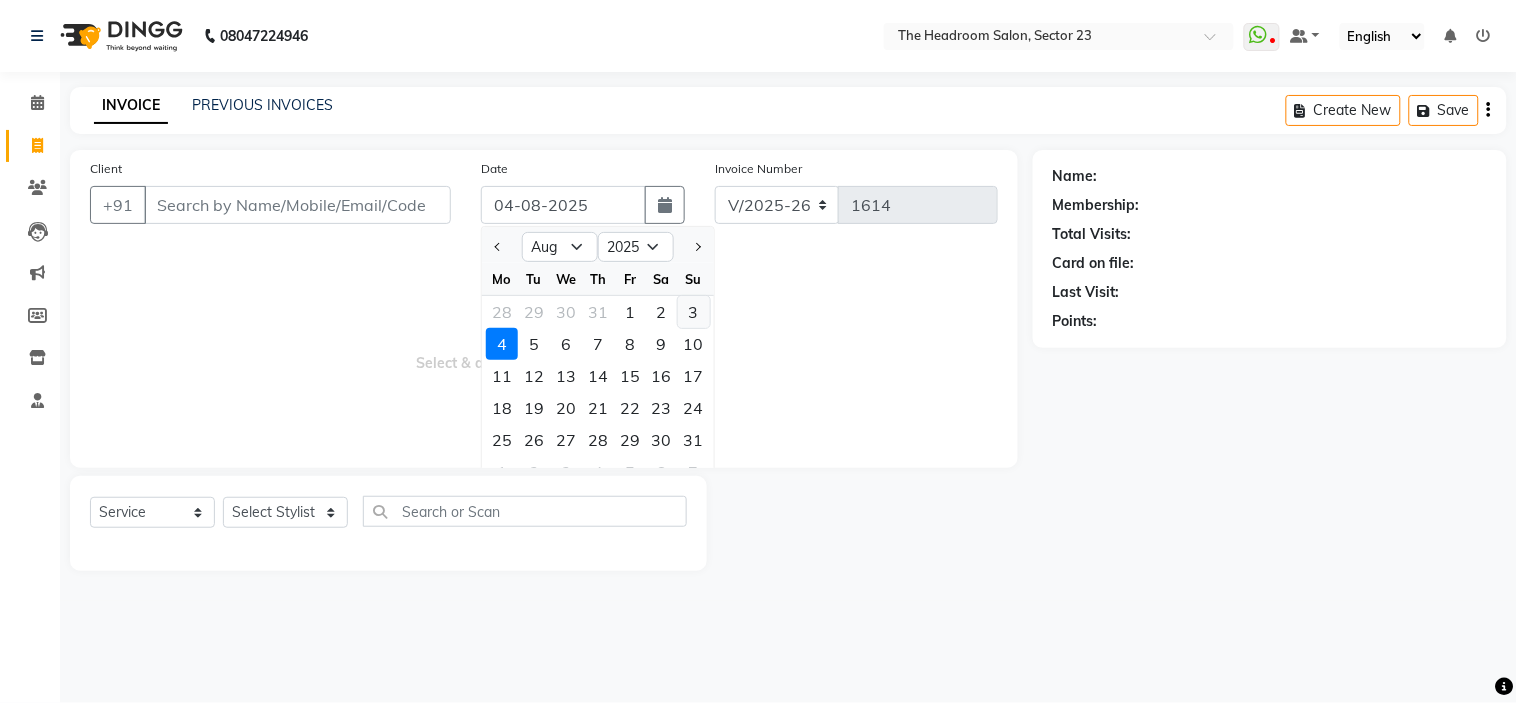 type on "03-08-2025" 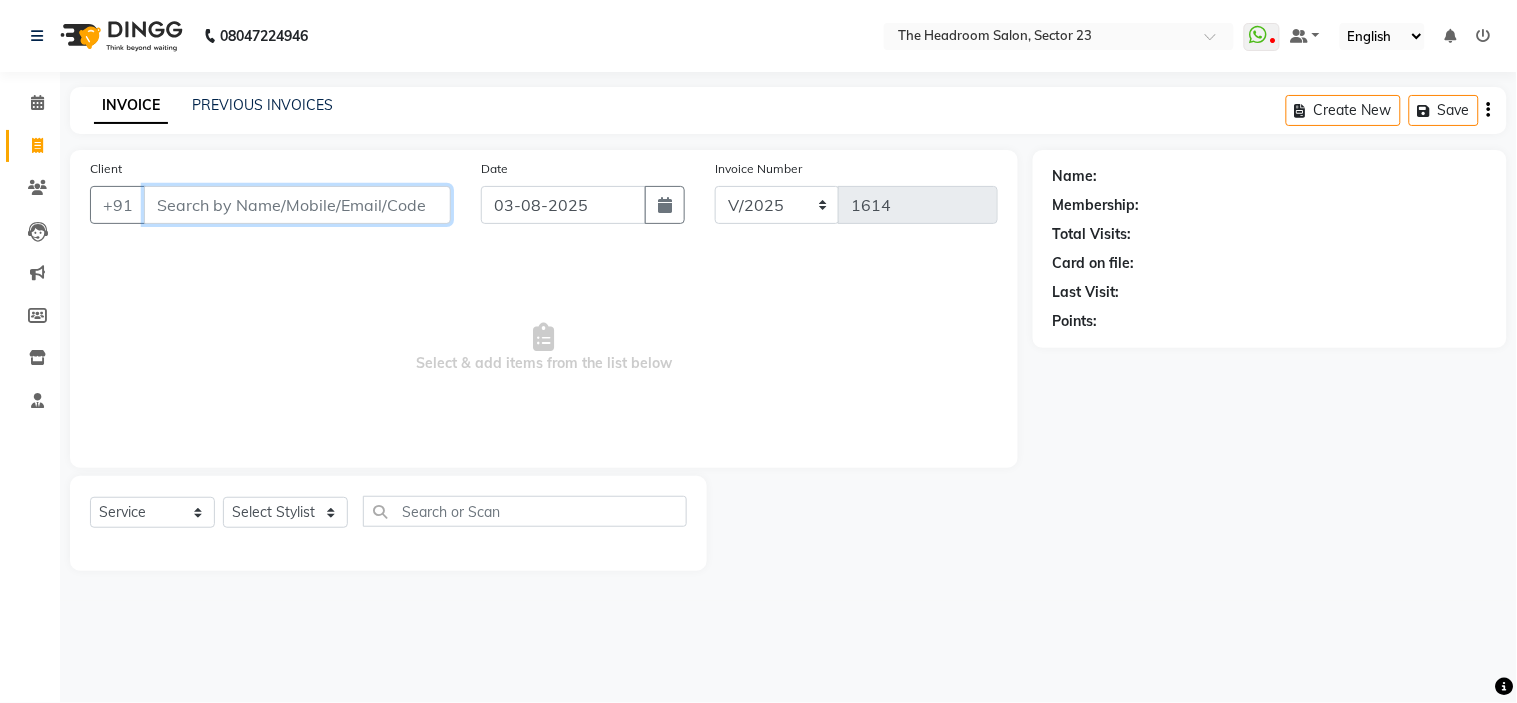 click on "Client" at bounding box center (297, 205) 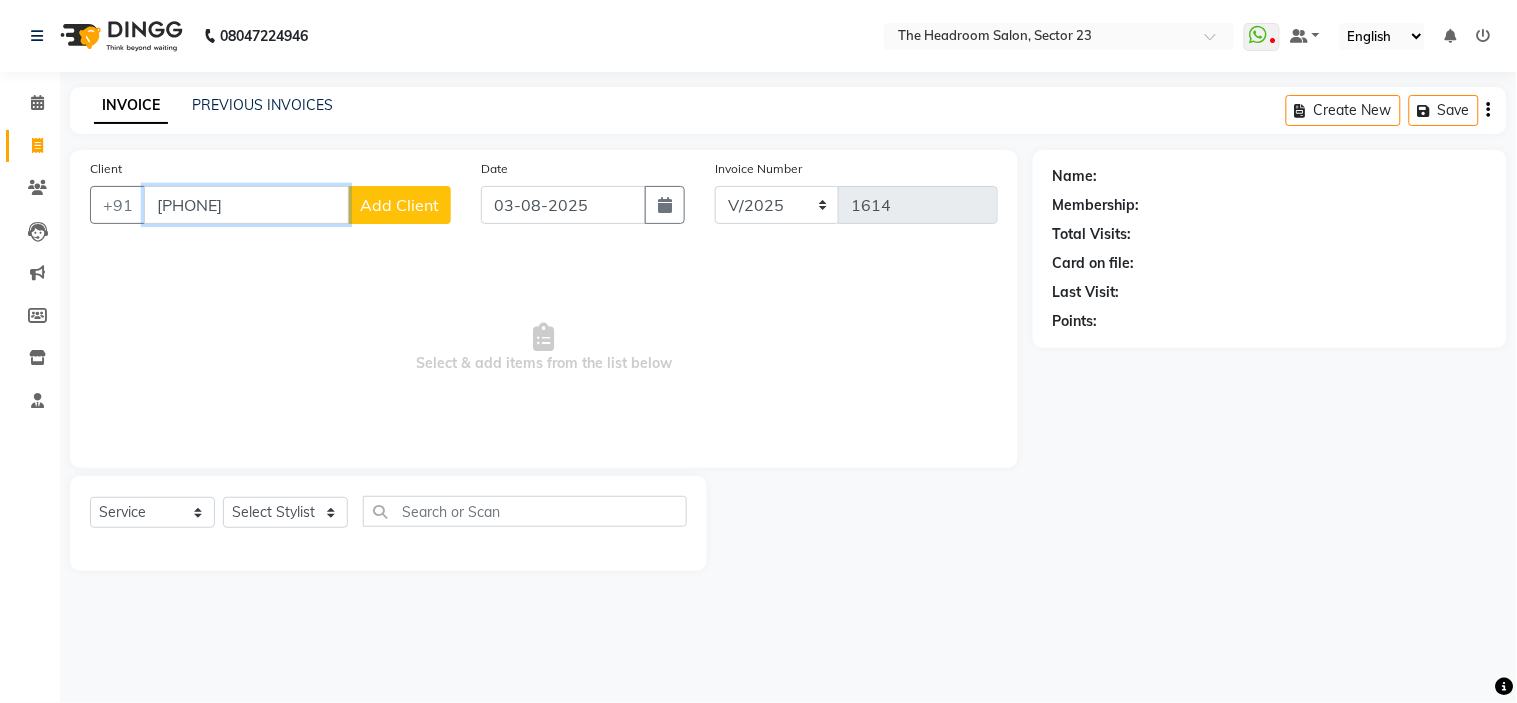 type on "[PHONE]" 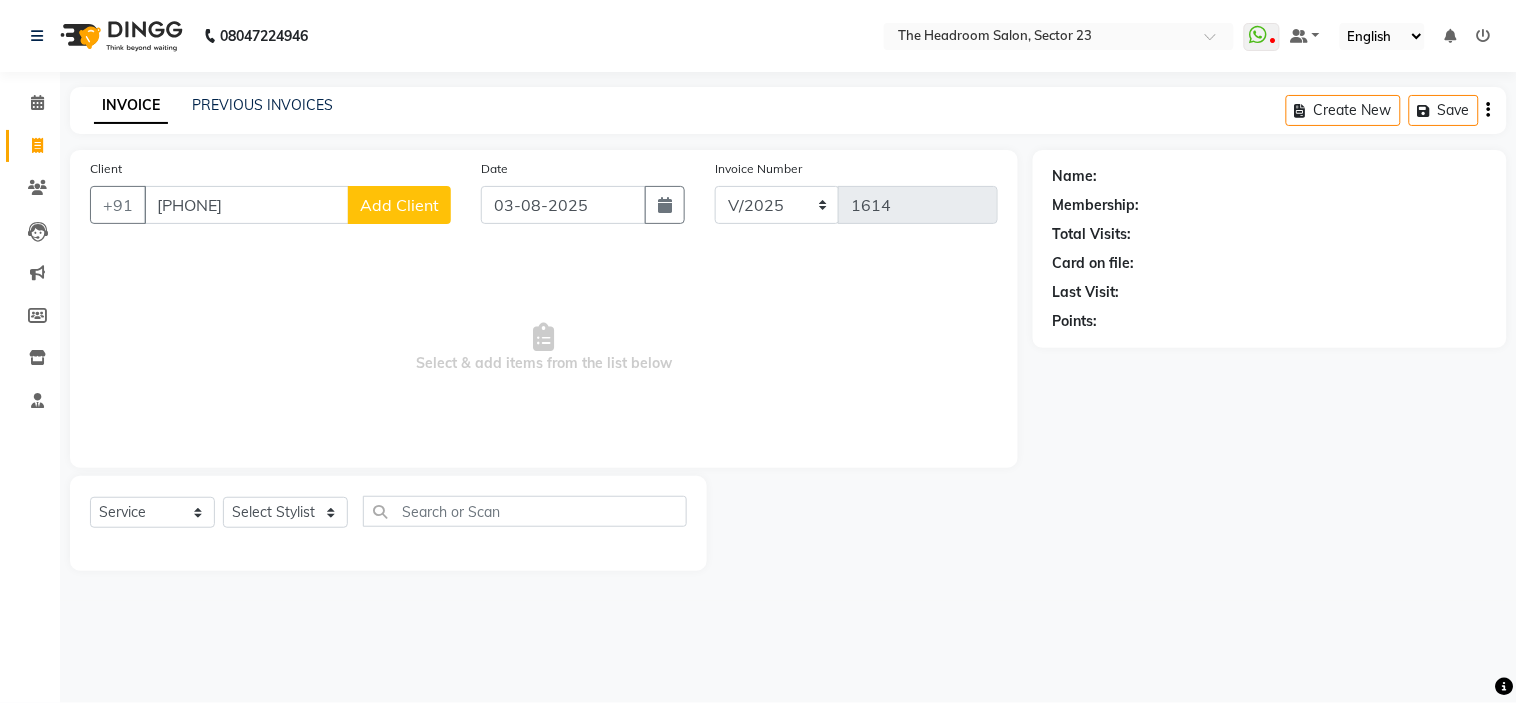 click on "Add Client" 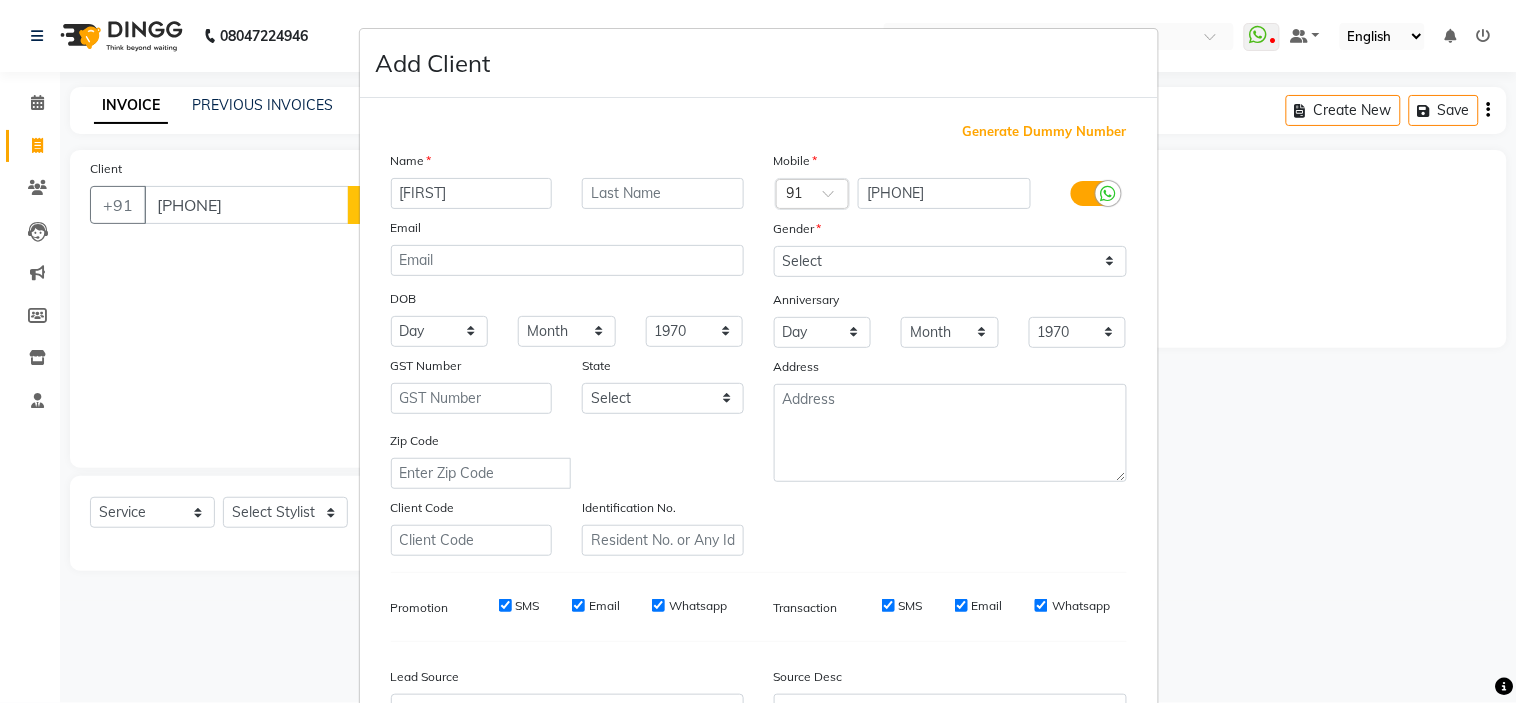 type on "[FIRST]" 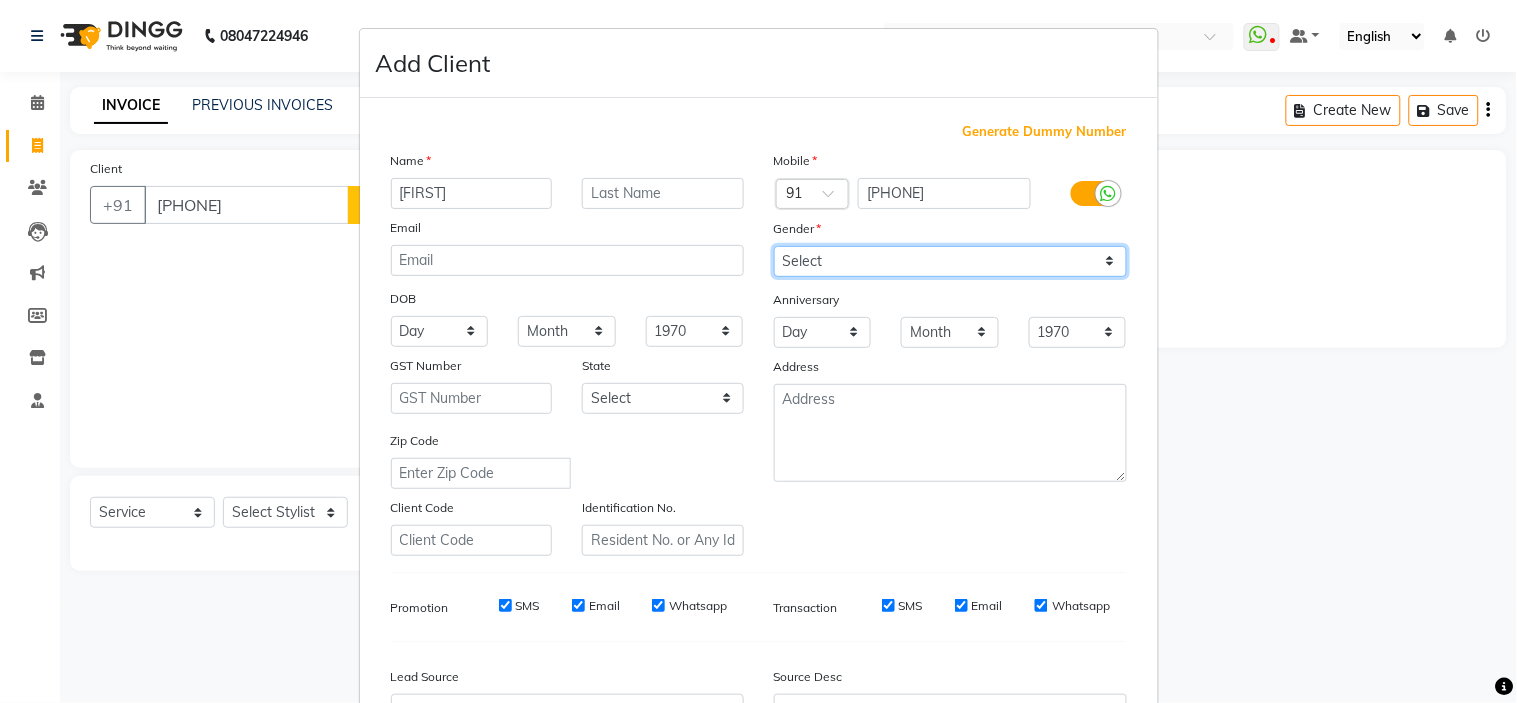 click on "Select Male Female Other Prefer Not To Say" at bounding box center [950, 261] 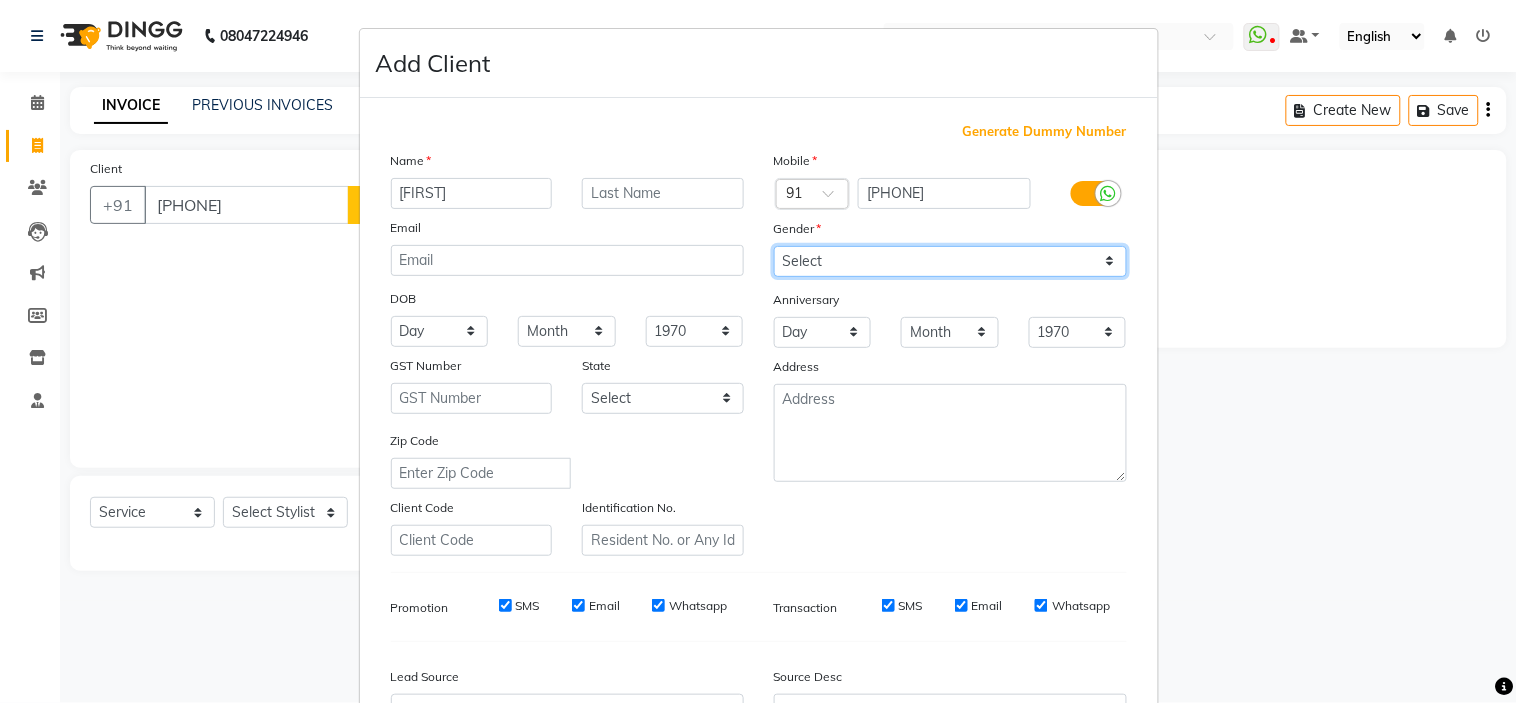 select on "female" 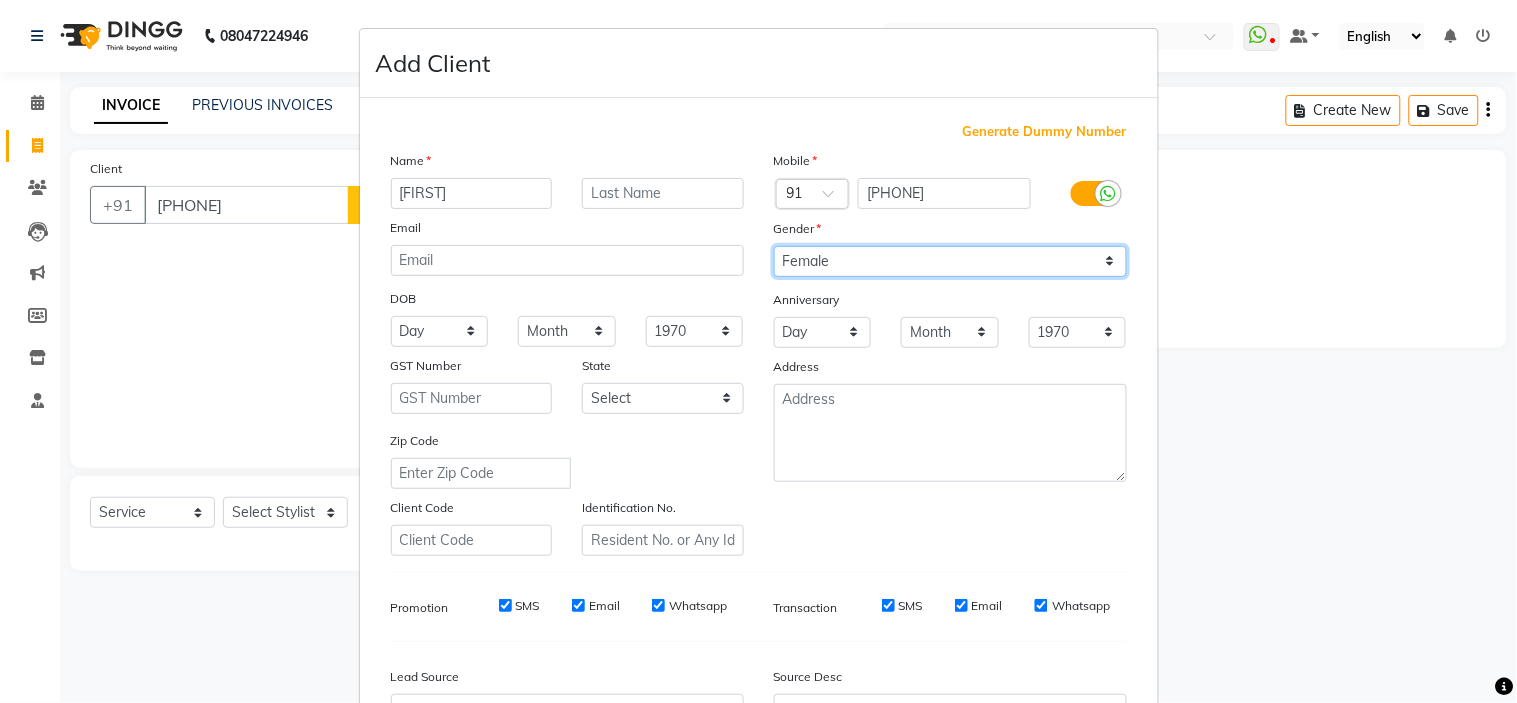 click on "Select Male Female Other Prefer Not To Say" at bounding box center (950, 261) 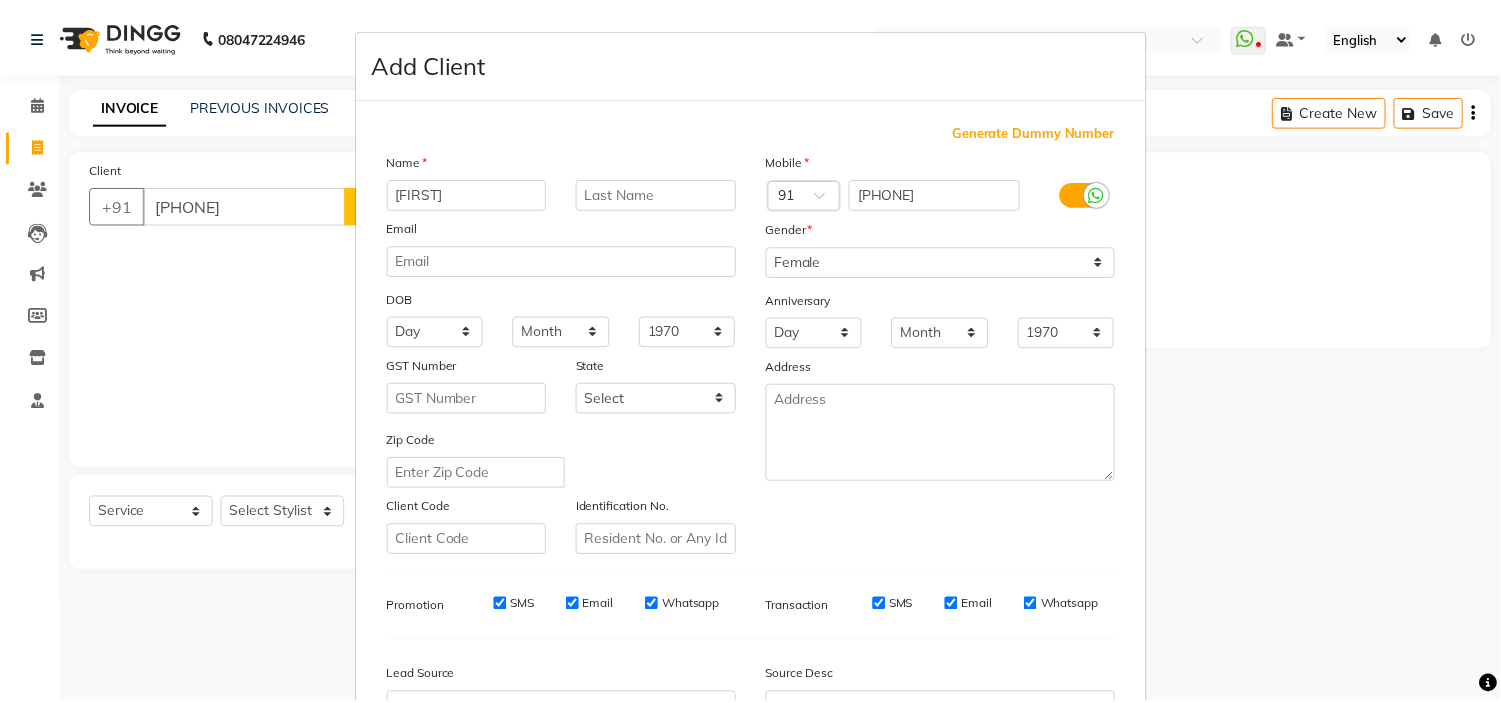 scroll, scrollTop: 221, scrollLeft: 0, axis: vertical 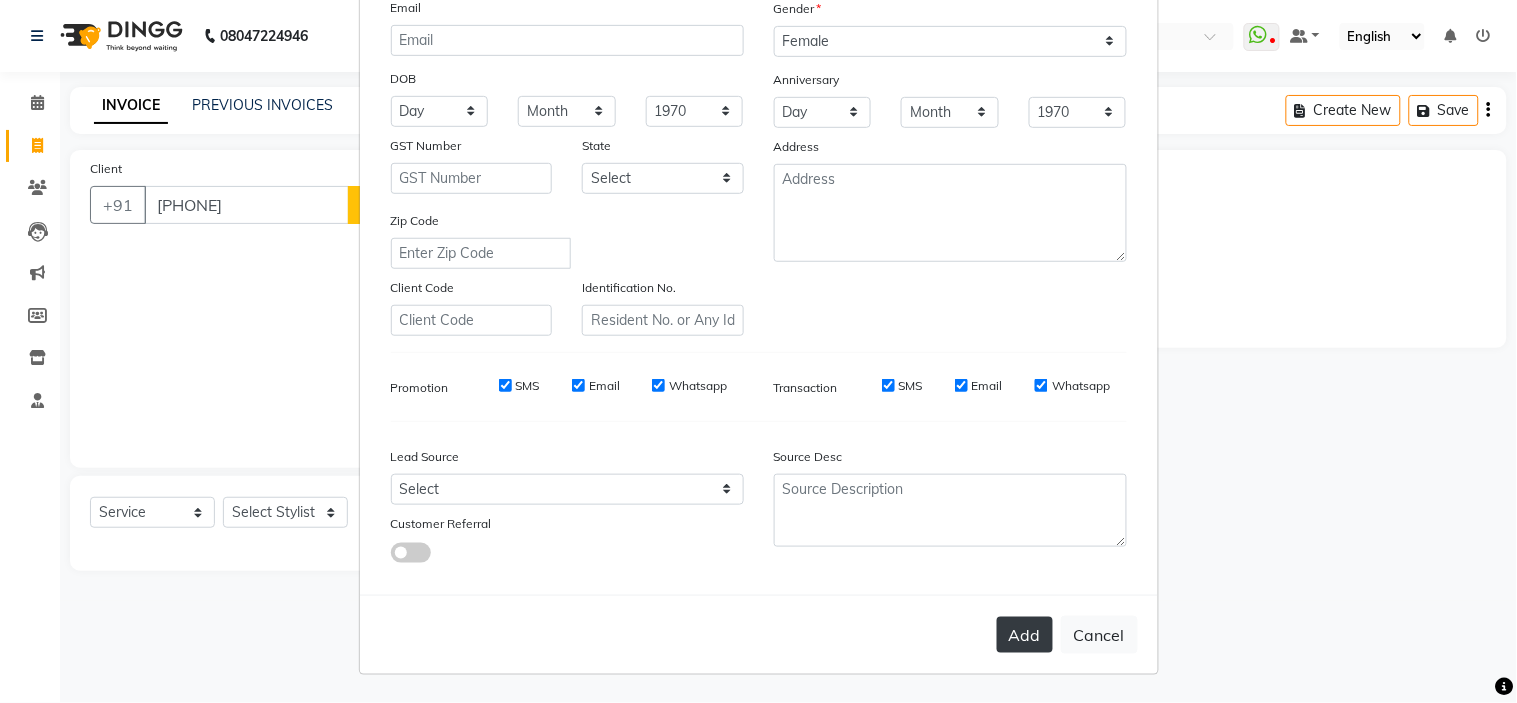 click on "Add" at bounding box center [1025, 635] 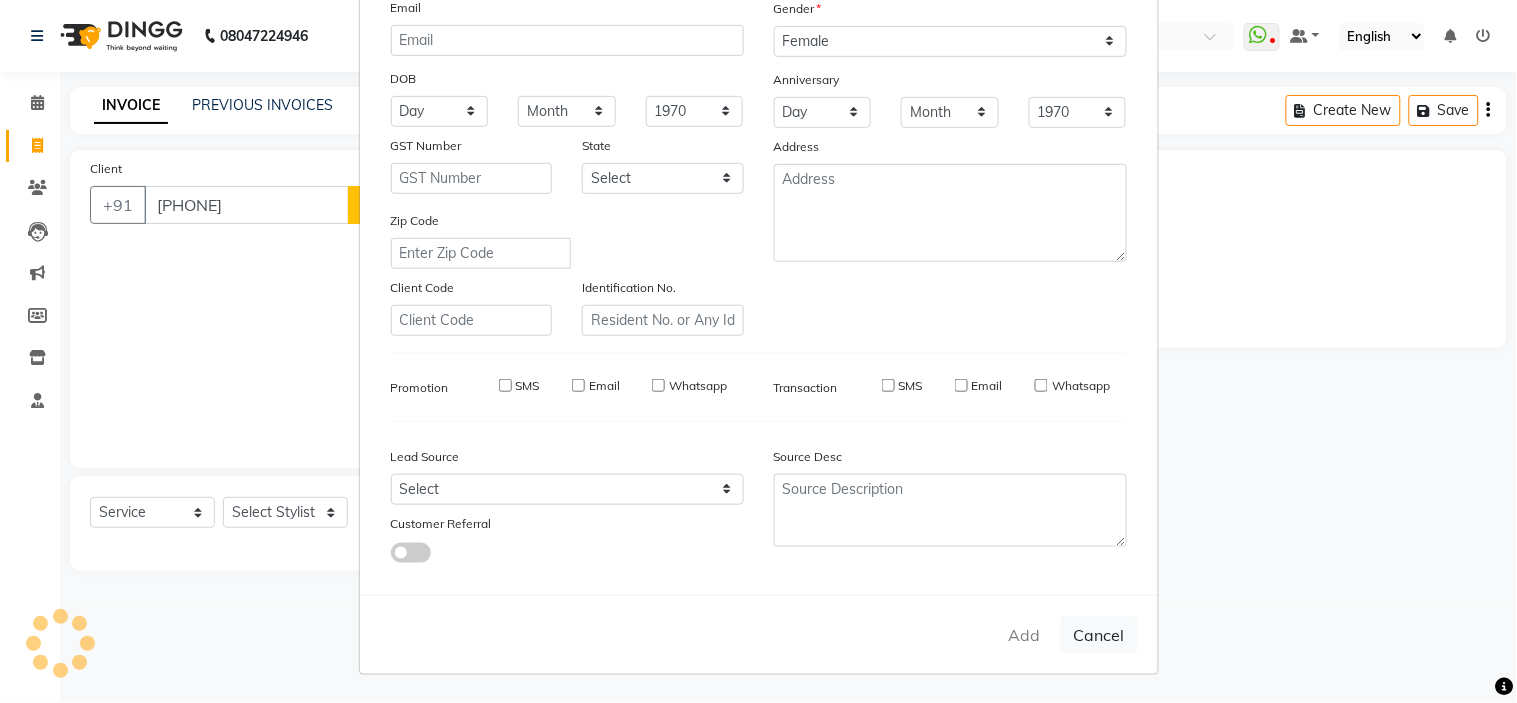 type on "99******52" 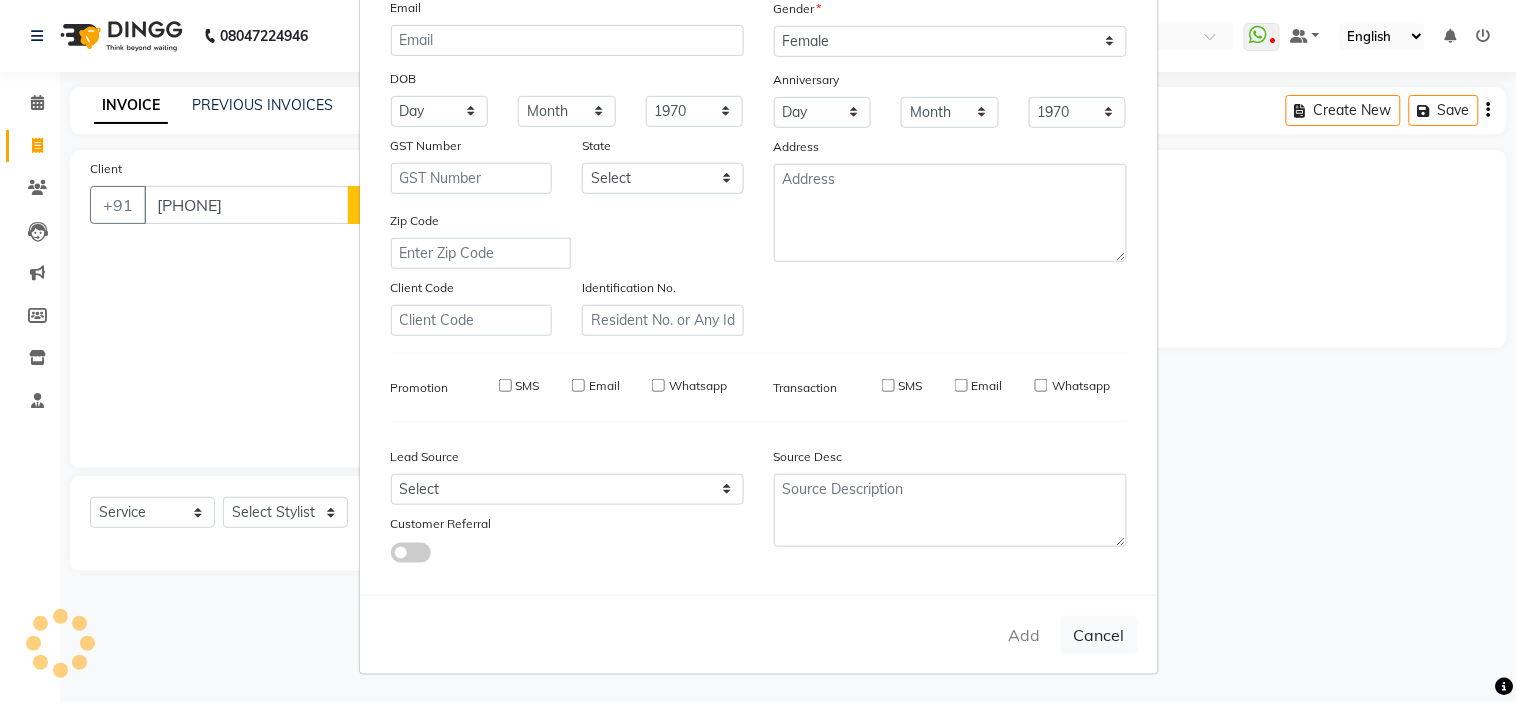 type 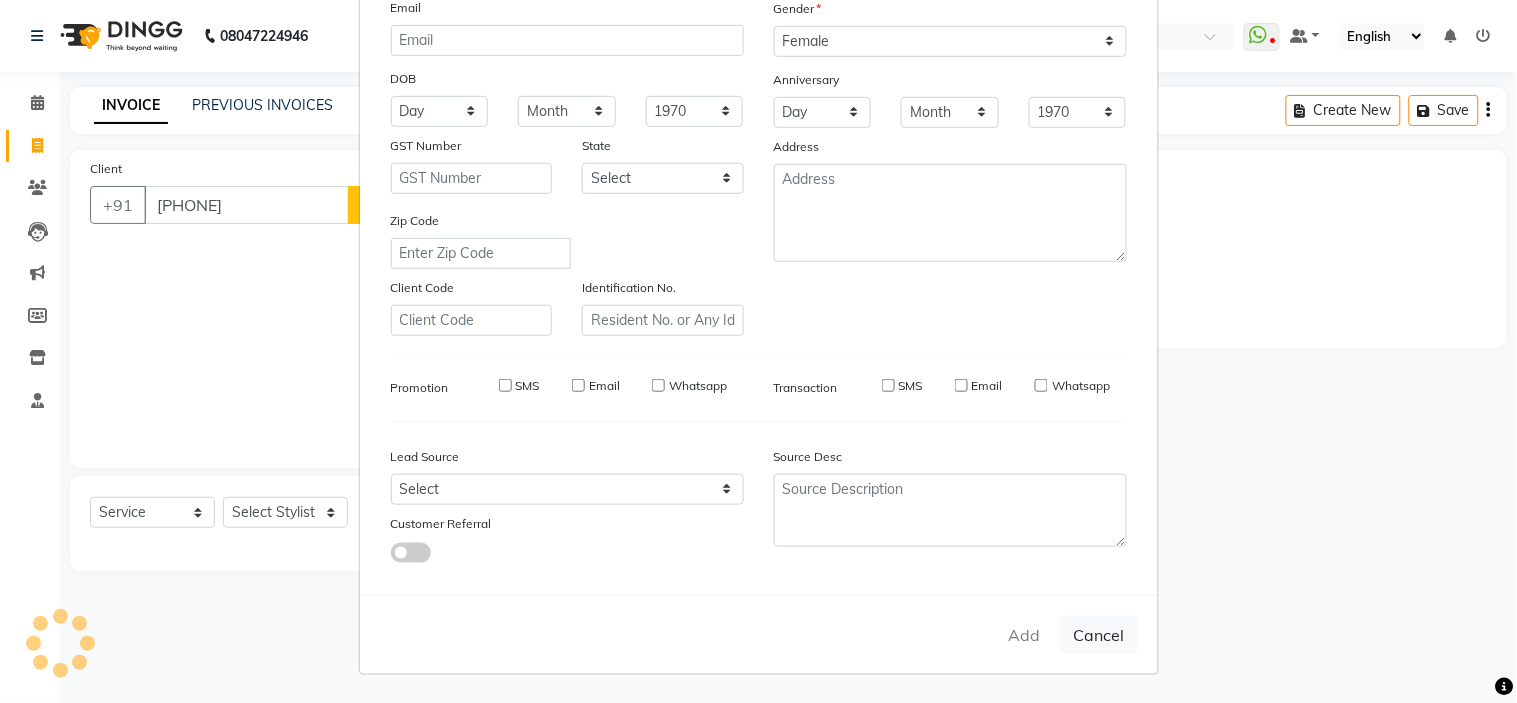 select 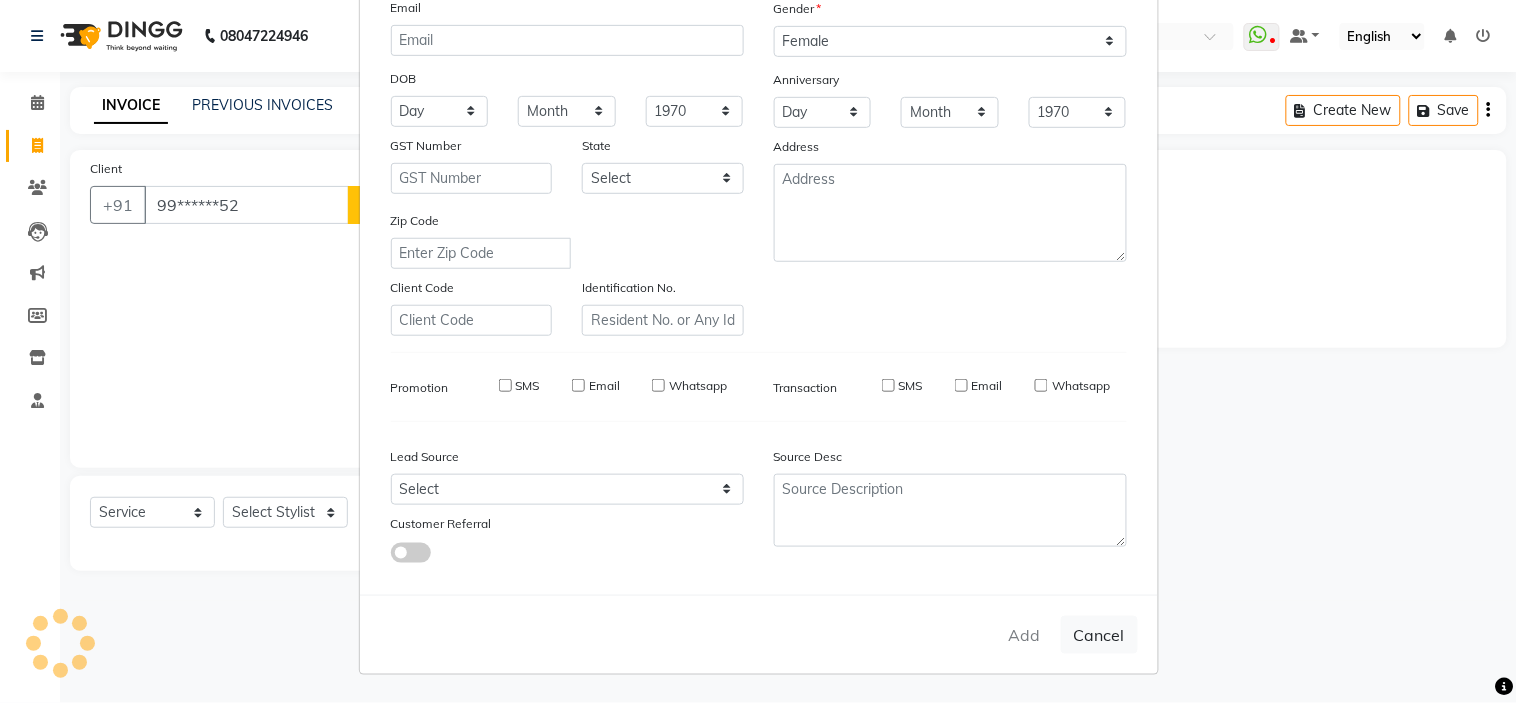 select 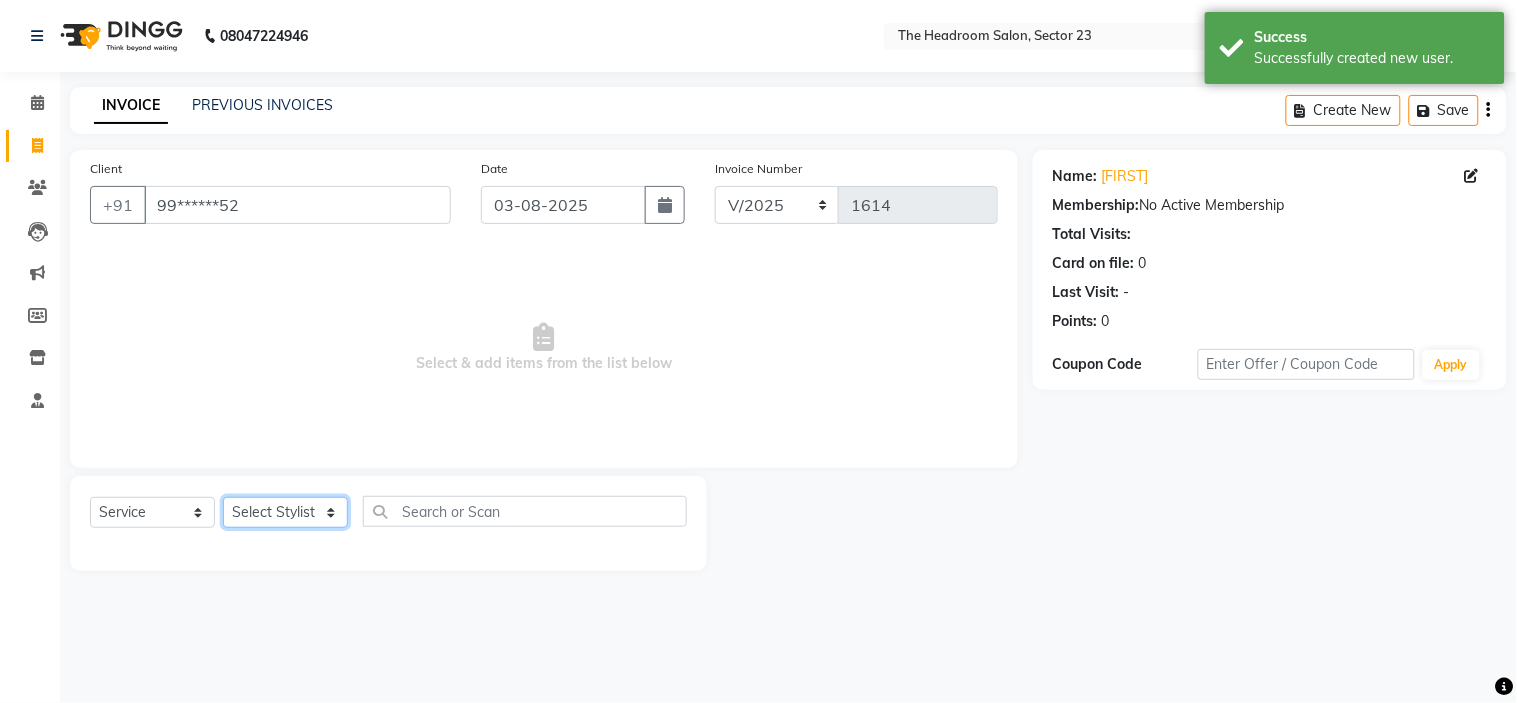 click on "Select Stylist Anjali Anubha Ashok Garima Manager Manju Raju Rohit Shahbaz" 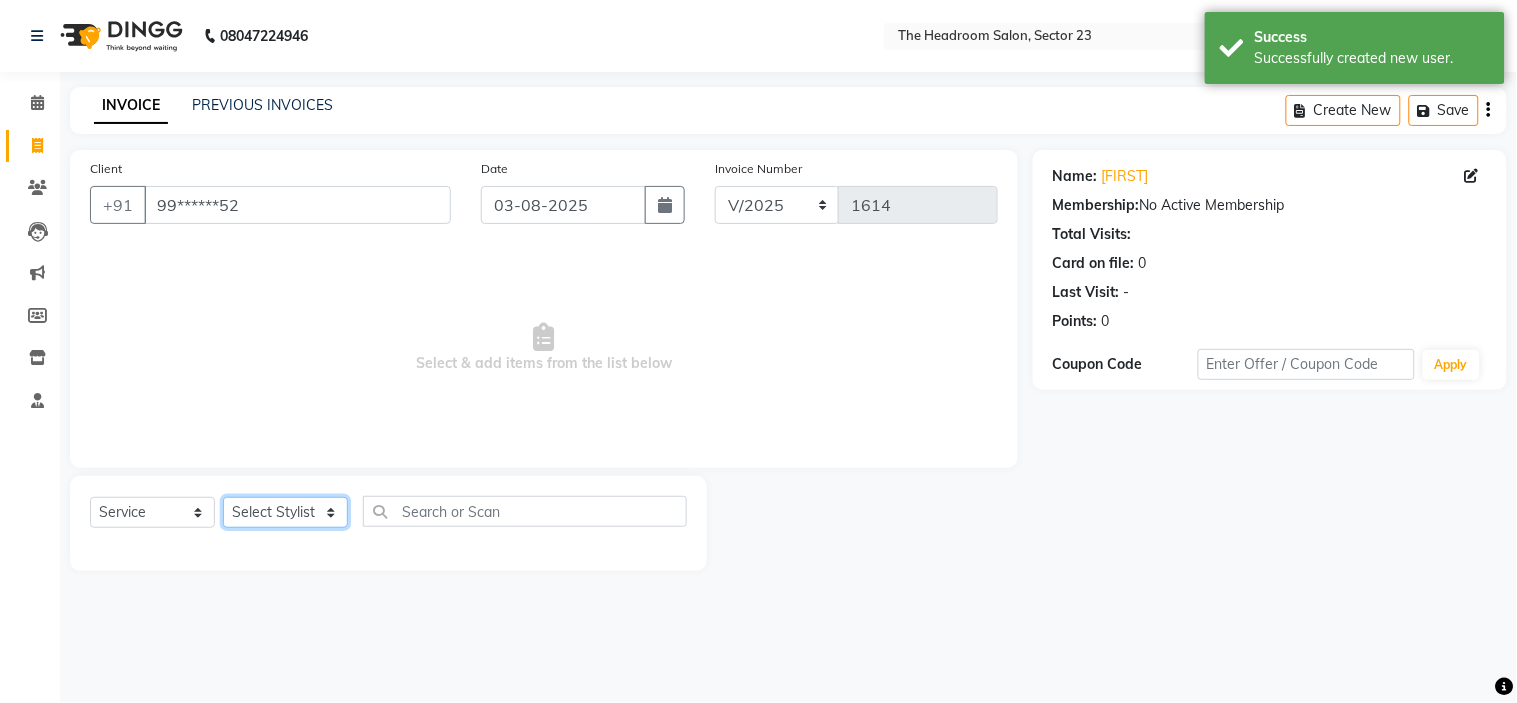 select on "53424" 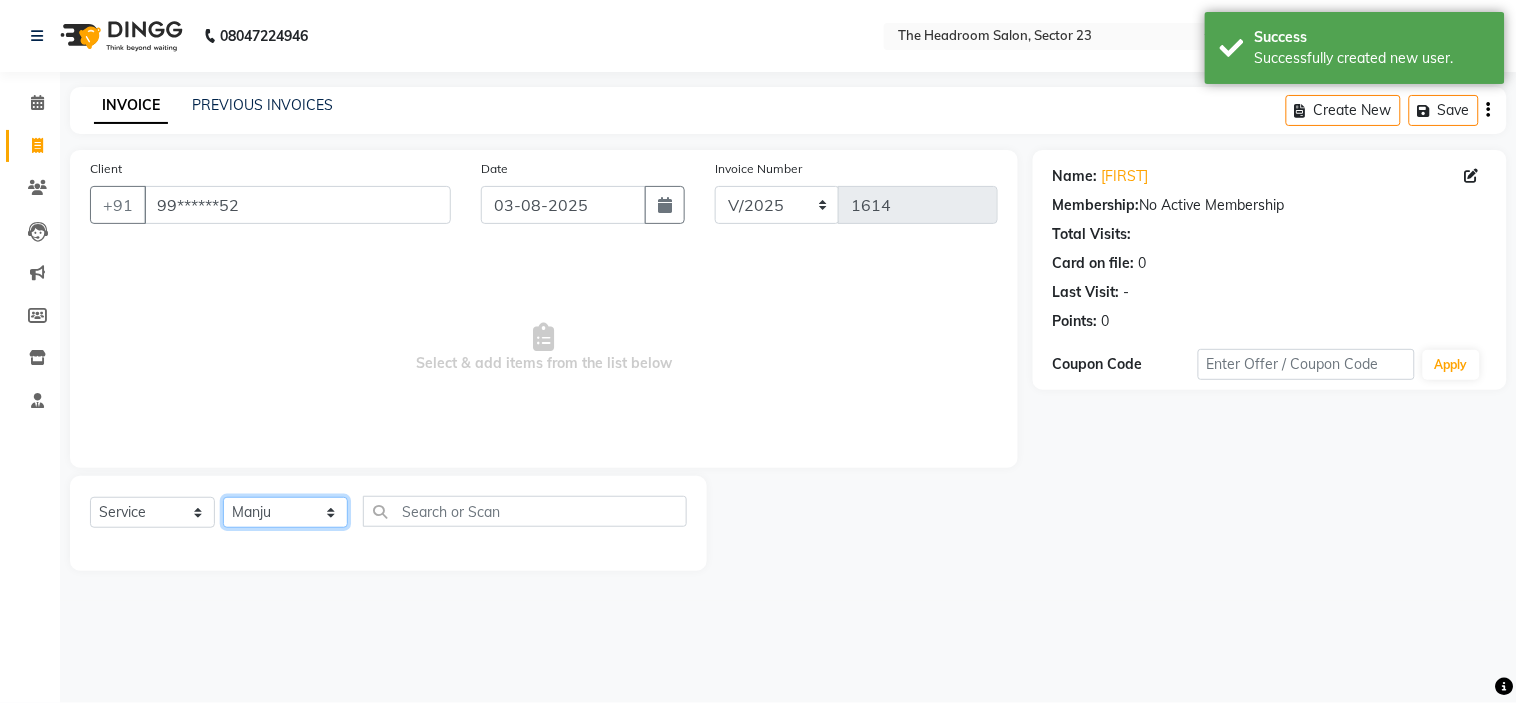 click on "Select Stylist Anjali Anubha Ashok Garima Manager Manju Raju Rohit Shahbaz" 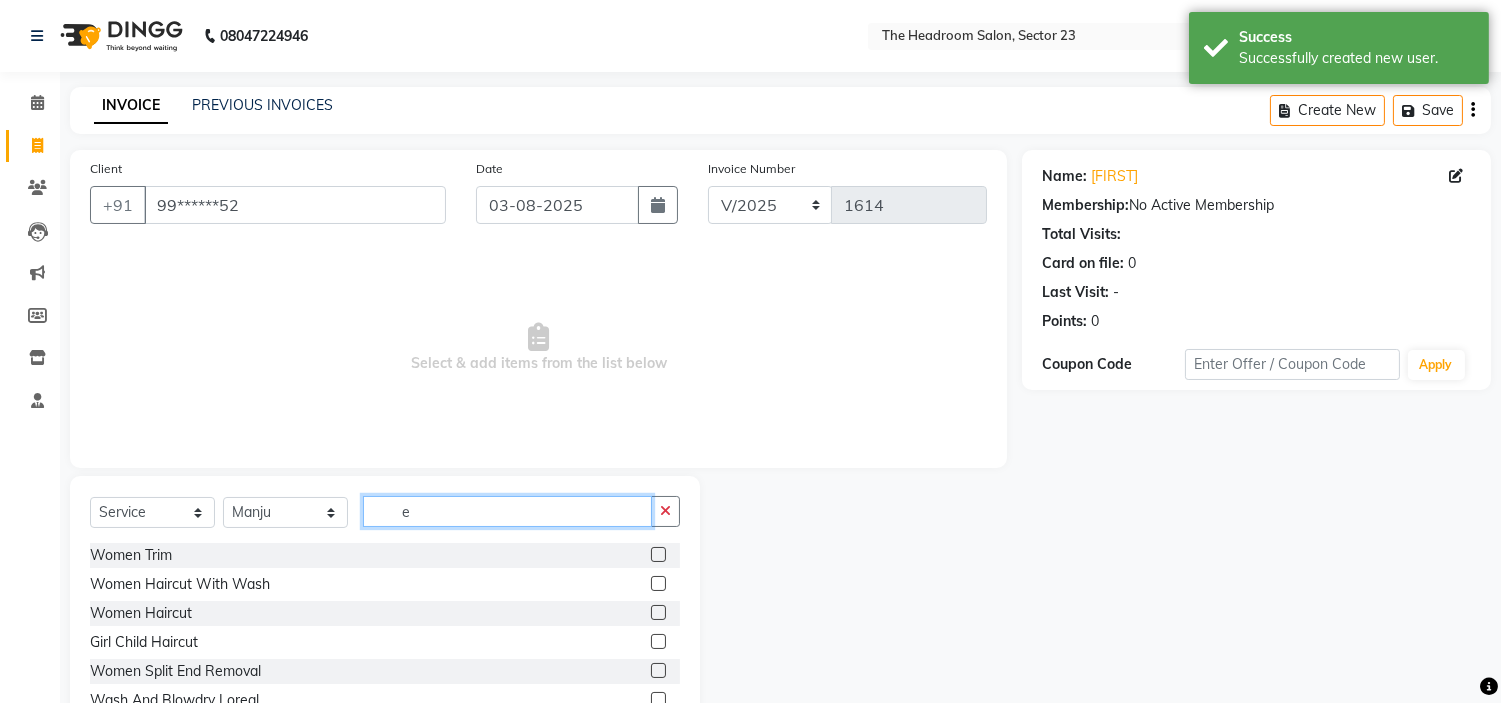 click on "e" 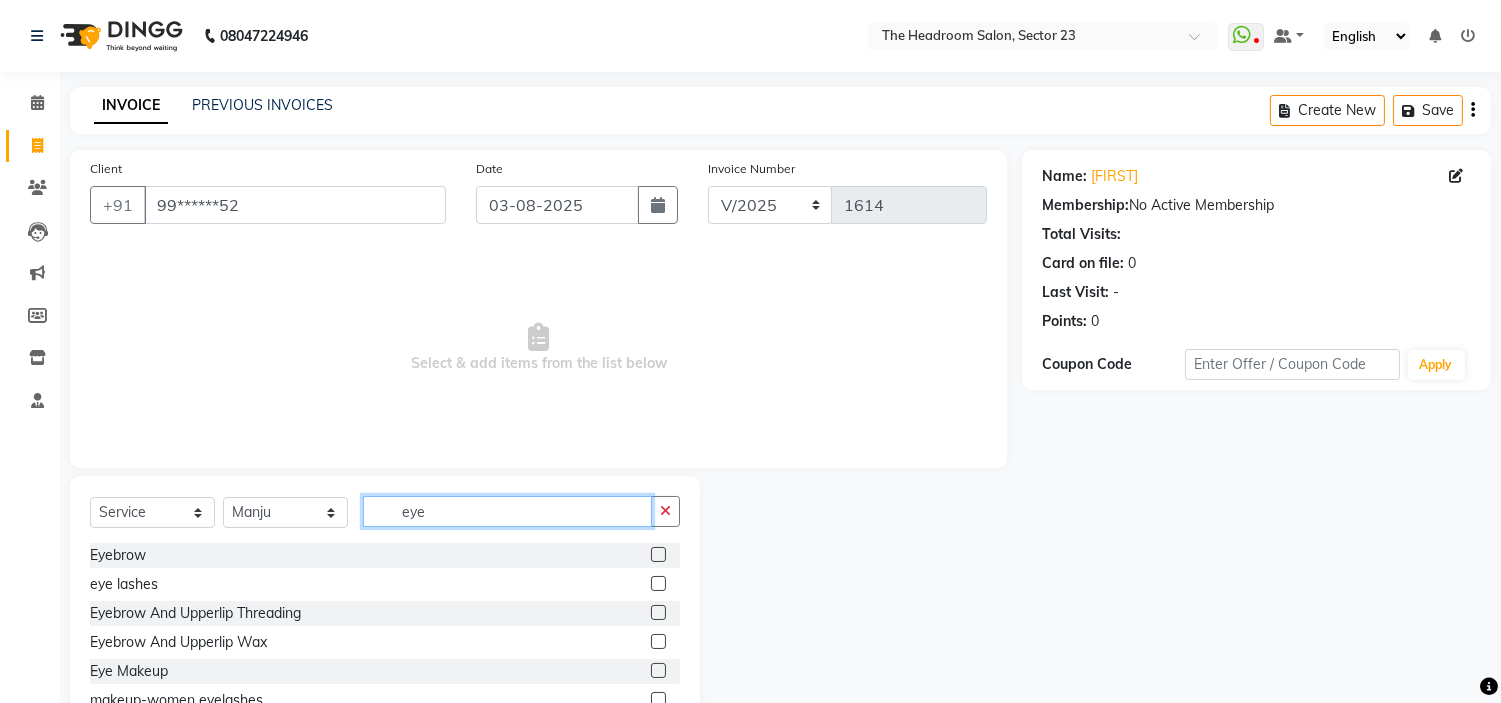 type on "eye" 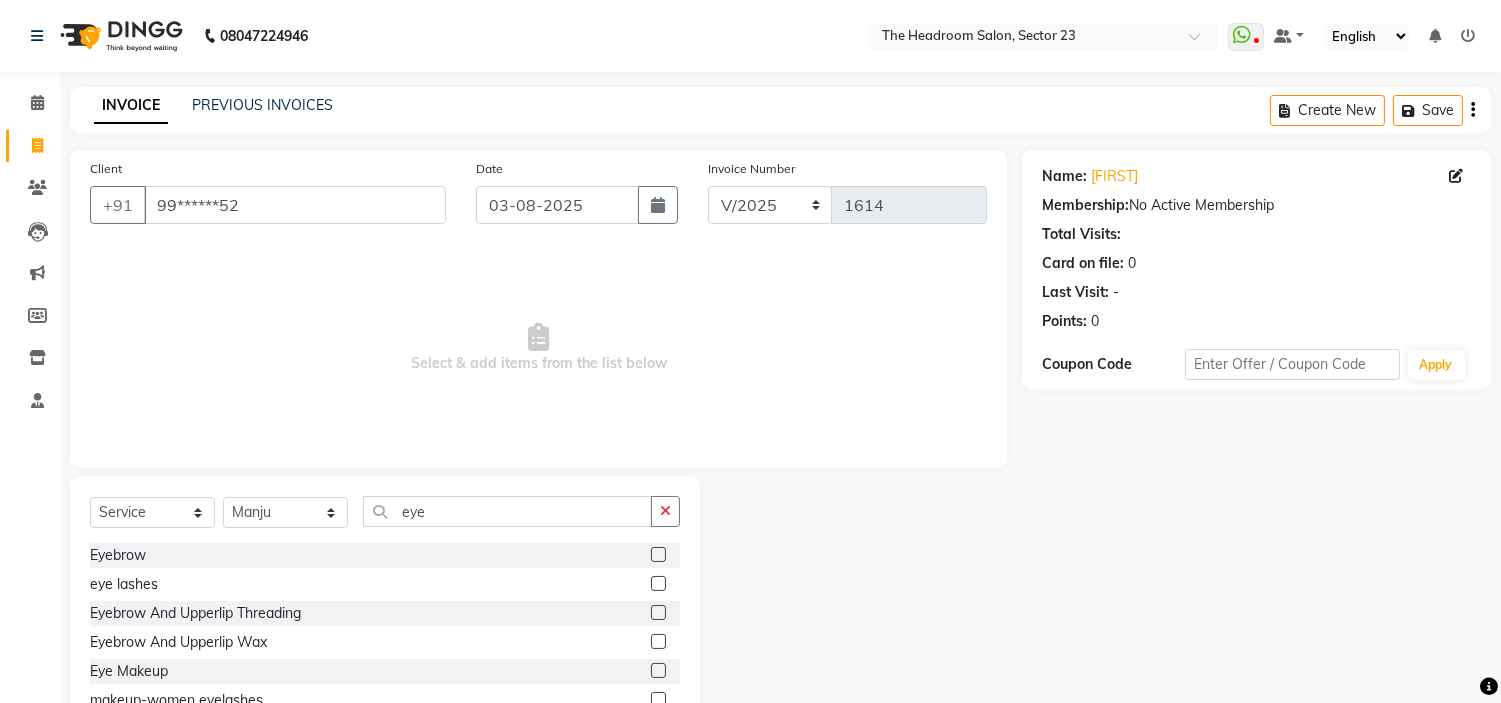 click 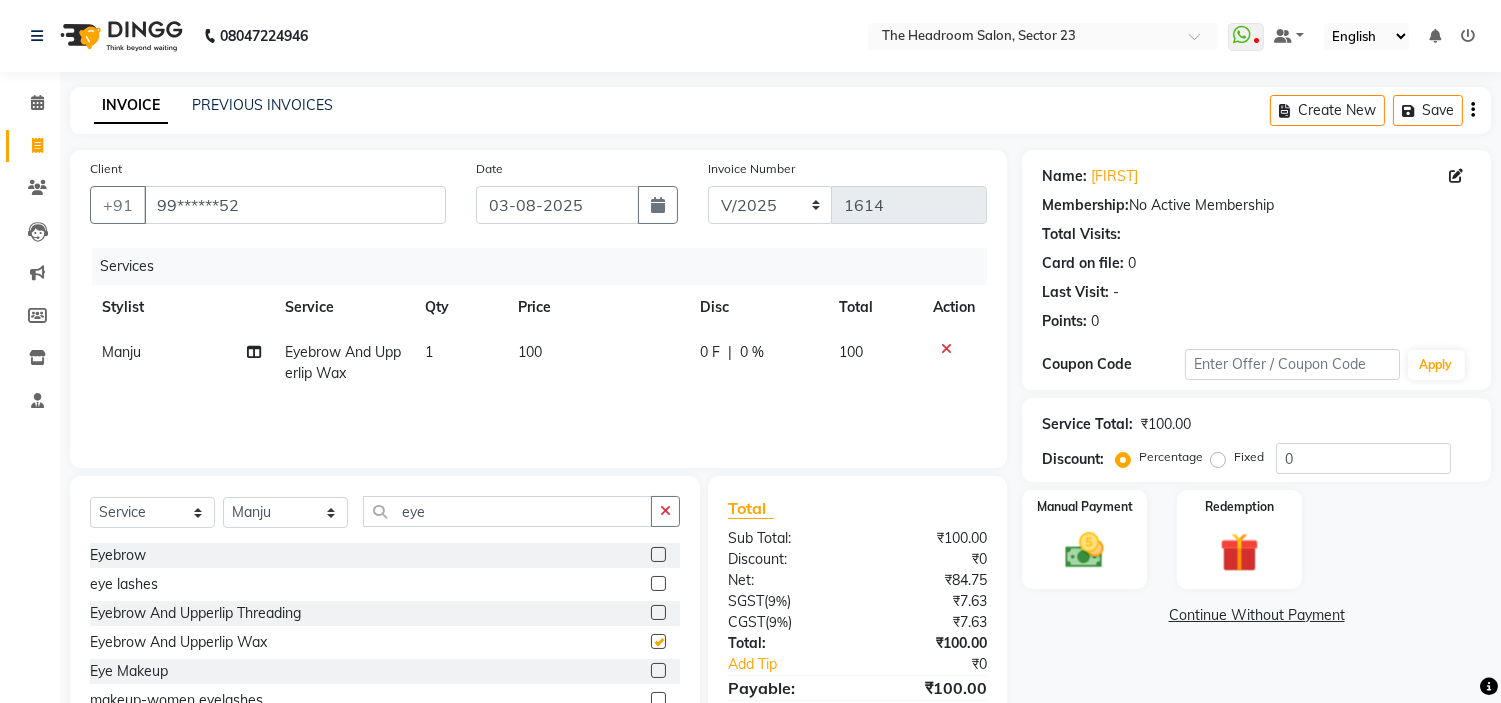 checkbox on "false" 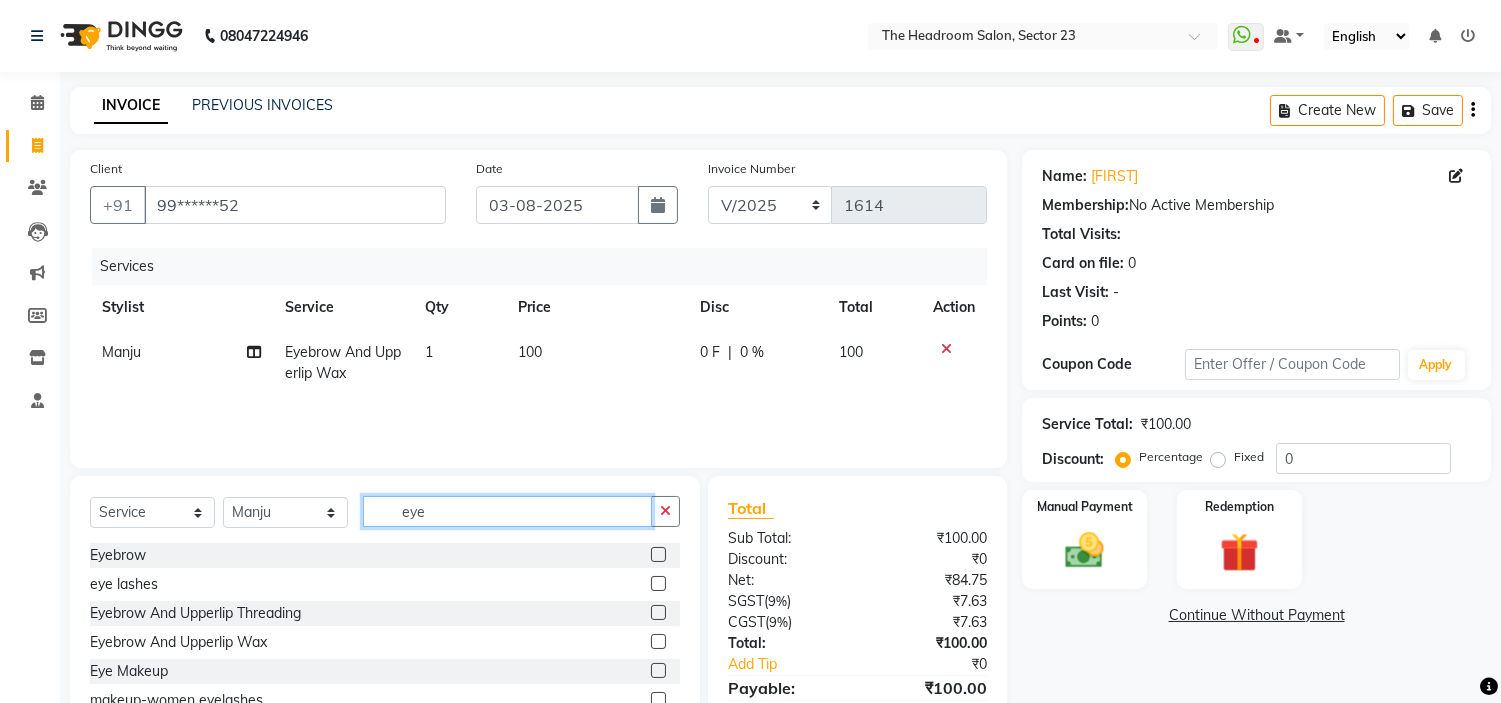 click on "eye" 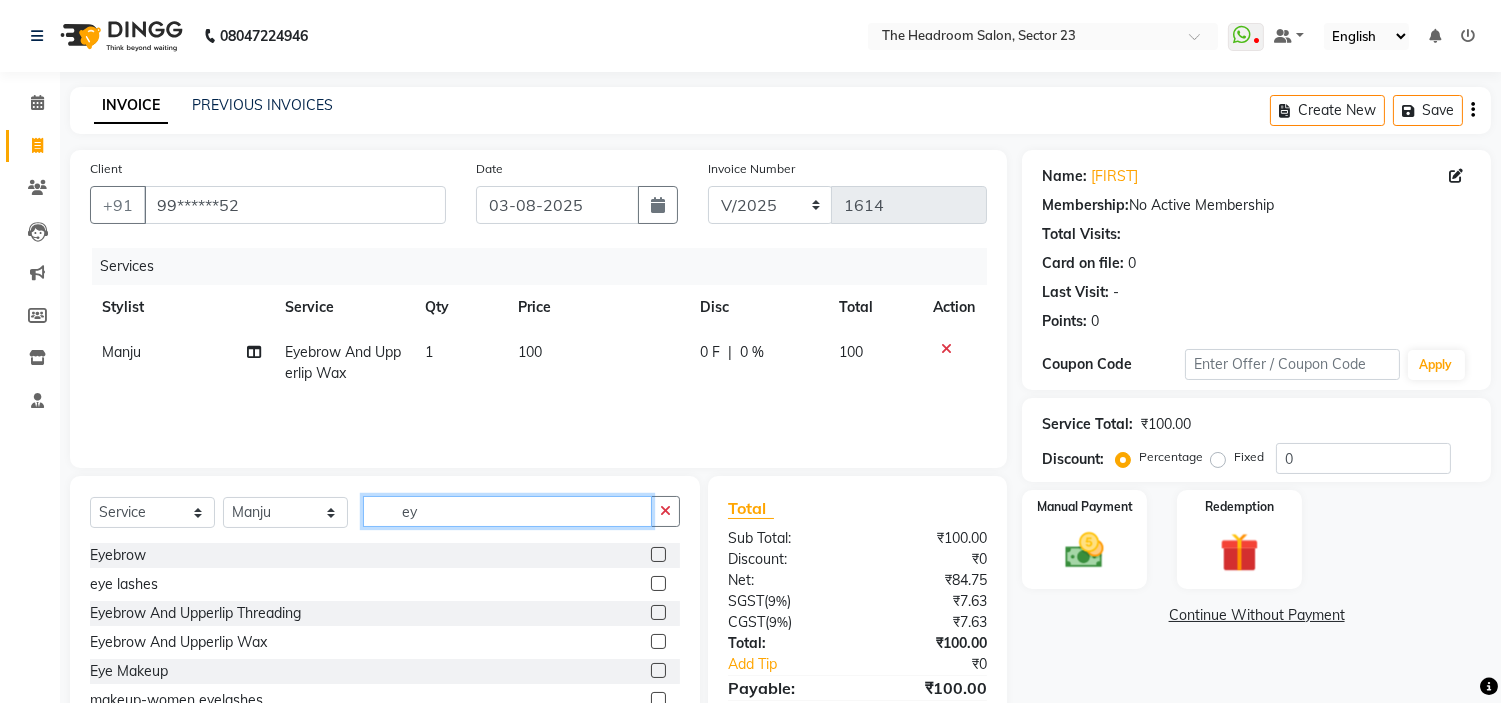 type on "e" 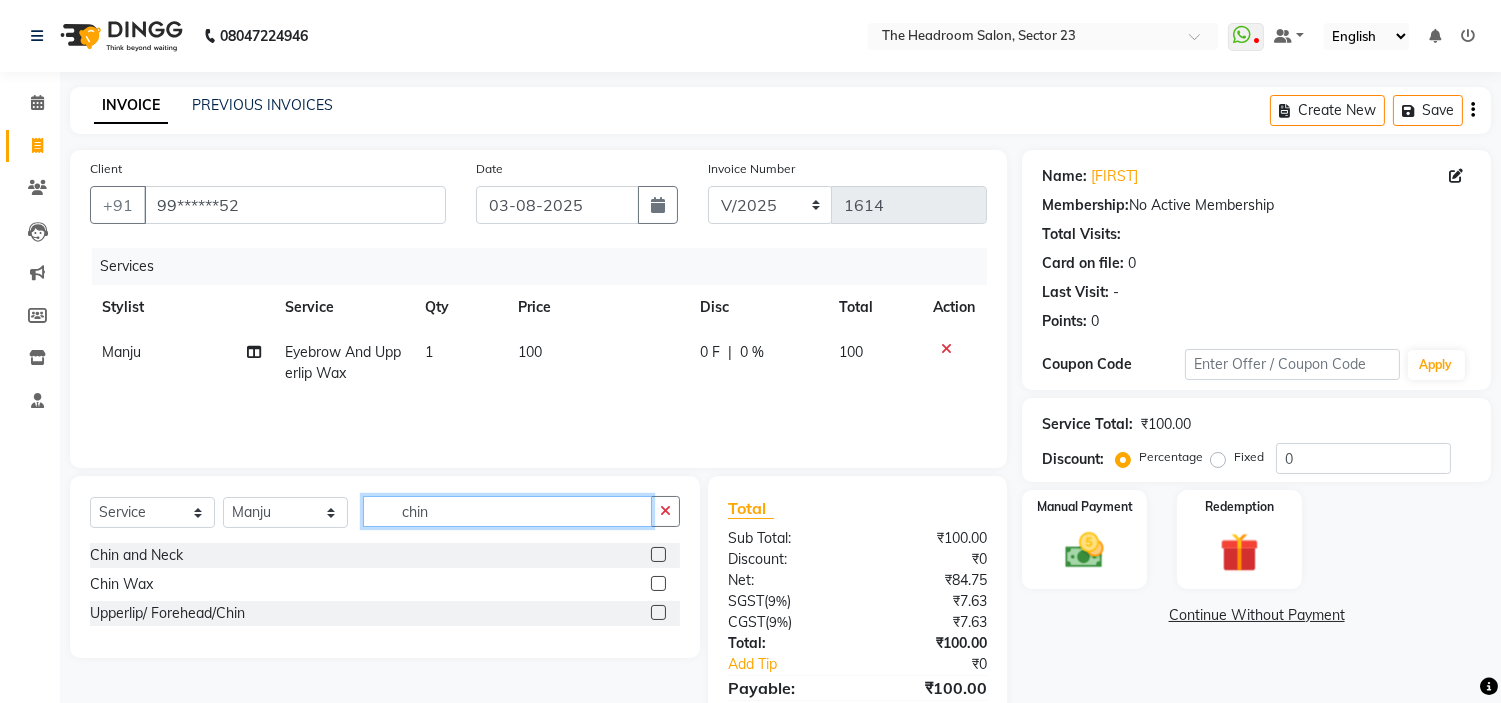 type on "chin" 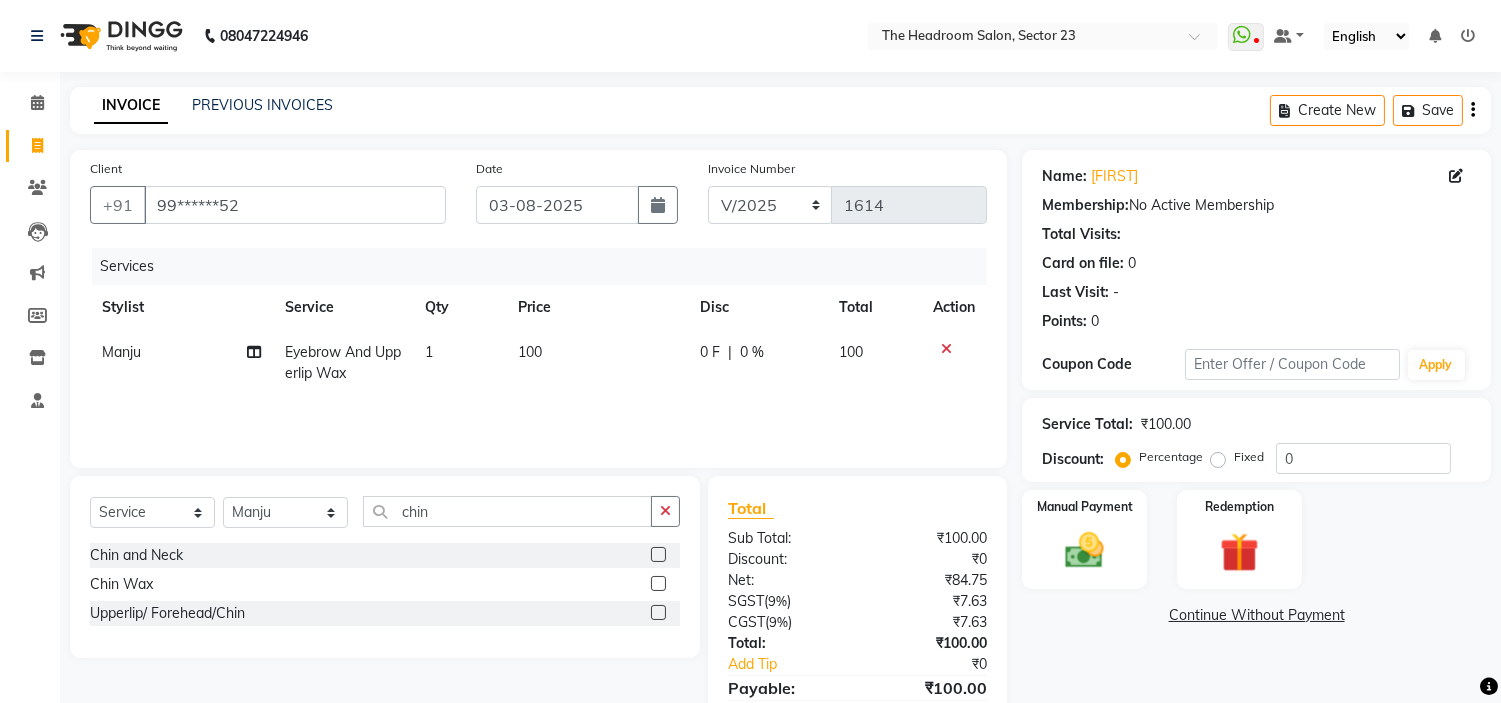 click 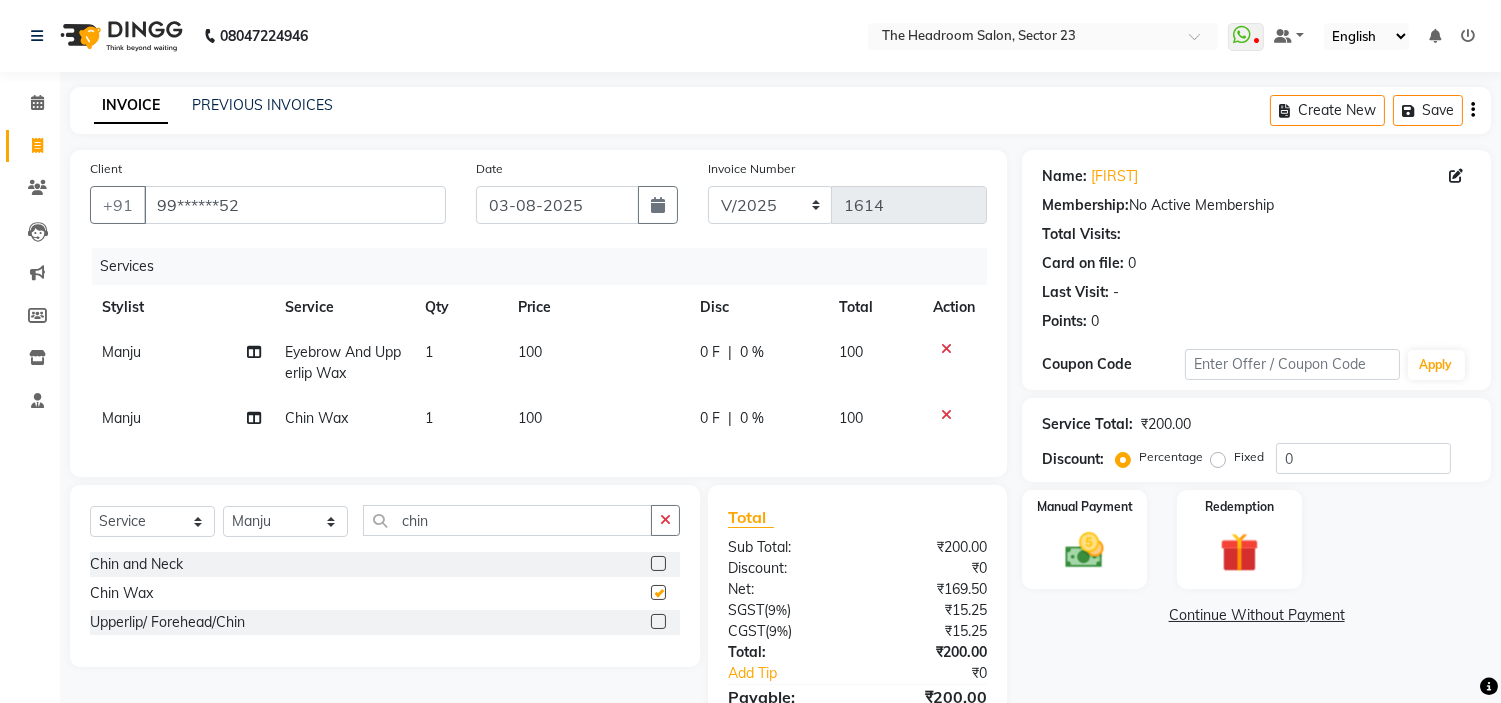 checkbox on "false" 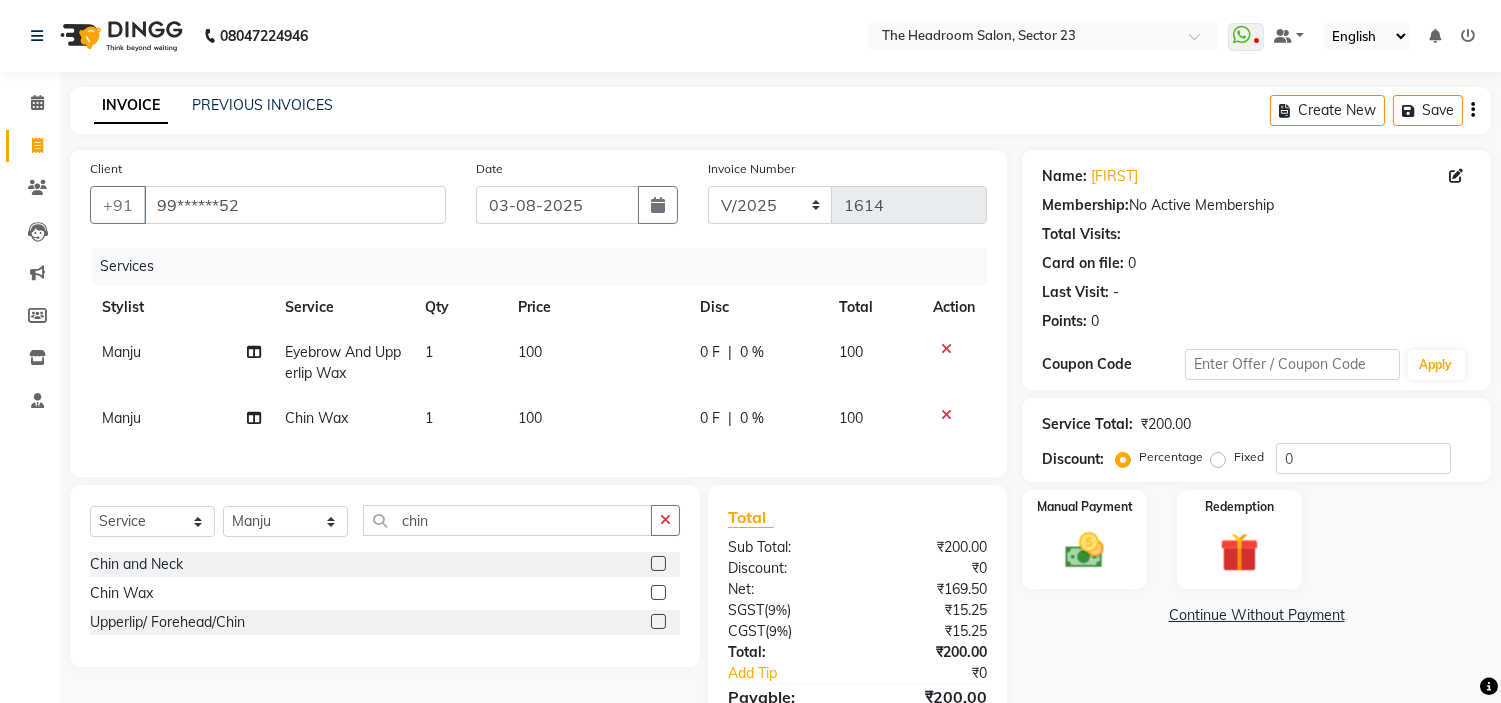 click on "Select  Service  Product  Membership  Package Voucher Prepaid Gift Card  Select Stylist [FIRST] [FIRST] [FIRST] [FIRST] Manager [FIRST] [FIRST] [FIRST] chin Chin and Neck  Chin Wax  Upperlip/ Forehead/Chin" 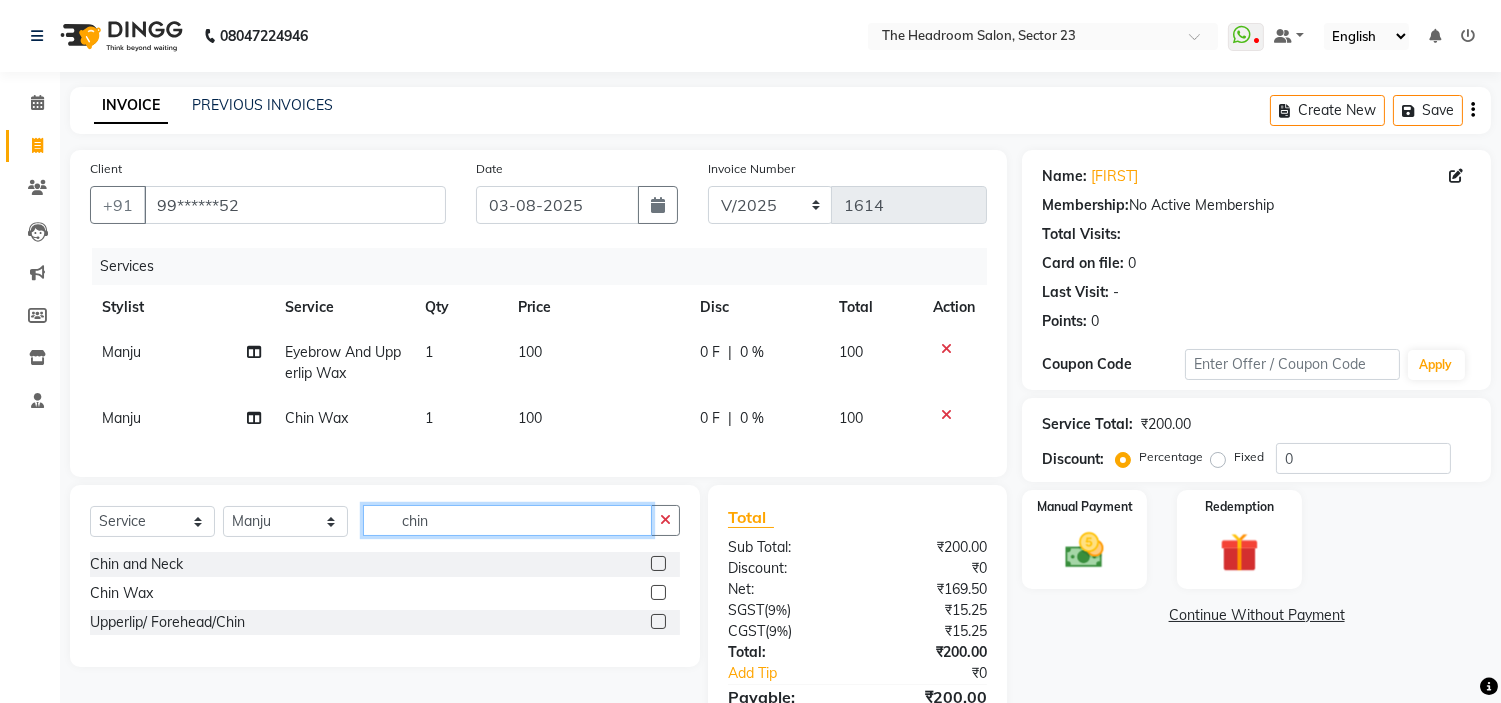 click on "chin" 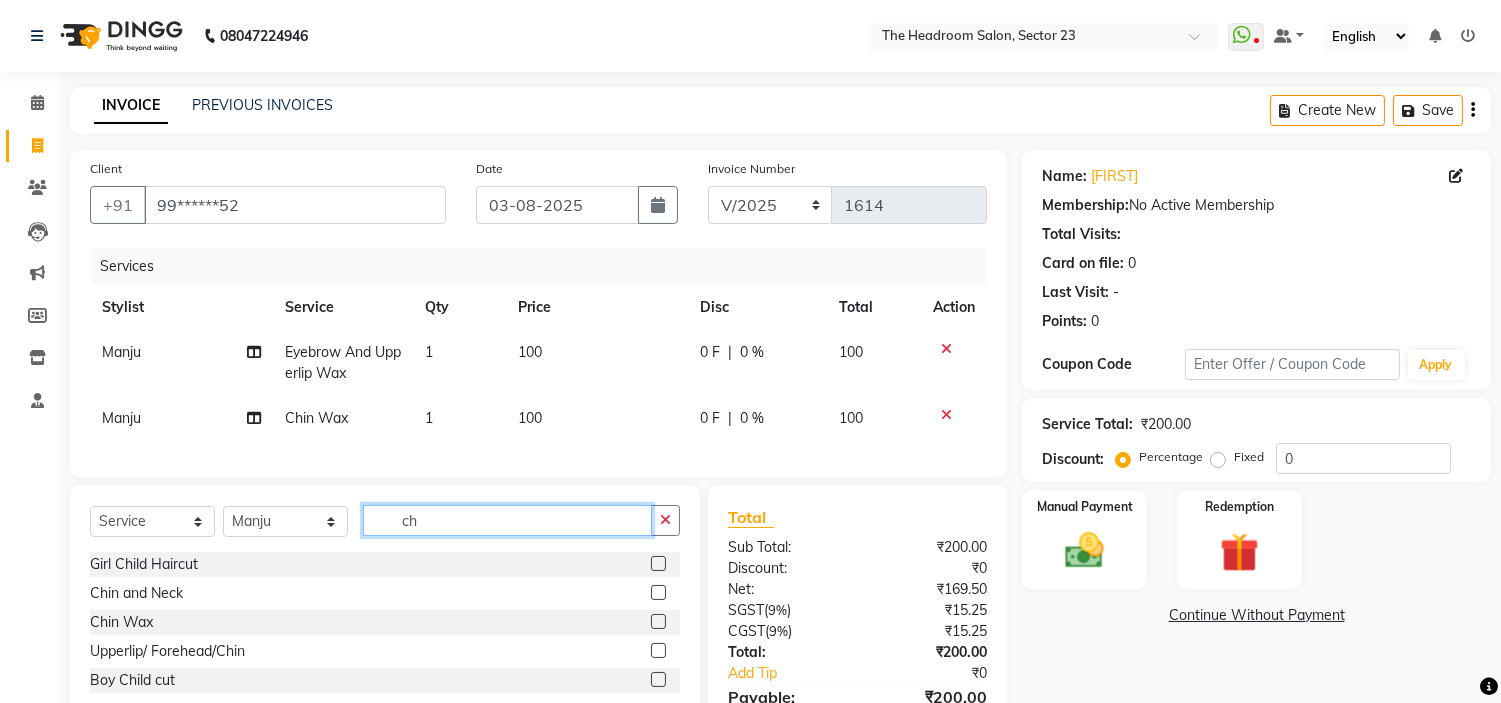 type on "c" 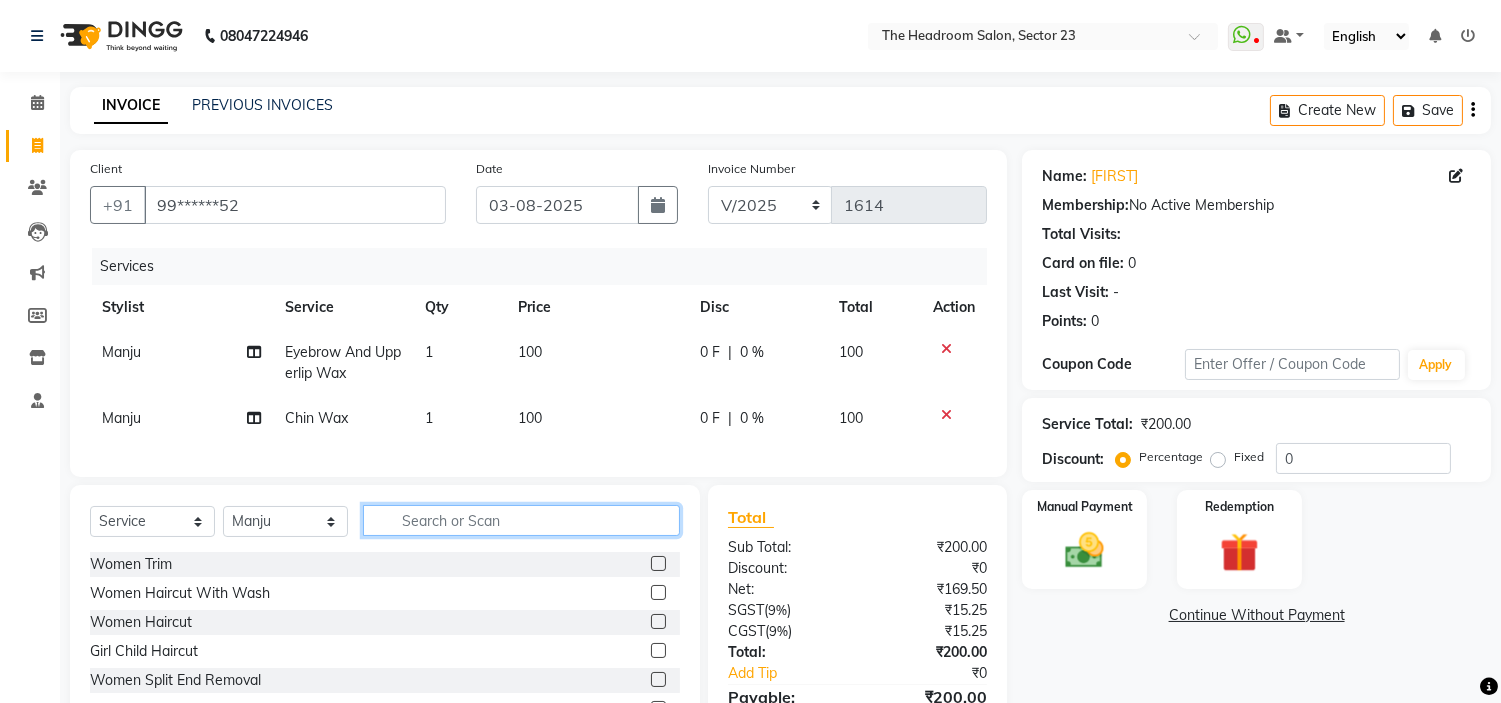 type 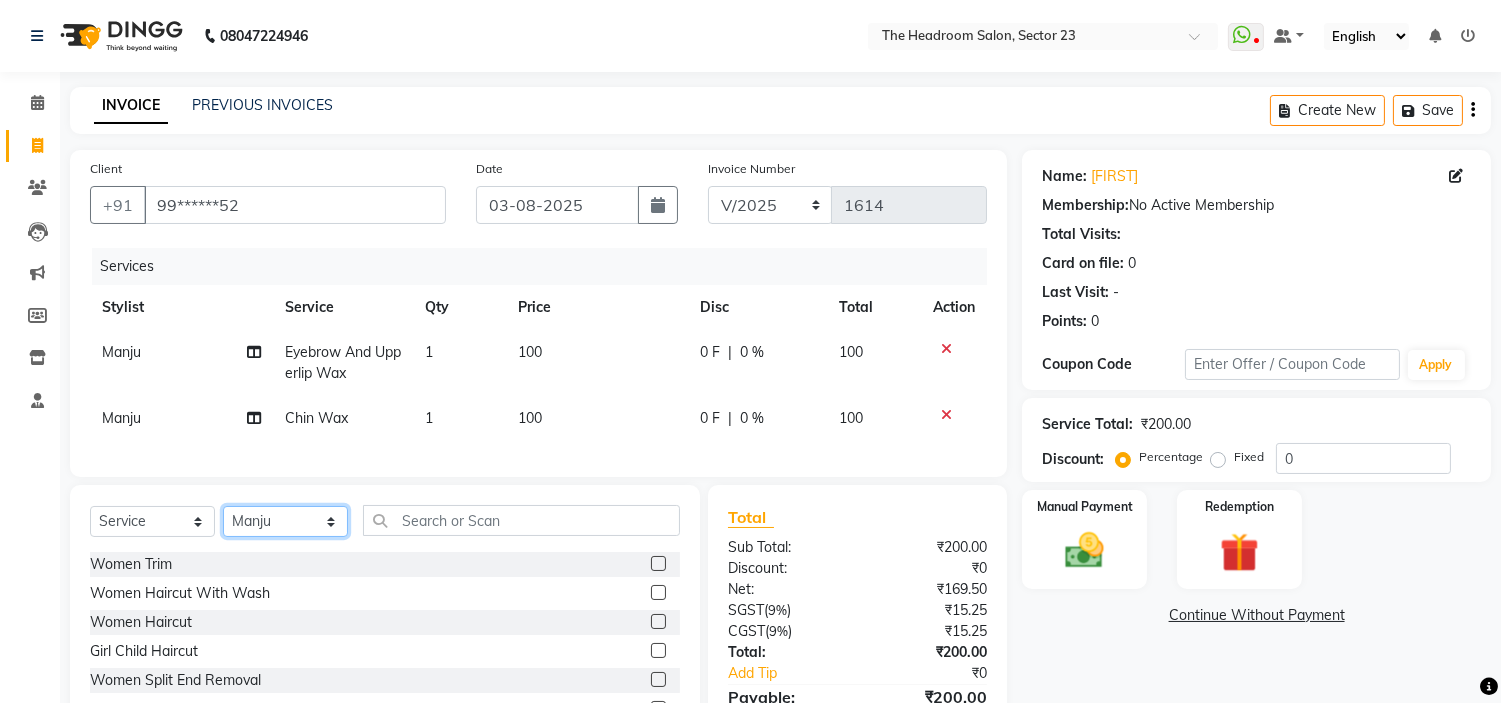 click on "Select Stylist Anjali Anubha Ashok Garima Manager Manju Raju Rohit Shahbaz" 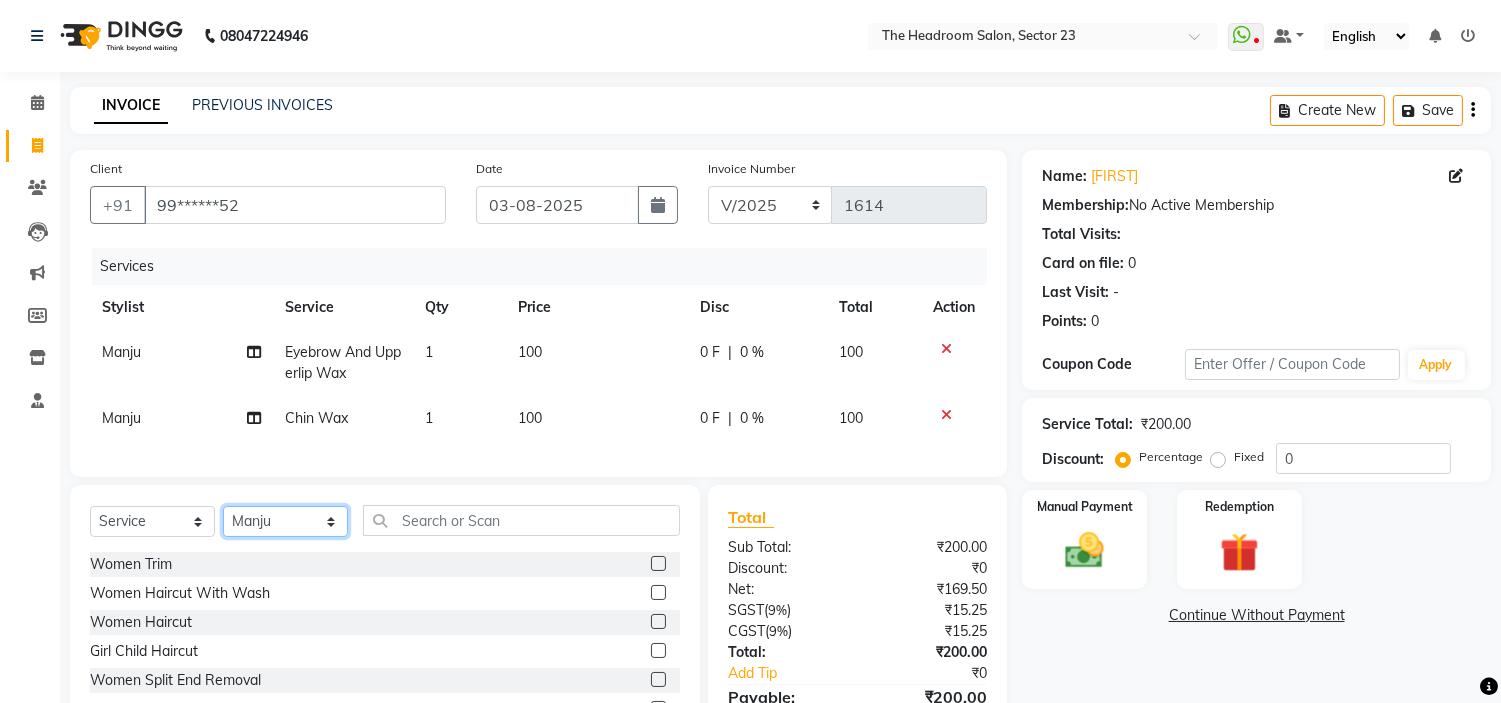select on "53421" 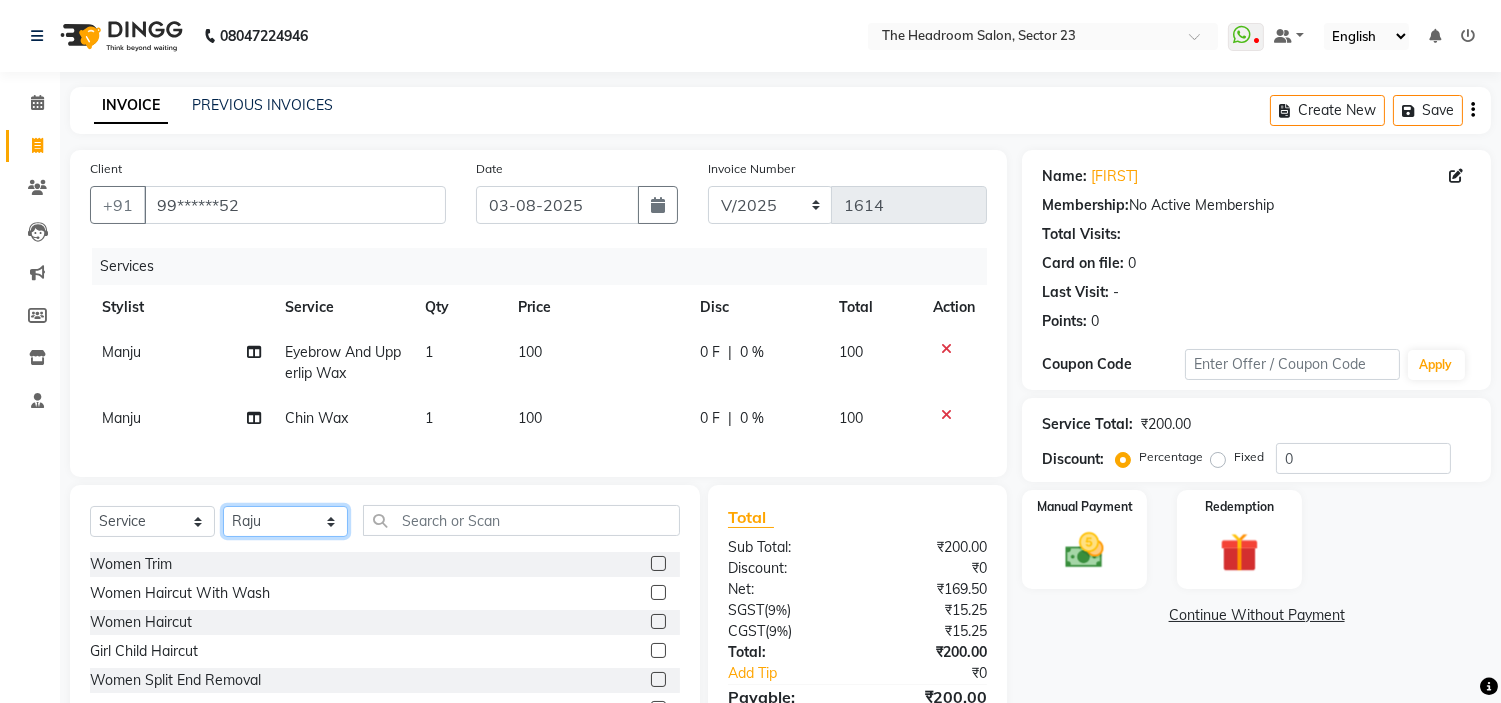 click on "Select Stylist Anjali Anubha Ashok Garima Manager Manju Raju Rohit Shahbaz" 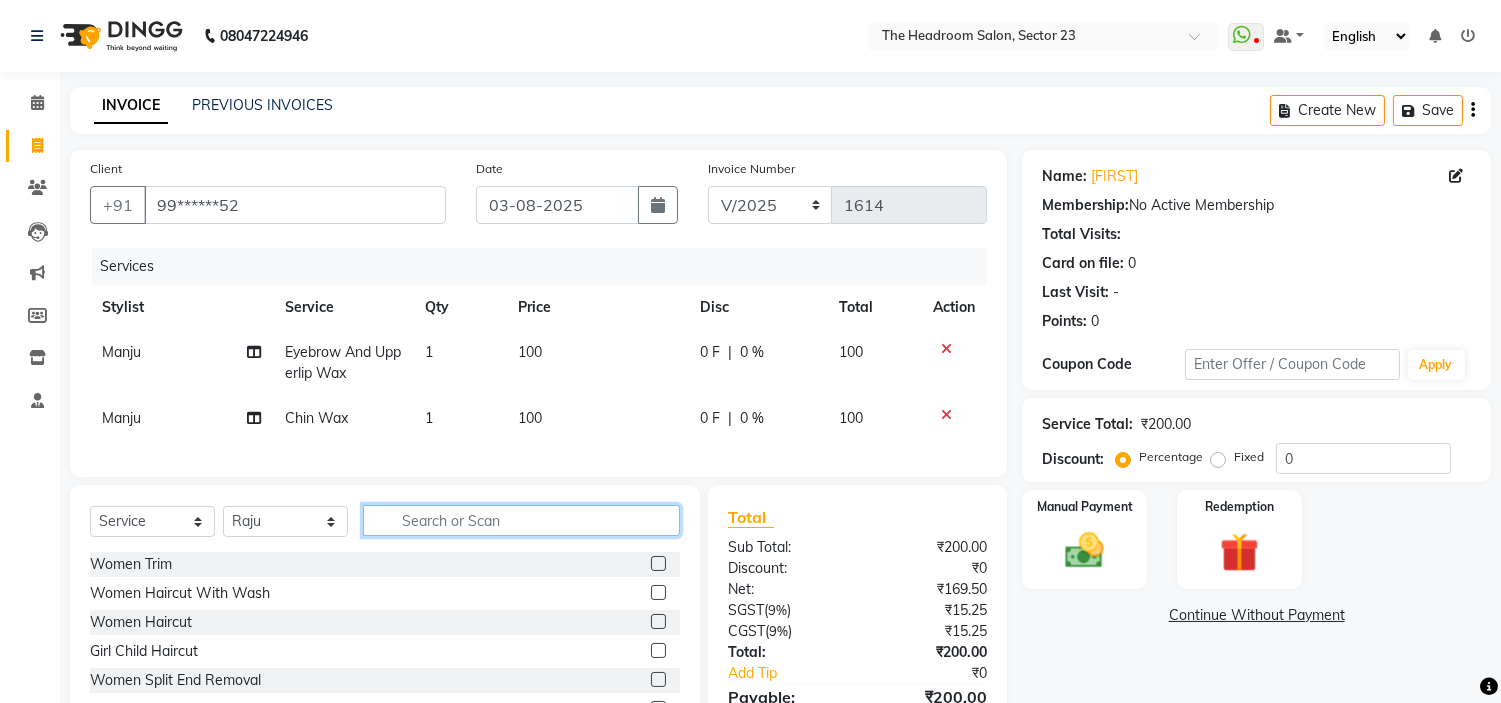 click 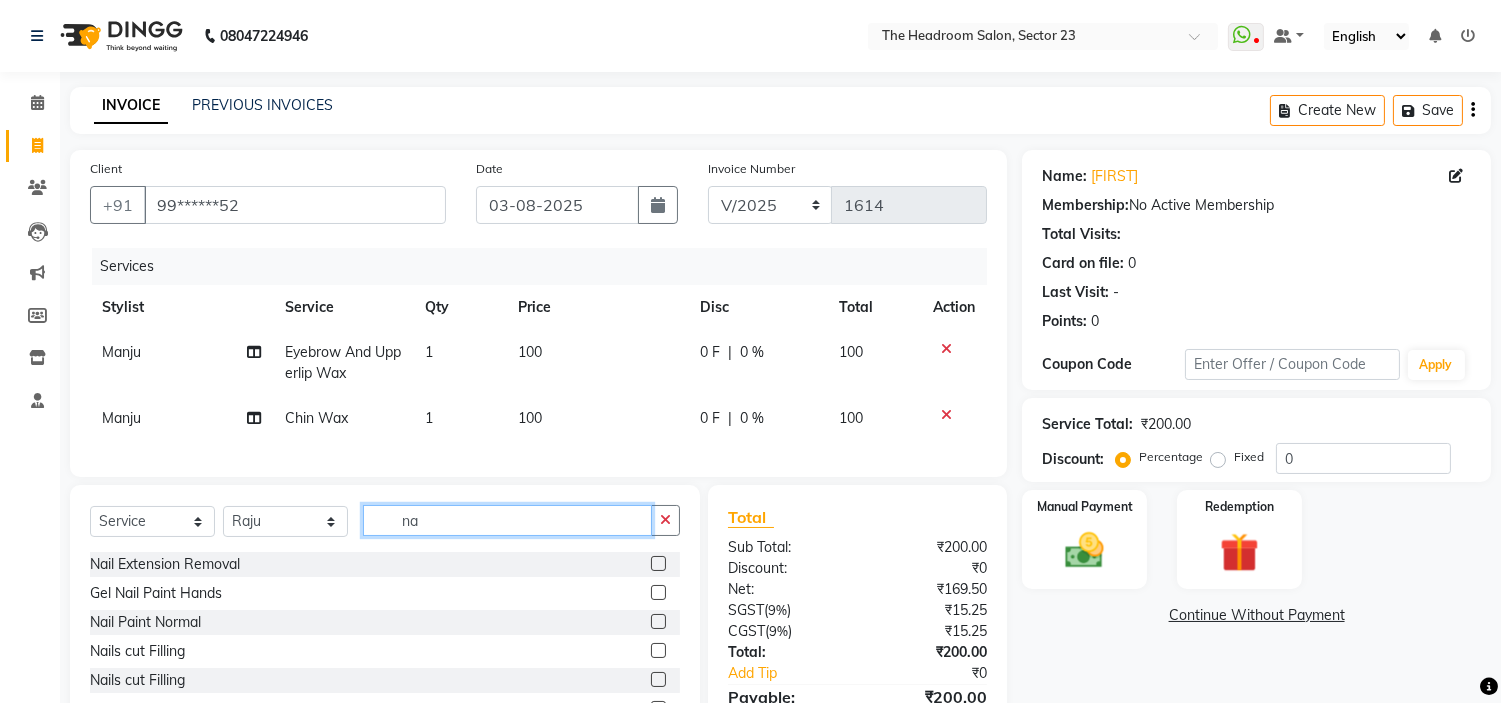 type on "n" 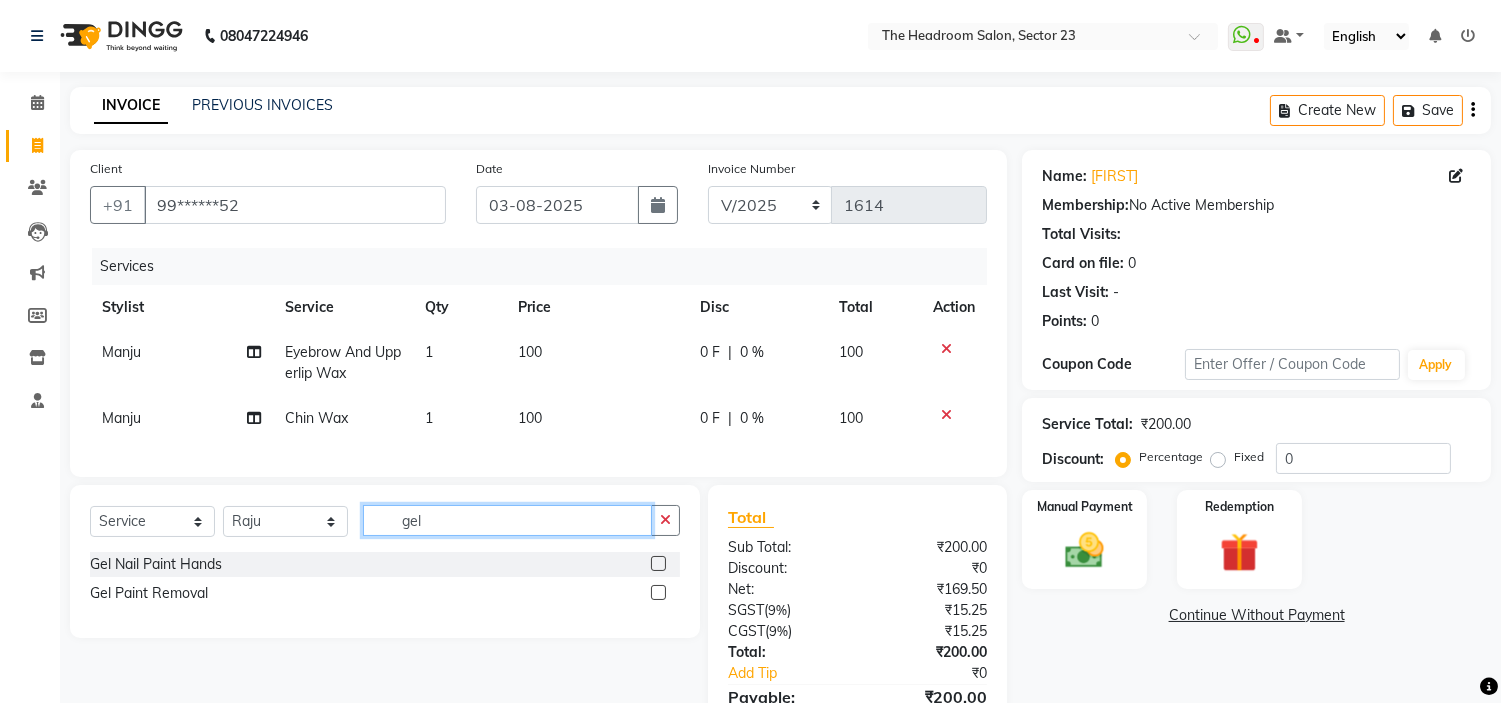 type on "gel" 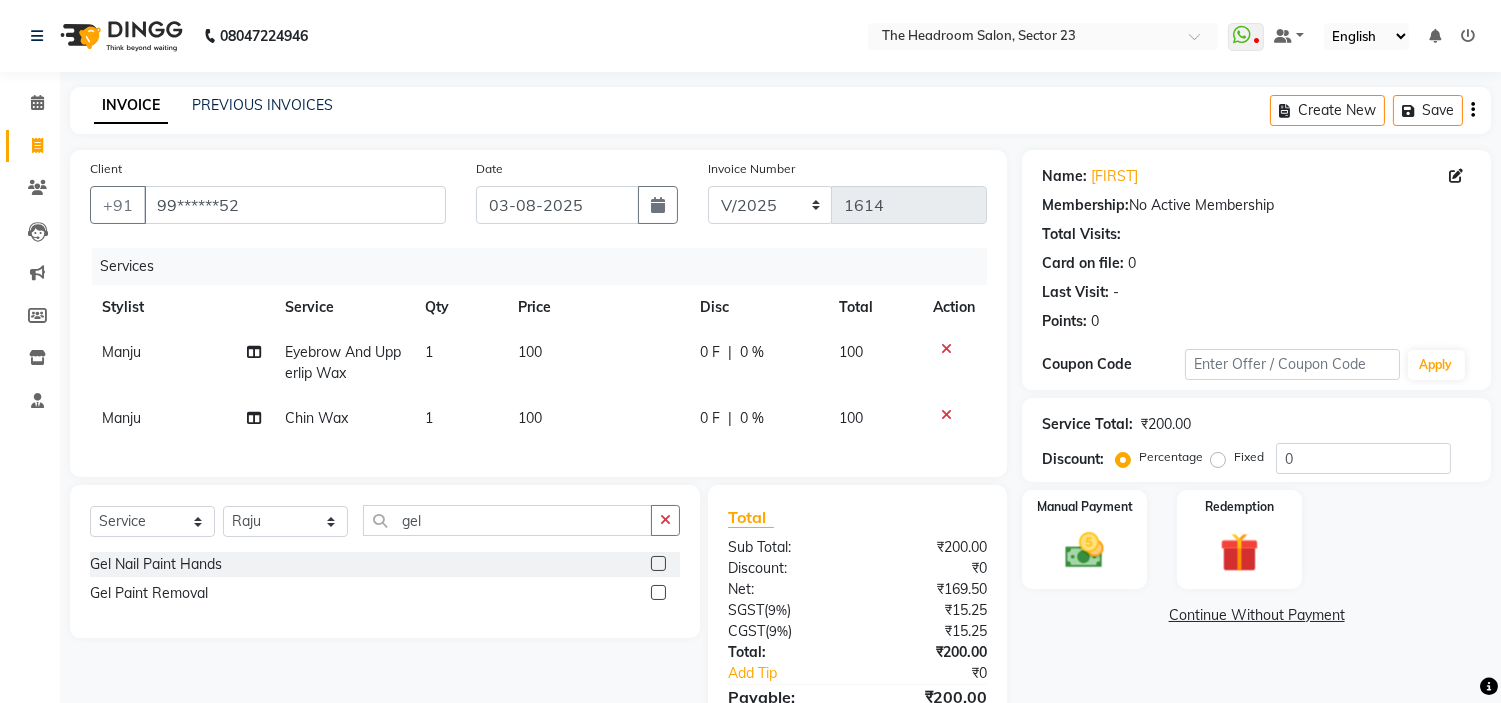 click 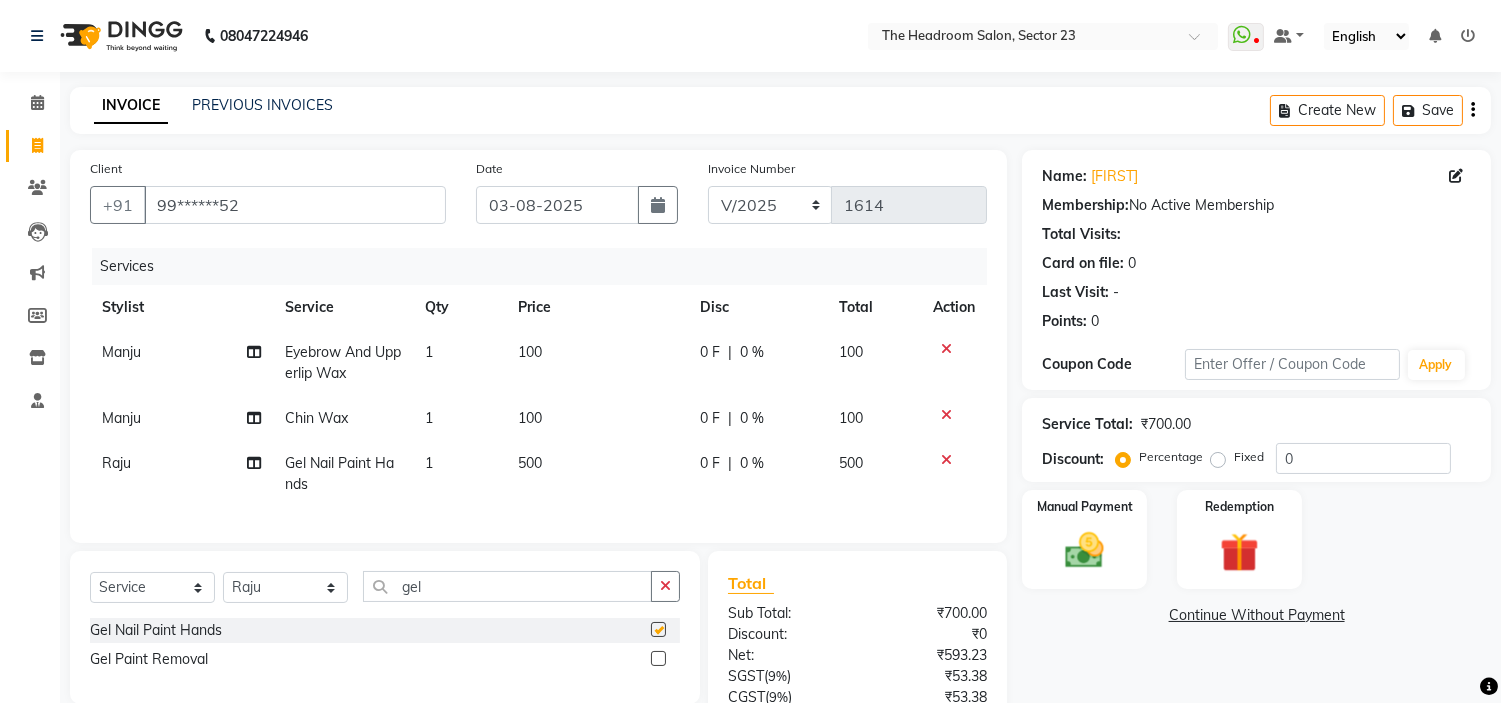 checkbox on "false" 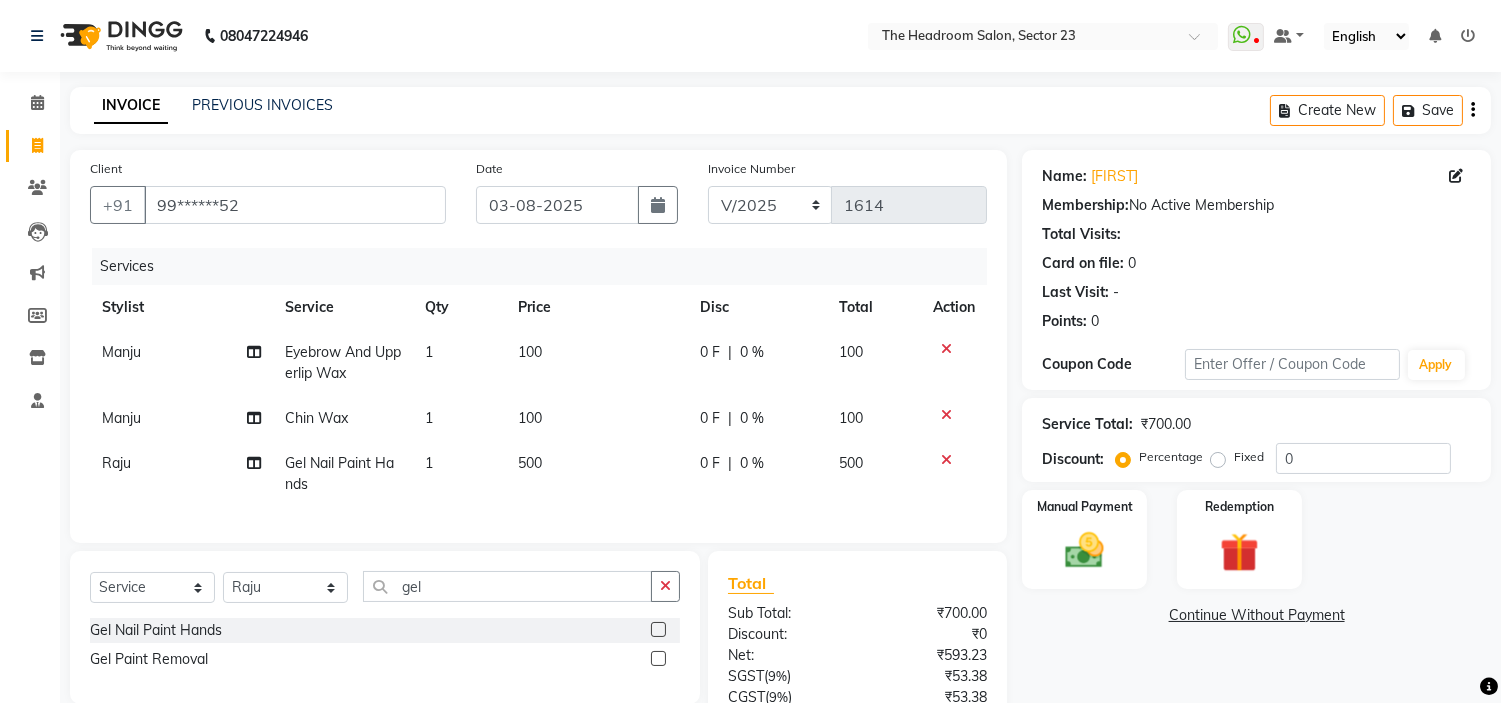 scroll, scrollTop: 188, scrollLeft: 0, axis: vertical 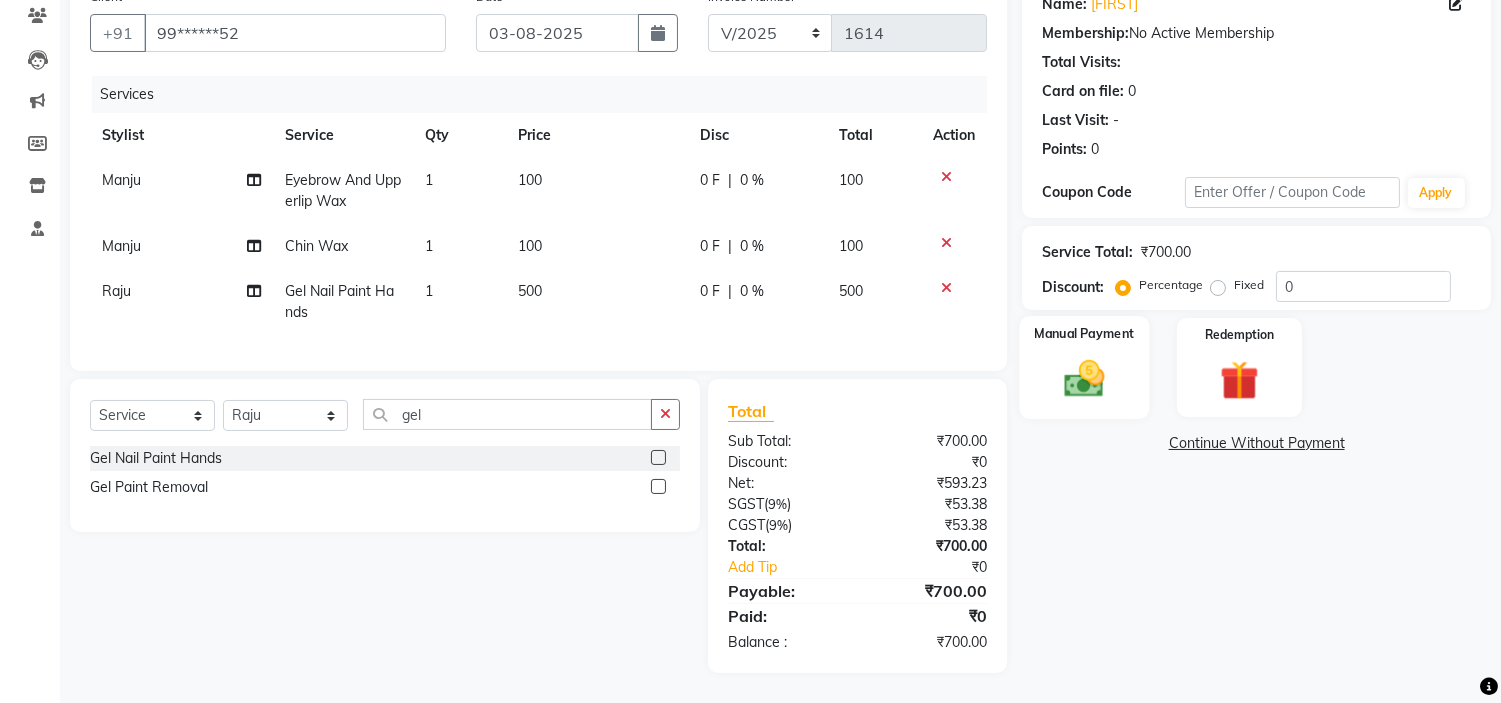 click 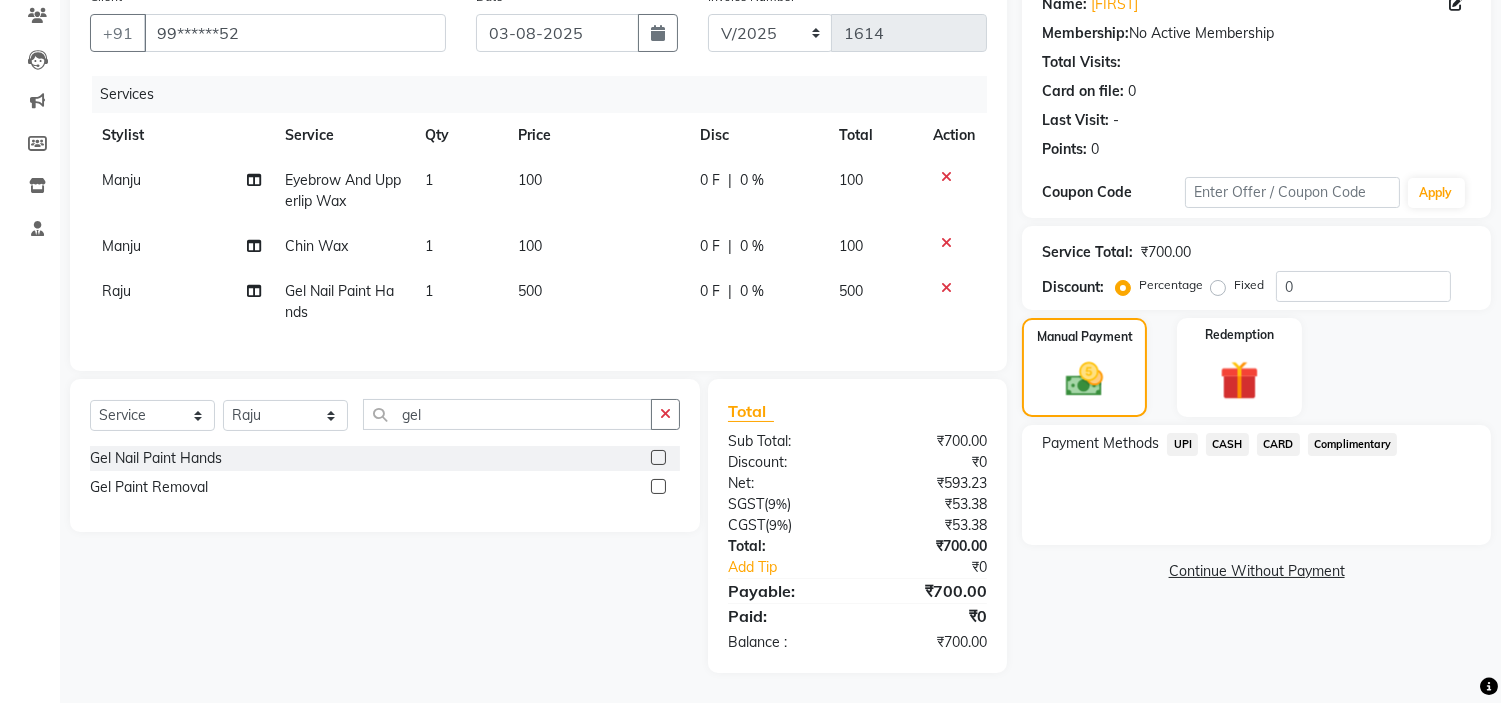 click on "UPI" 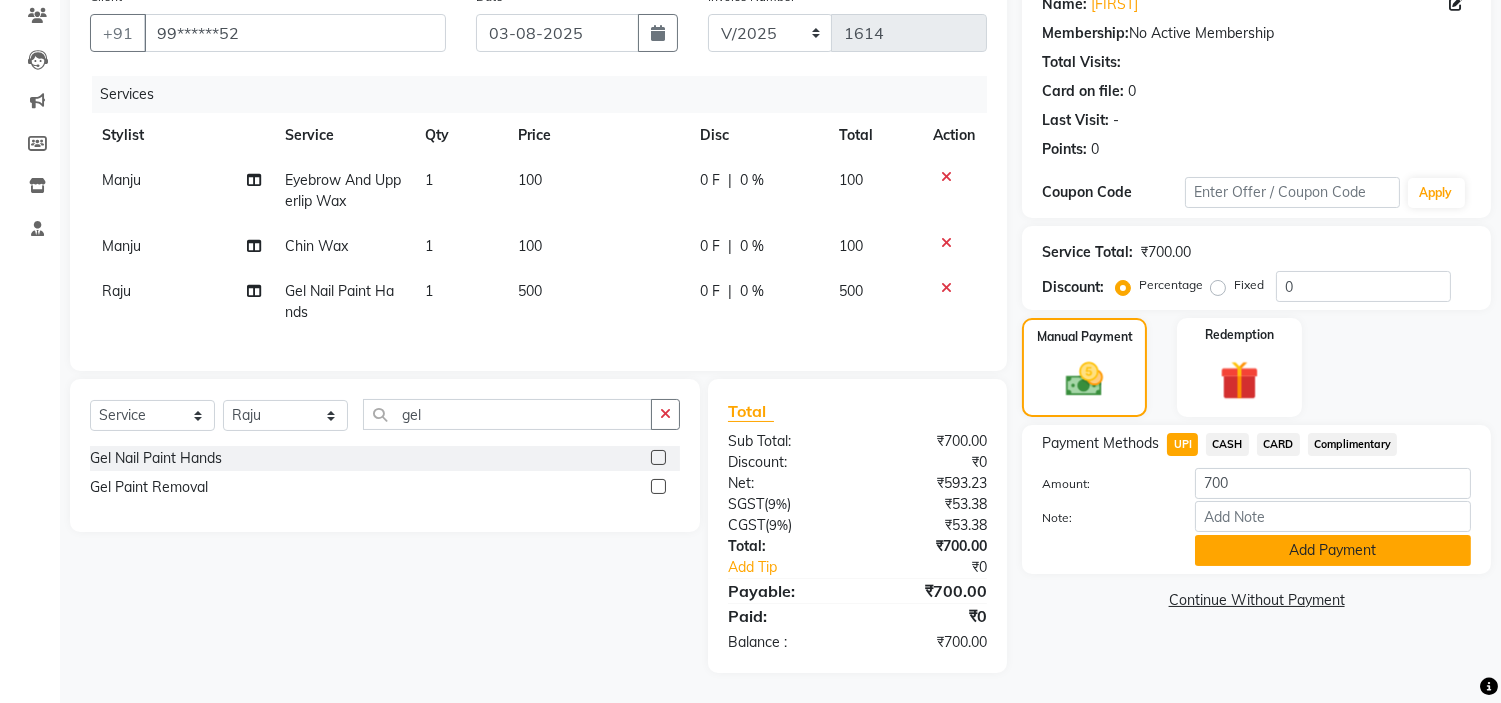 click on "Add Payment" 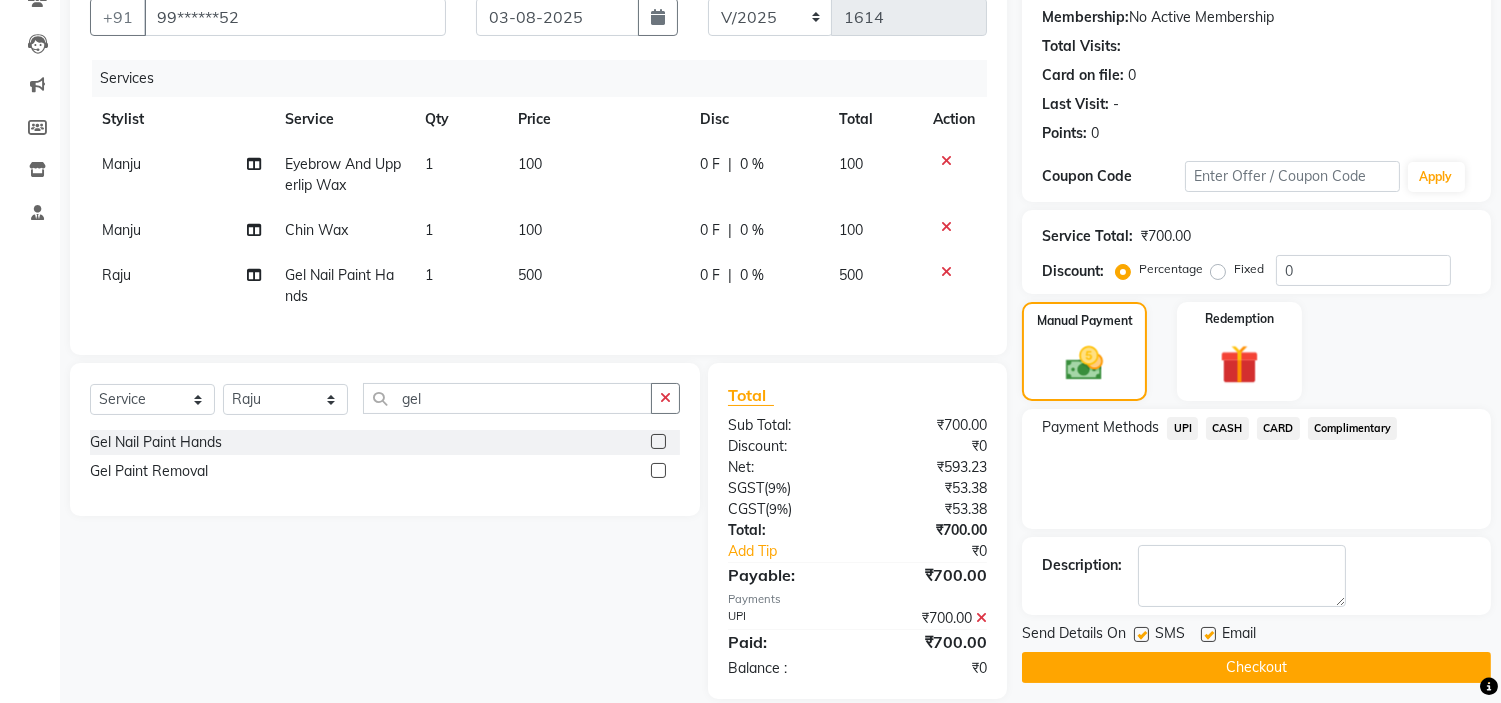 scroll, scrollTop: 230, scrollLeft: 0, axis: vertical 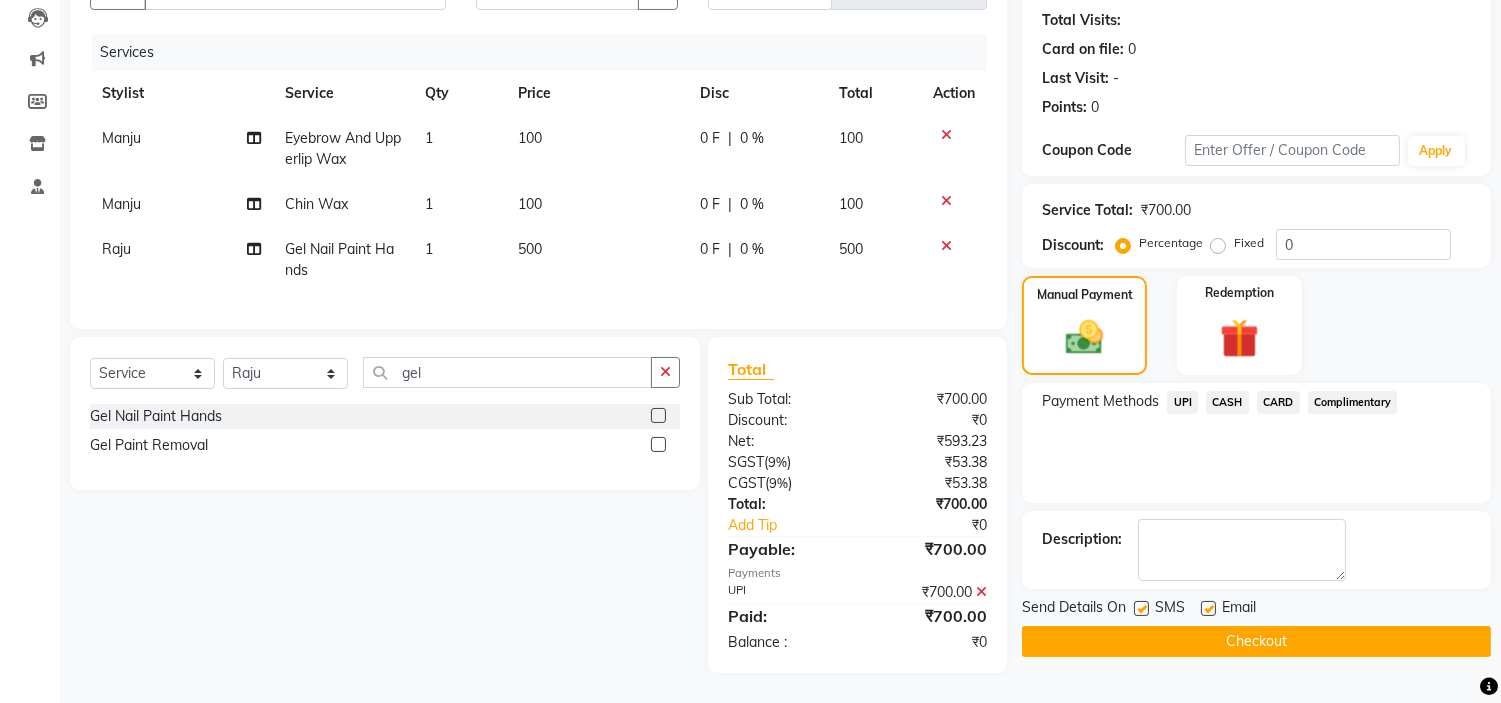 click on "Checkout" 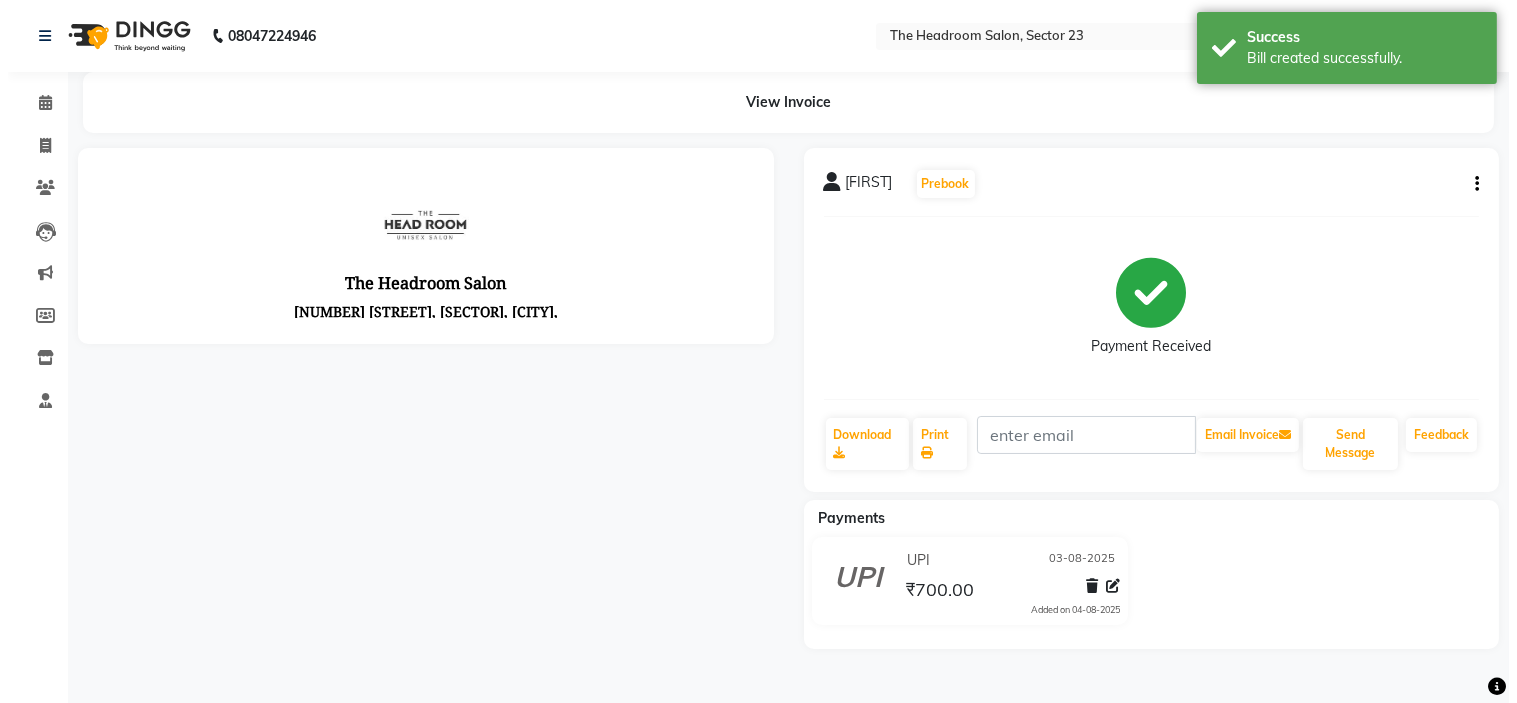 scroll, scrollTop: 0, scrollLeft: 0, axis: both 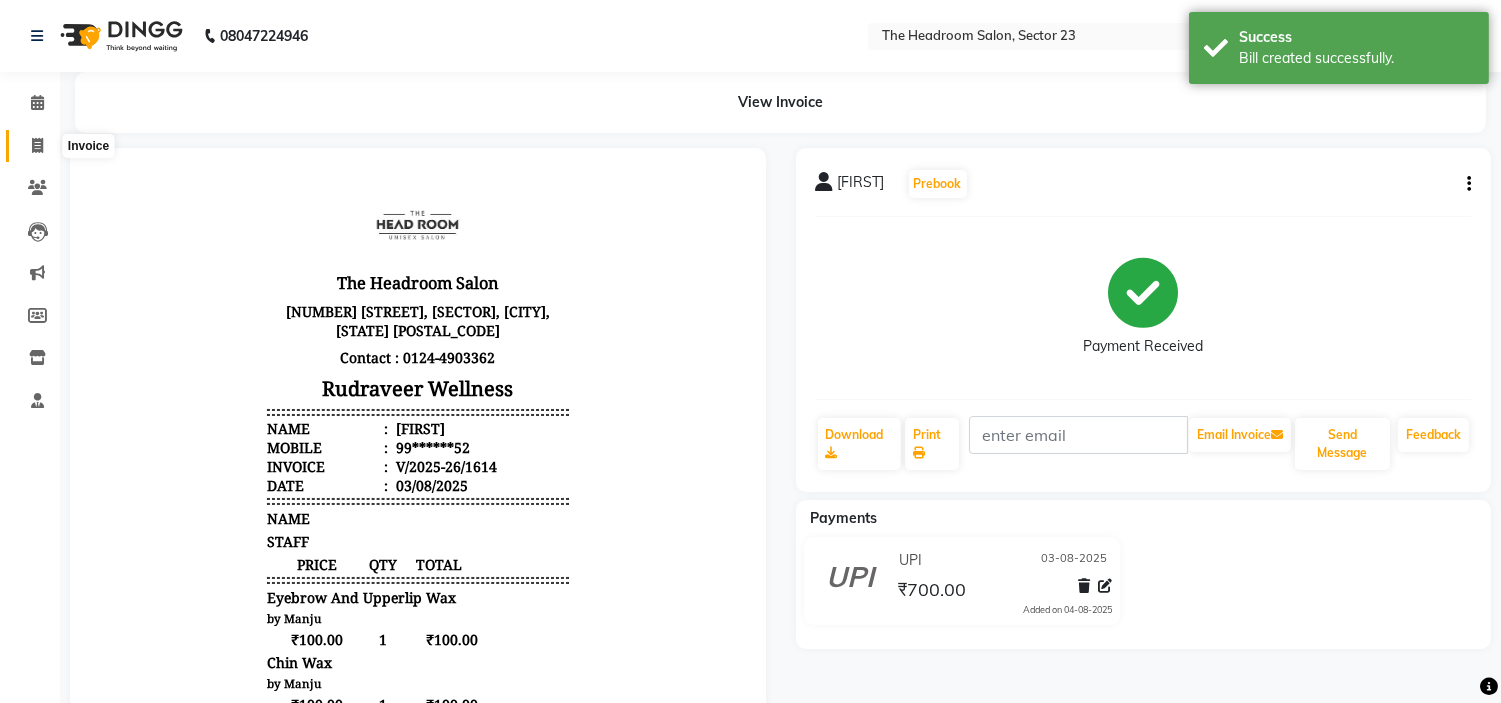 click 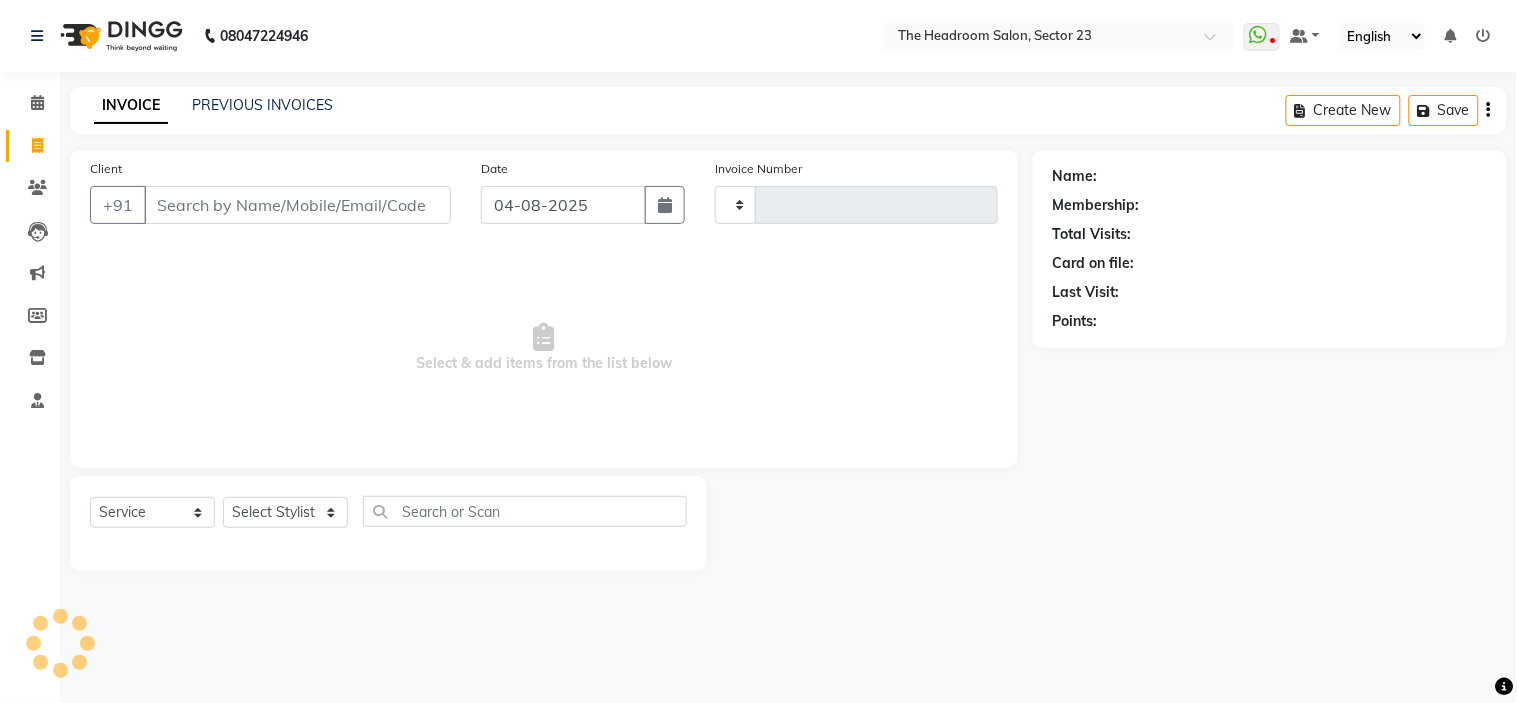 type on "1615" 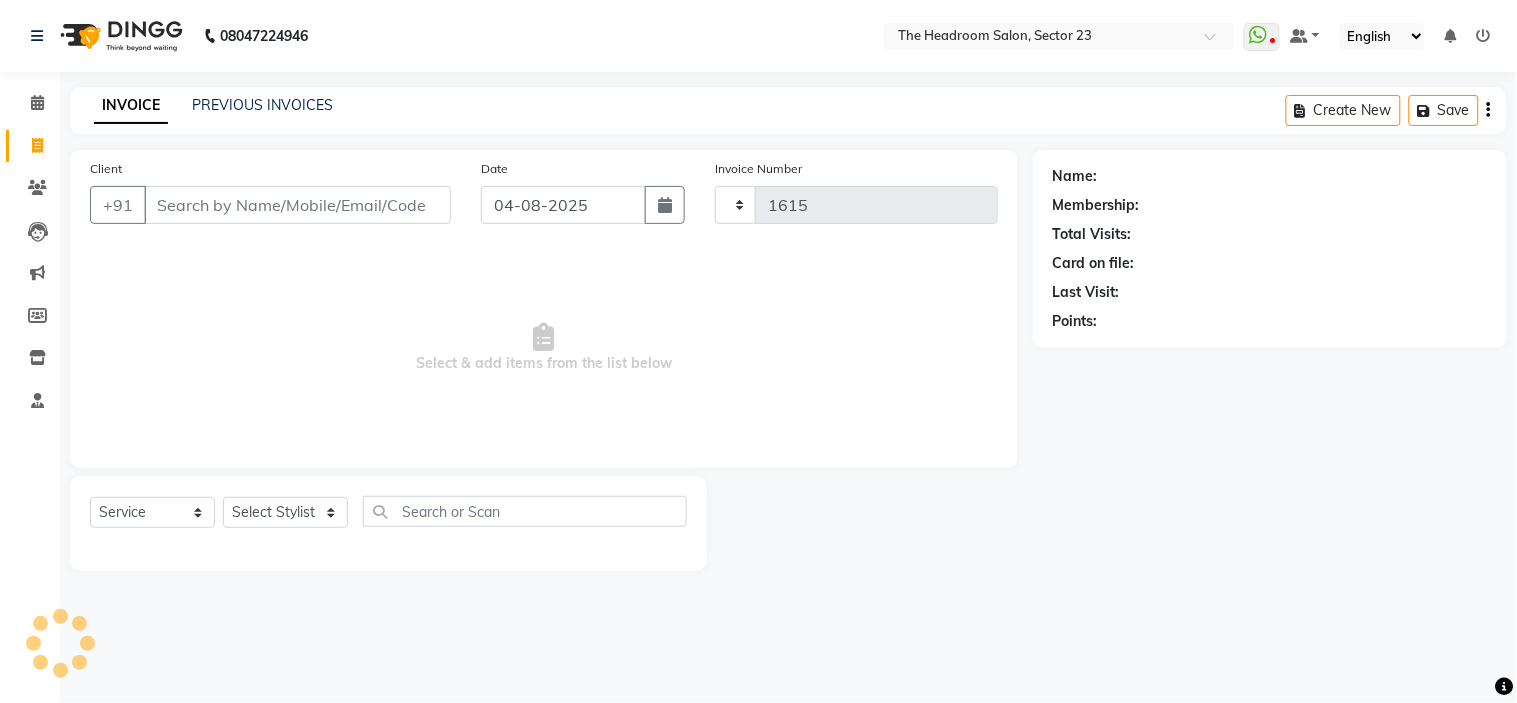 select on "6796" 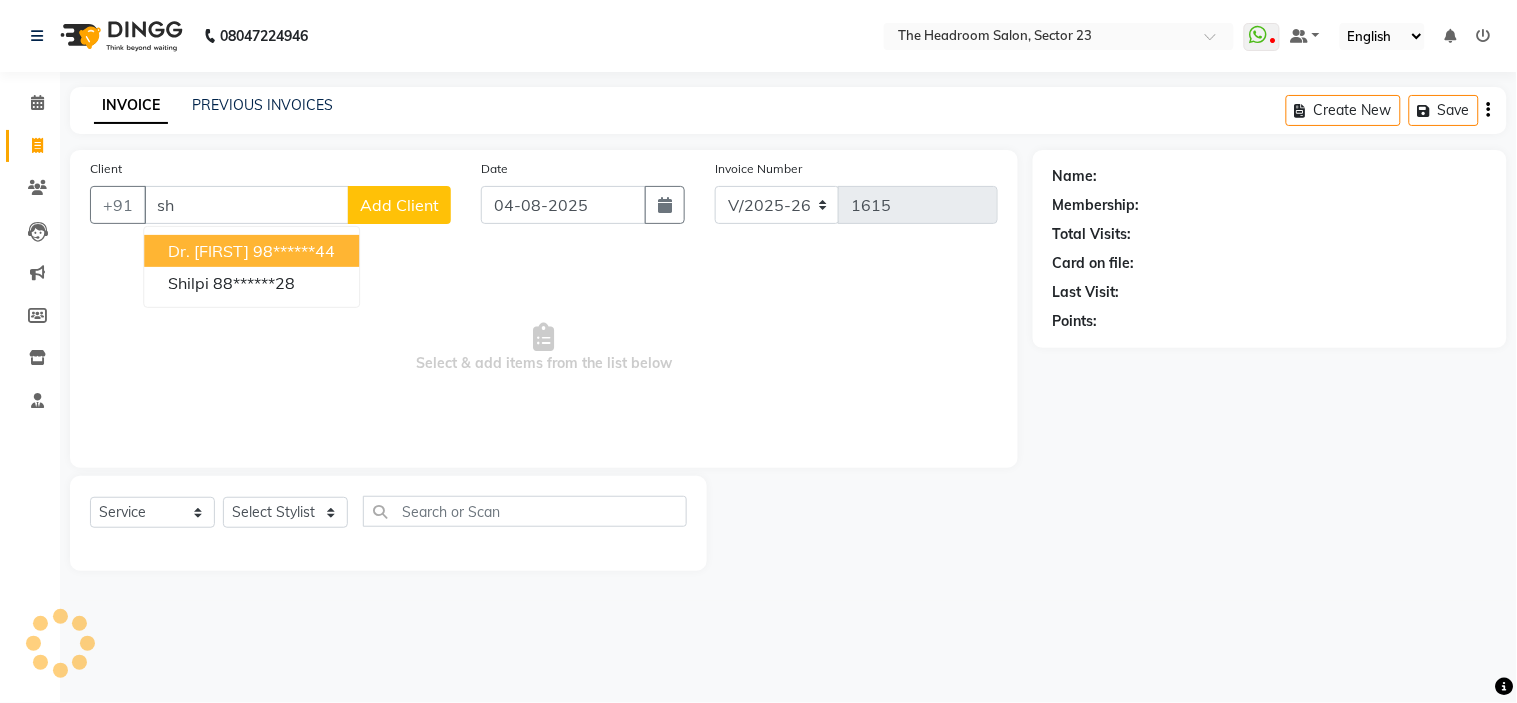 type on "s" 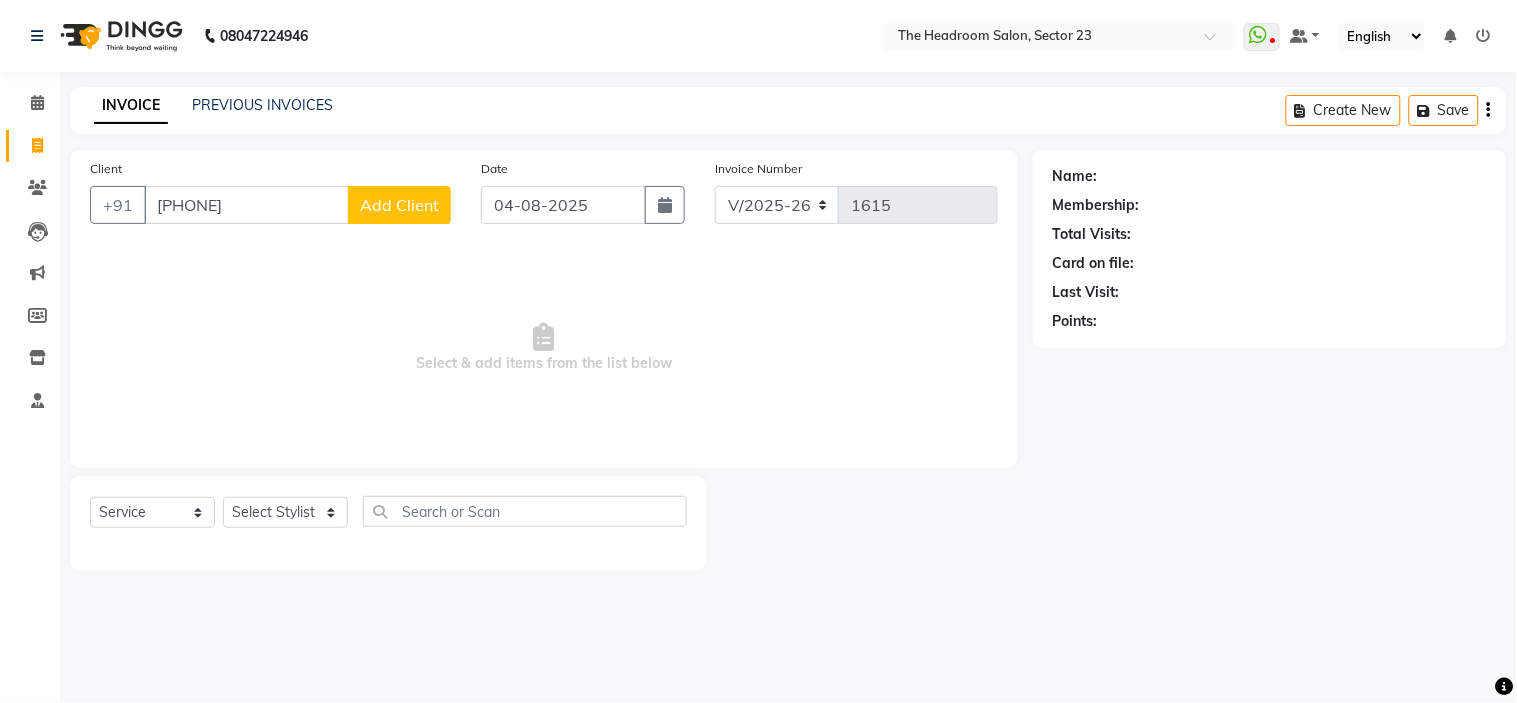 type on "[PHONE]" 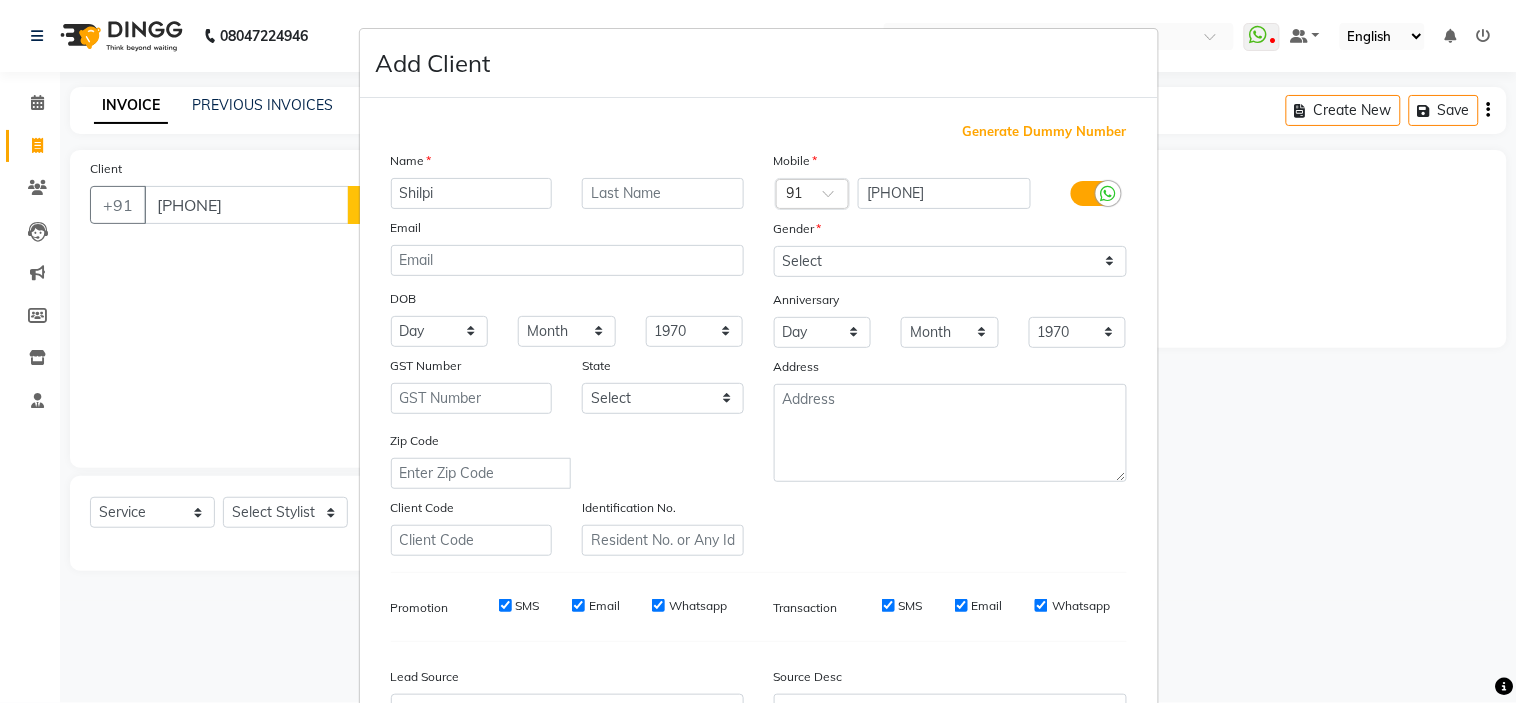 type on "Shilpi" 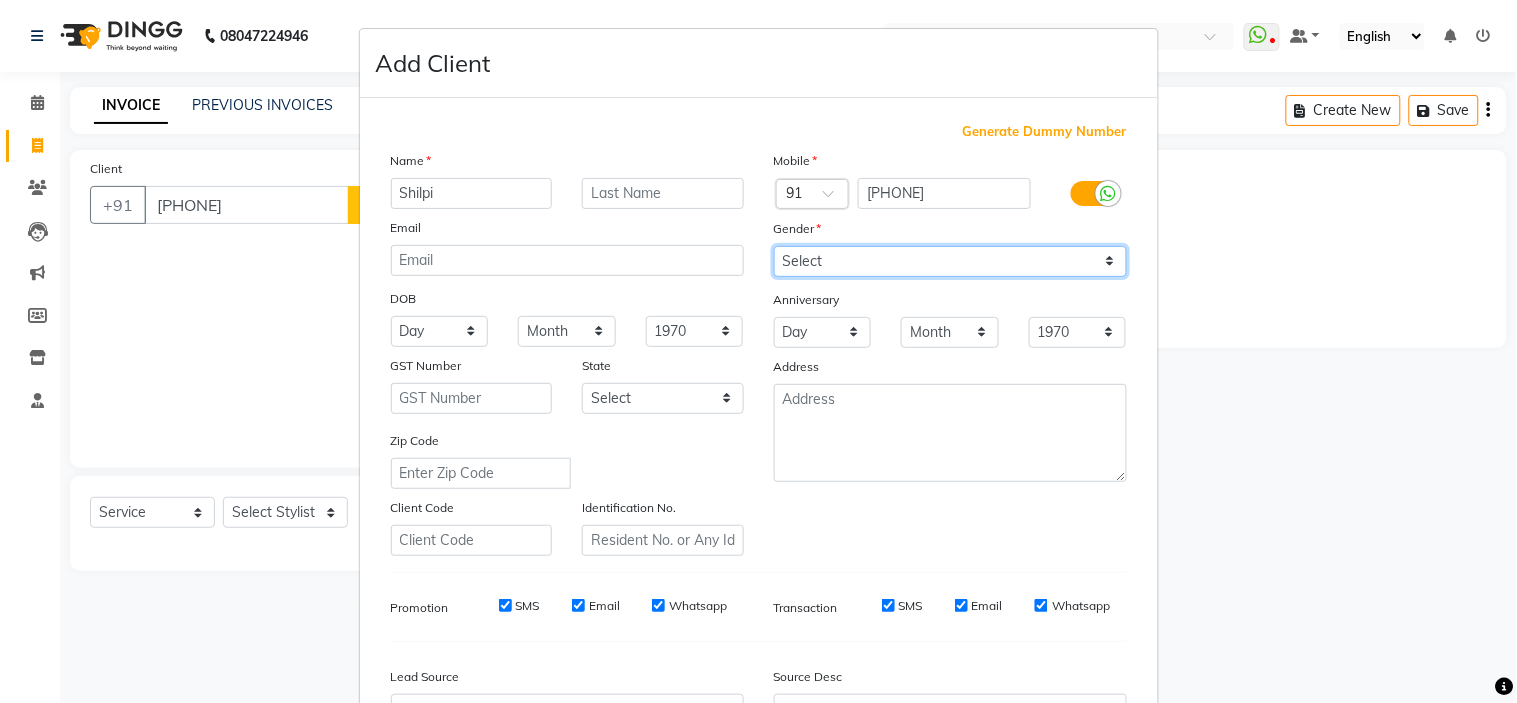 click on "Select Male Female Other Prefer Not To Say" at bounding box center (950, 261) 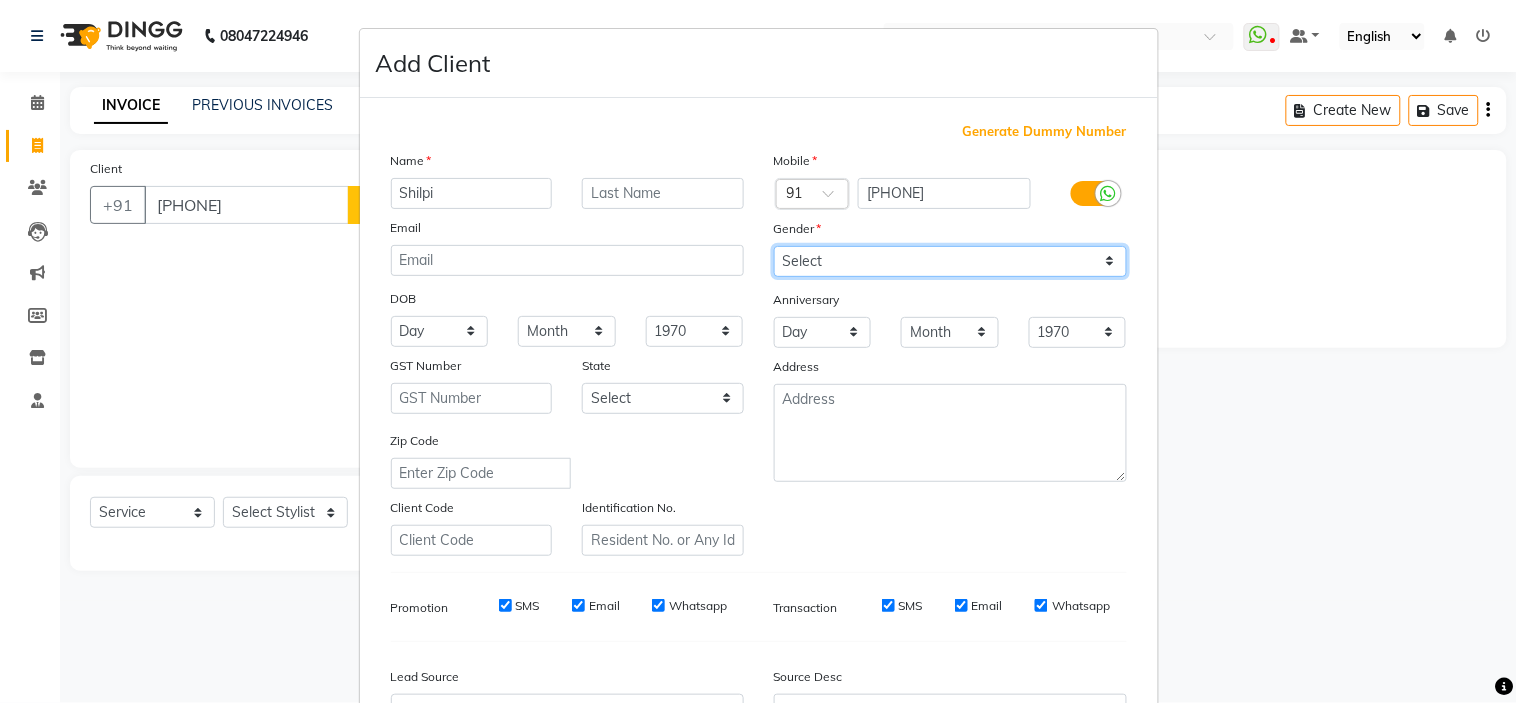 select on "female" 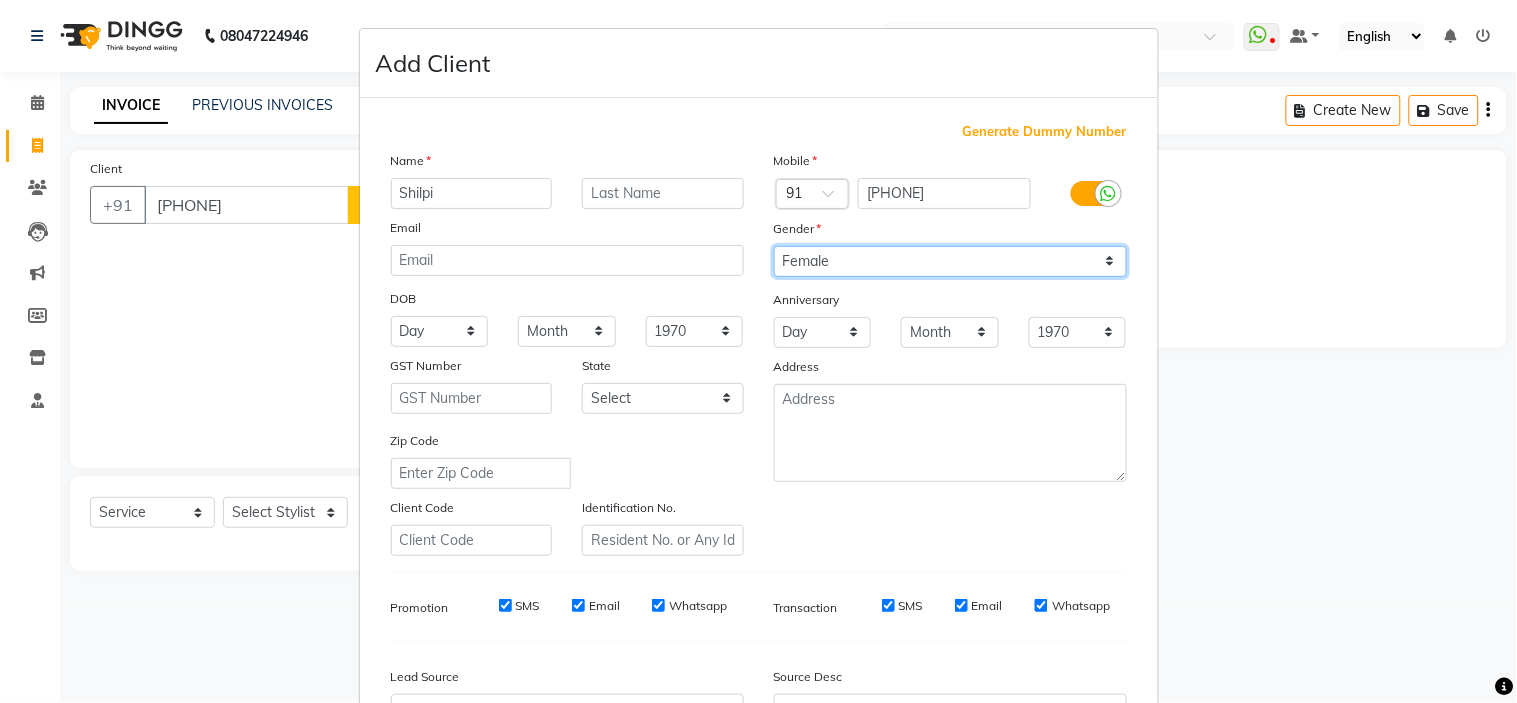 click on "Select Male Female Other Prefer Not To Say" at bounding box center (950, 261) 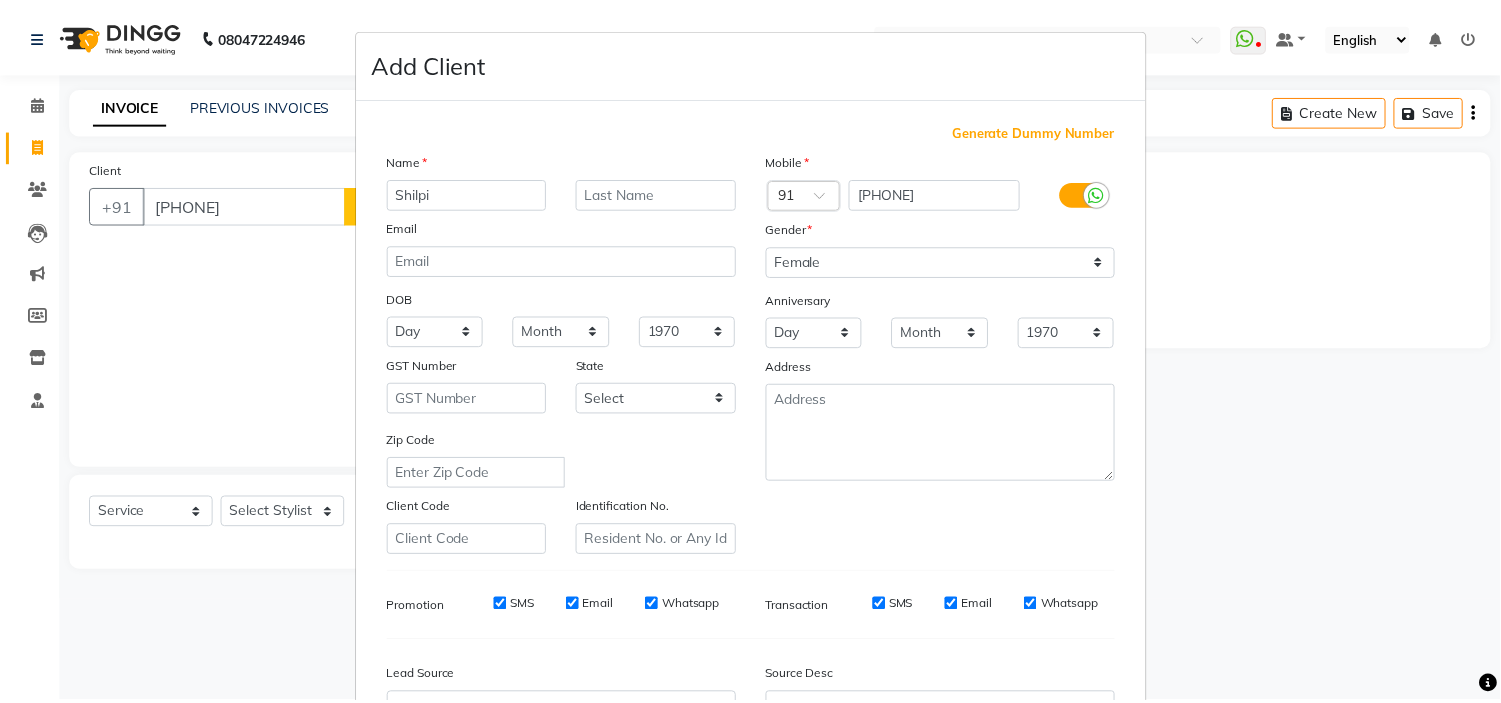 scroll, scrollTop: 221, scrollLeft: 0, axis: vertical 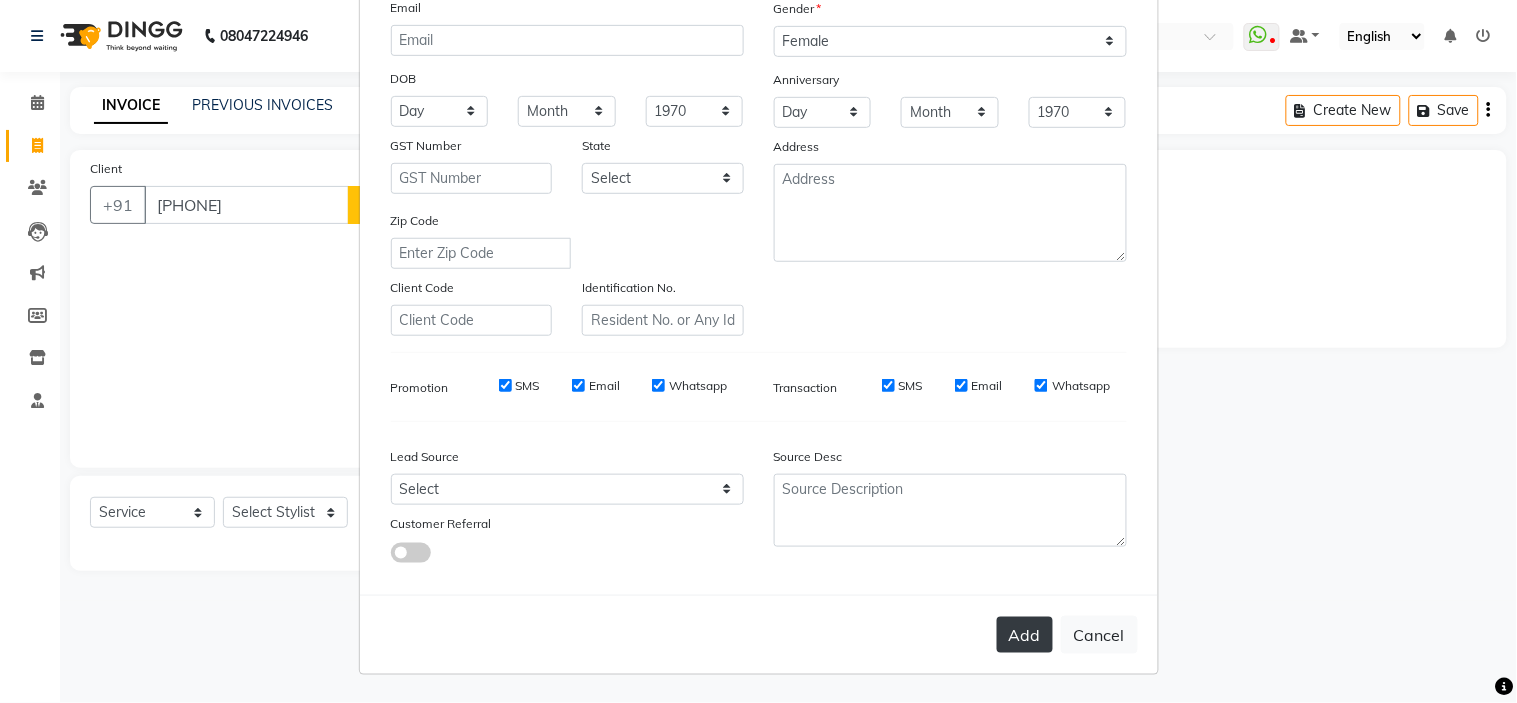 click on "Add" at bounding box center (1025, 635) 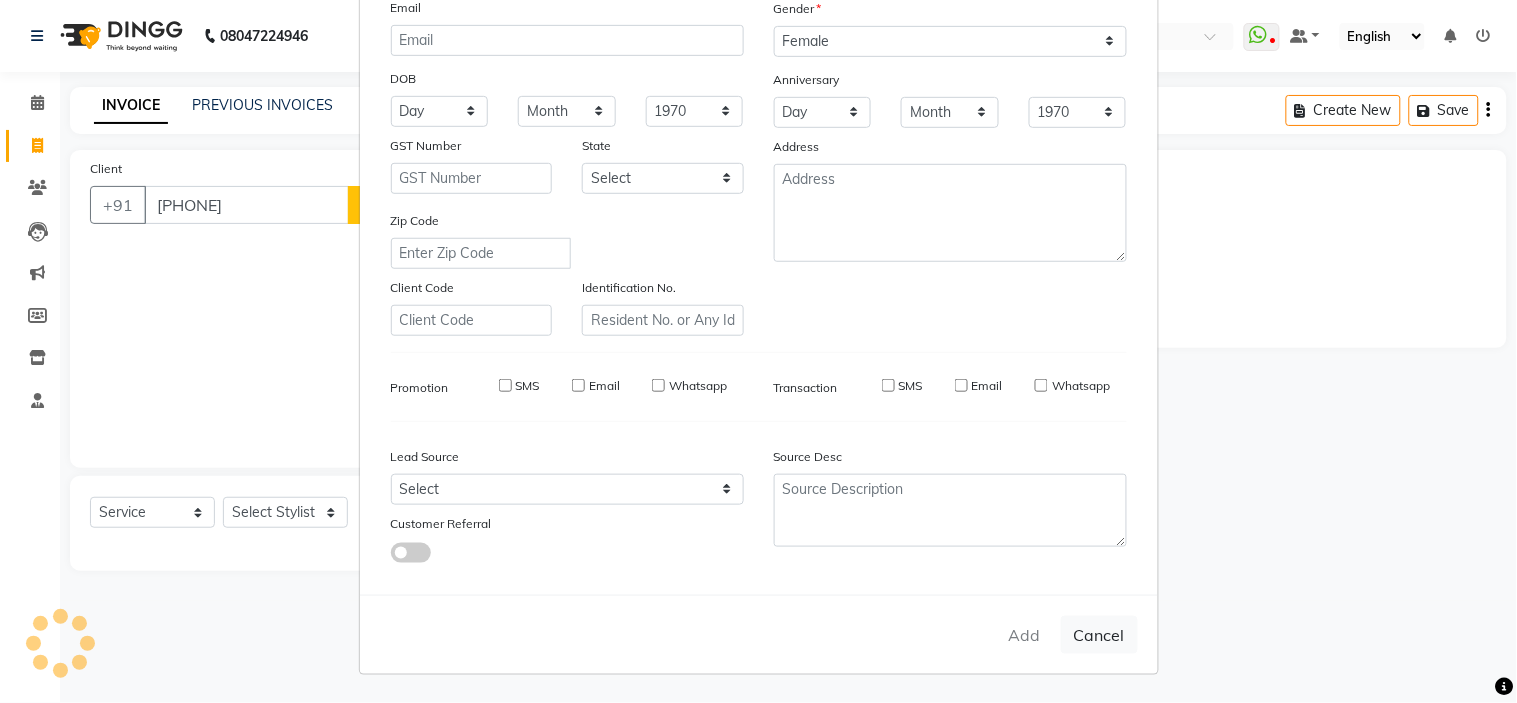 type on "98******99" 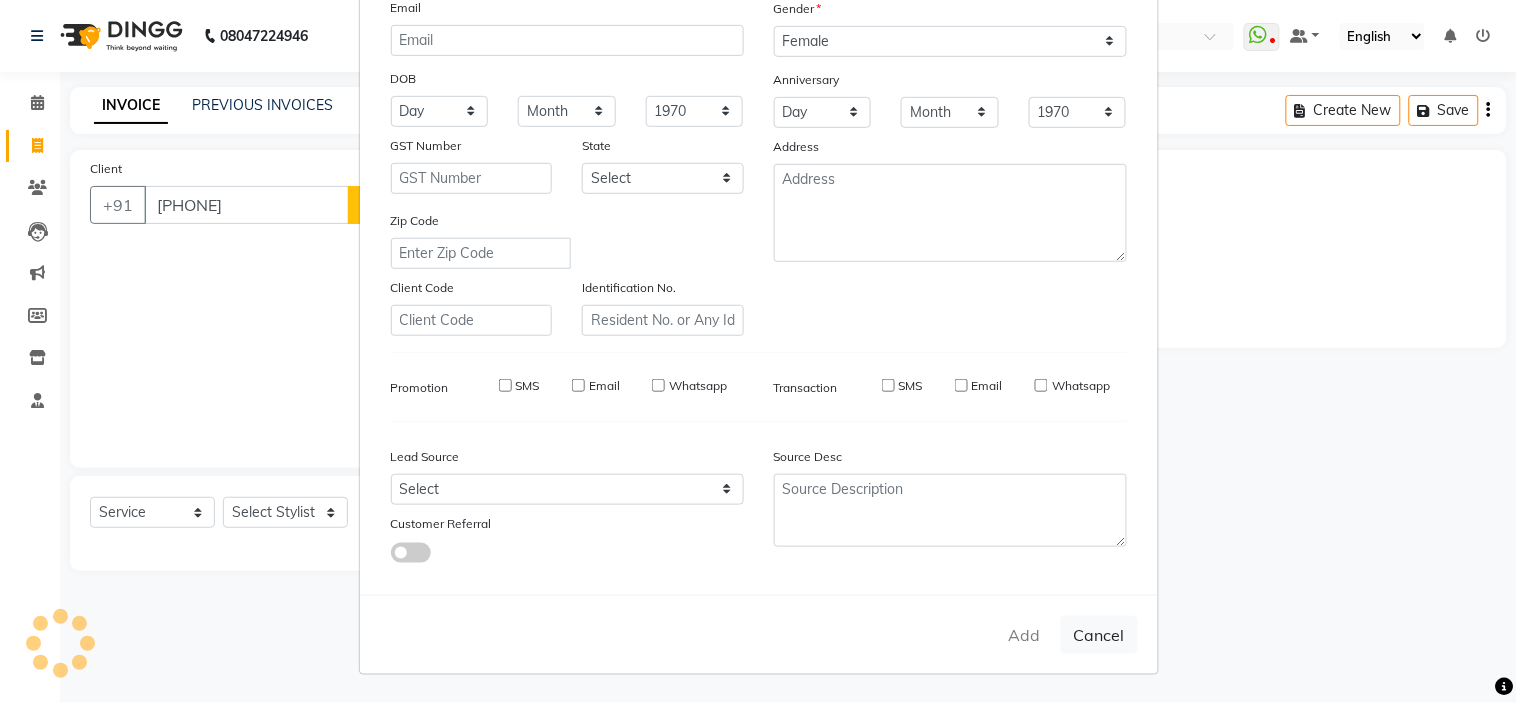 type 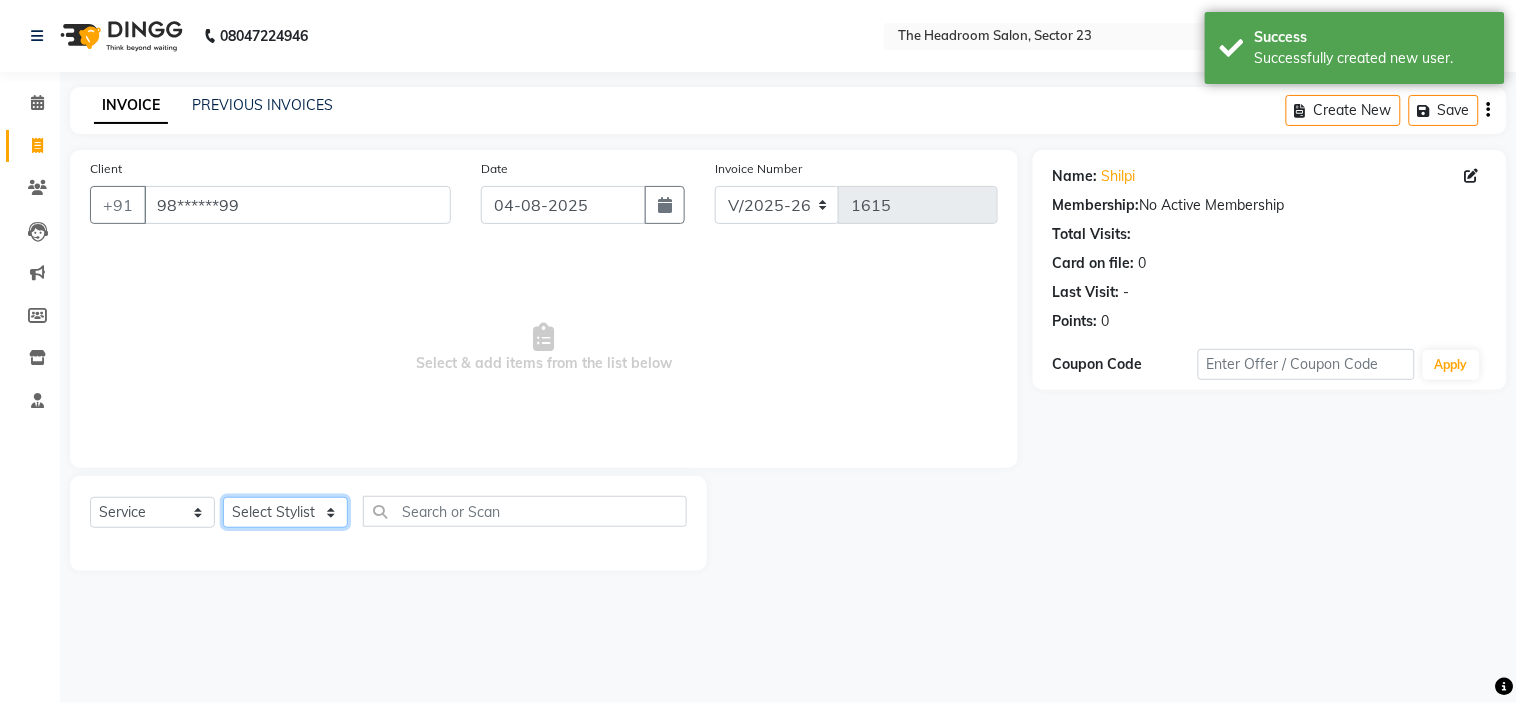 click on "Select Stylist Anjali Anubha Ashok Garima Manager Manju Raju Rohit Shahbaz" 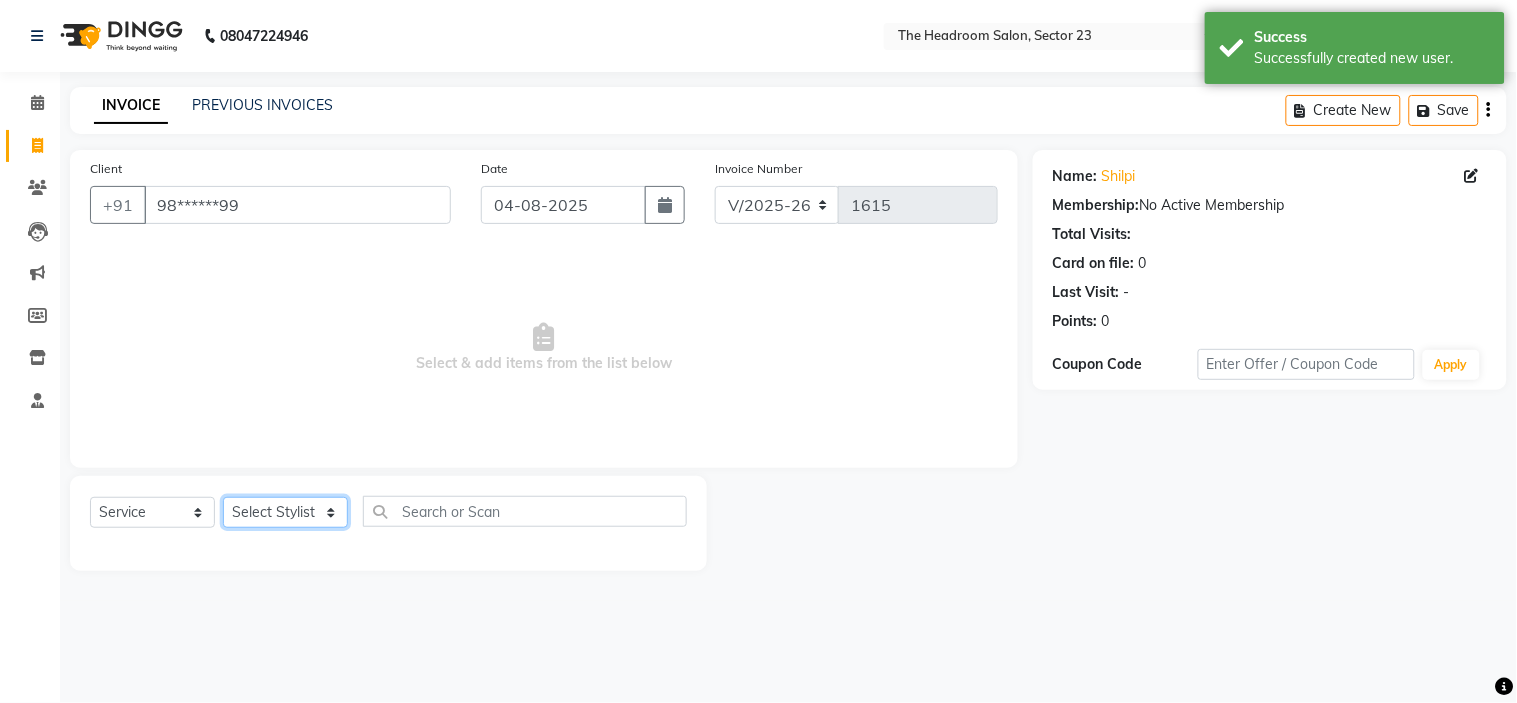 select on "53421" 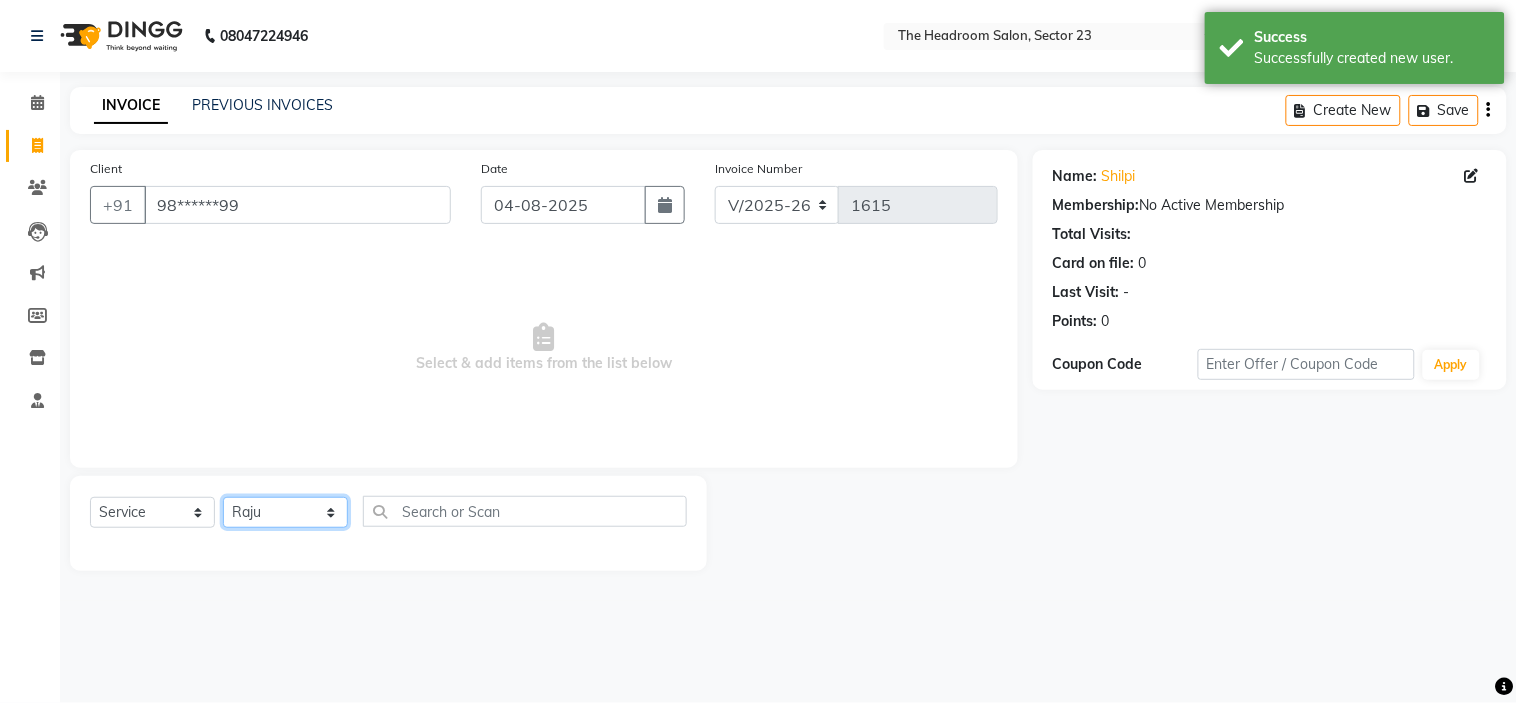 click on "Select Stylist Anjali Anubha Ashok Garima Manager Manju Raju Rohit Shahbaz" 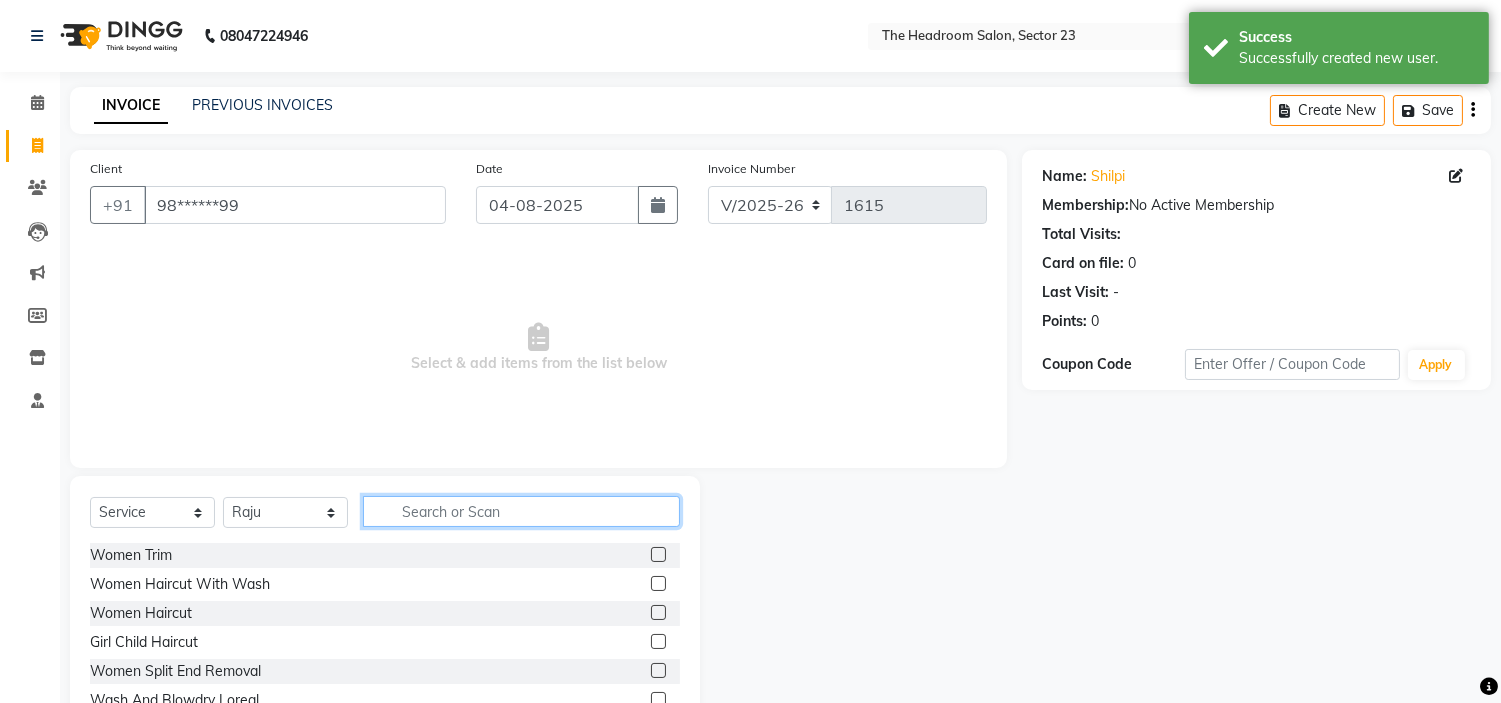 click 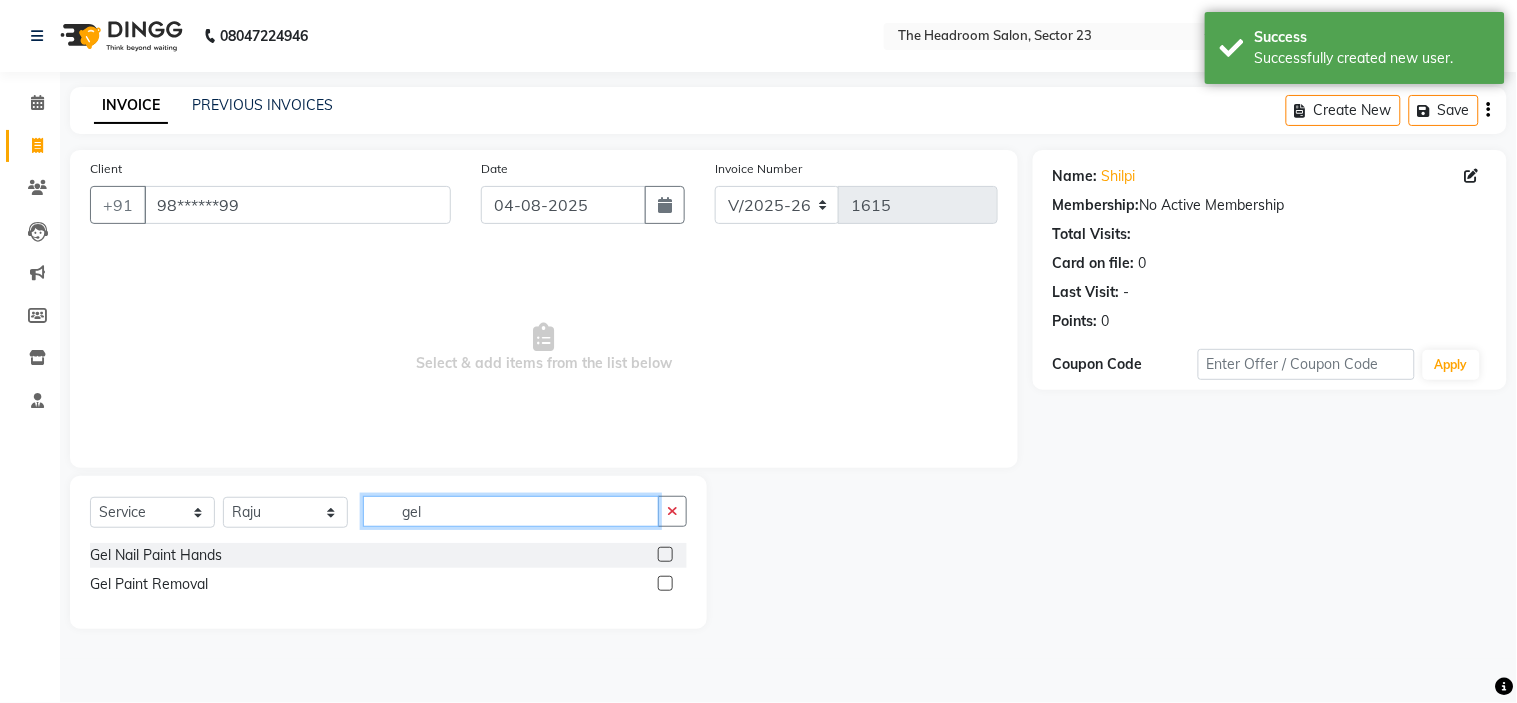 type on "gel" 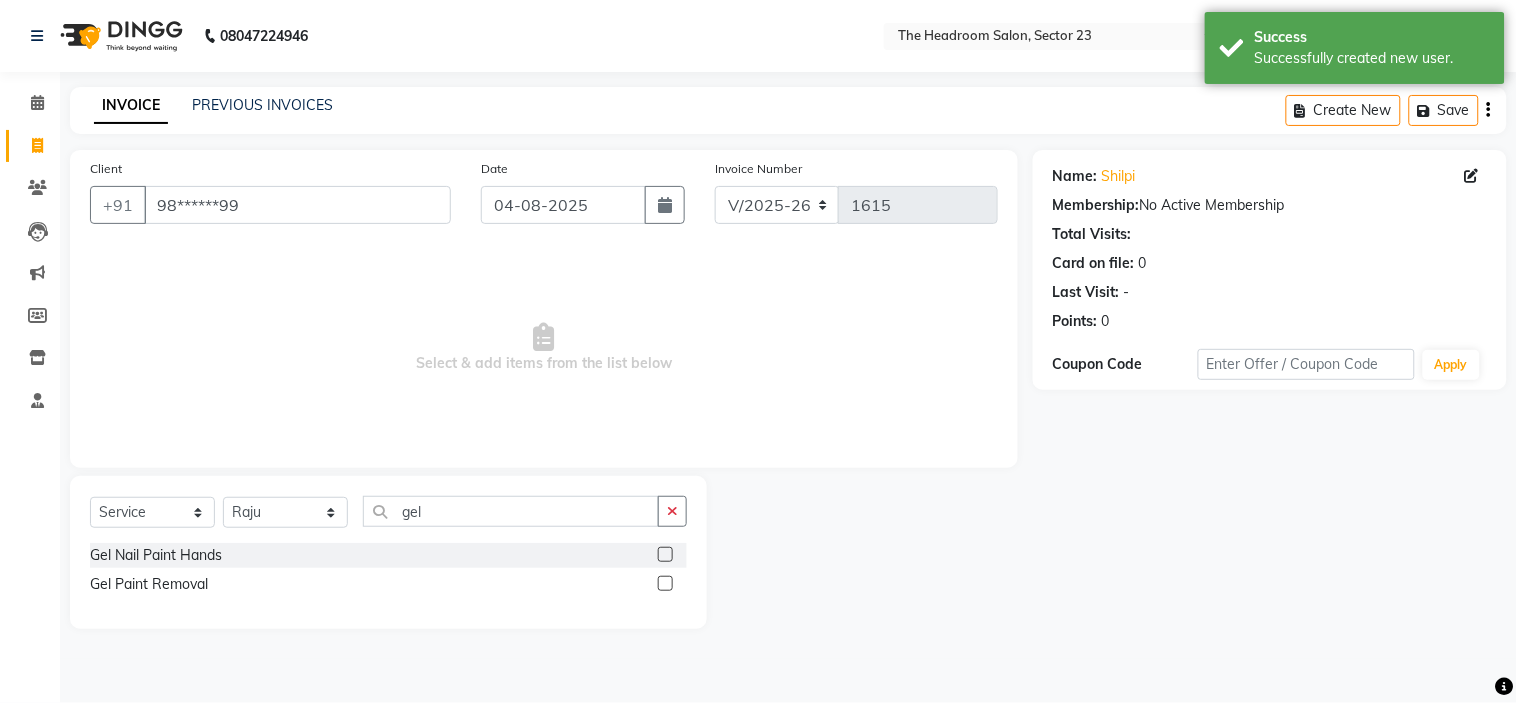 click 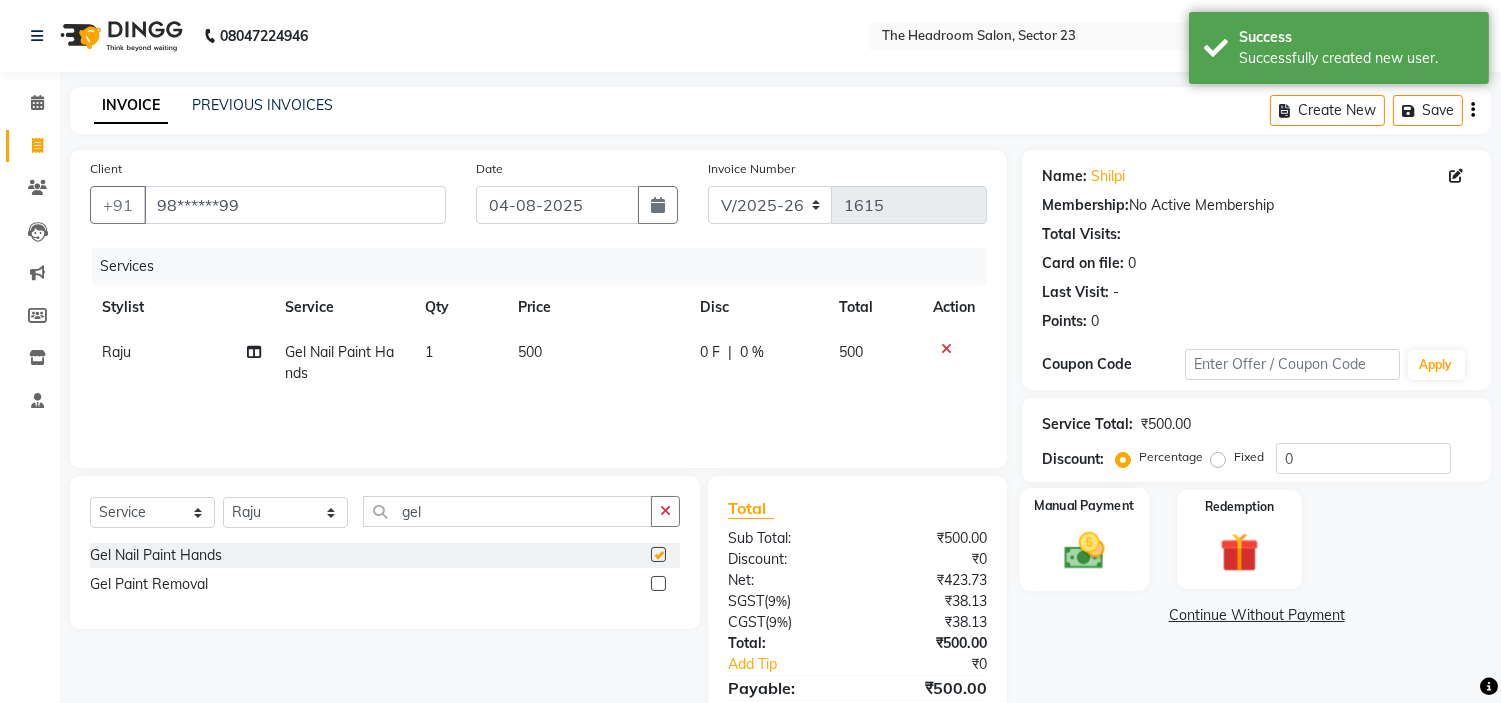checkbox on "false" 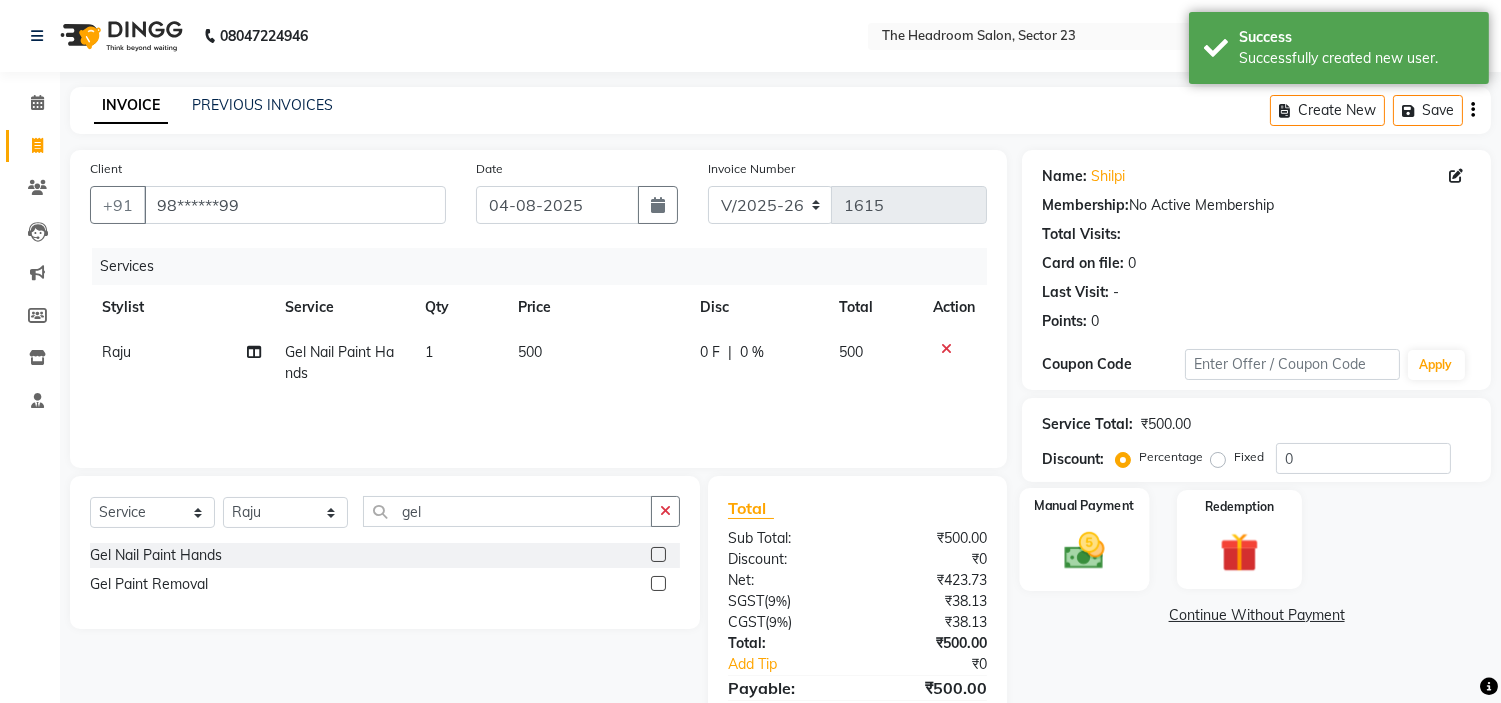 click 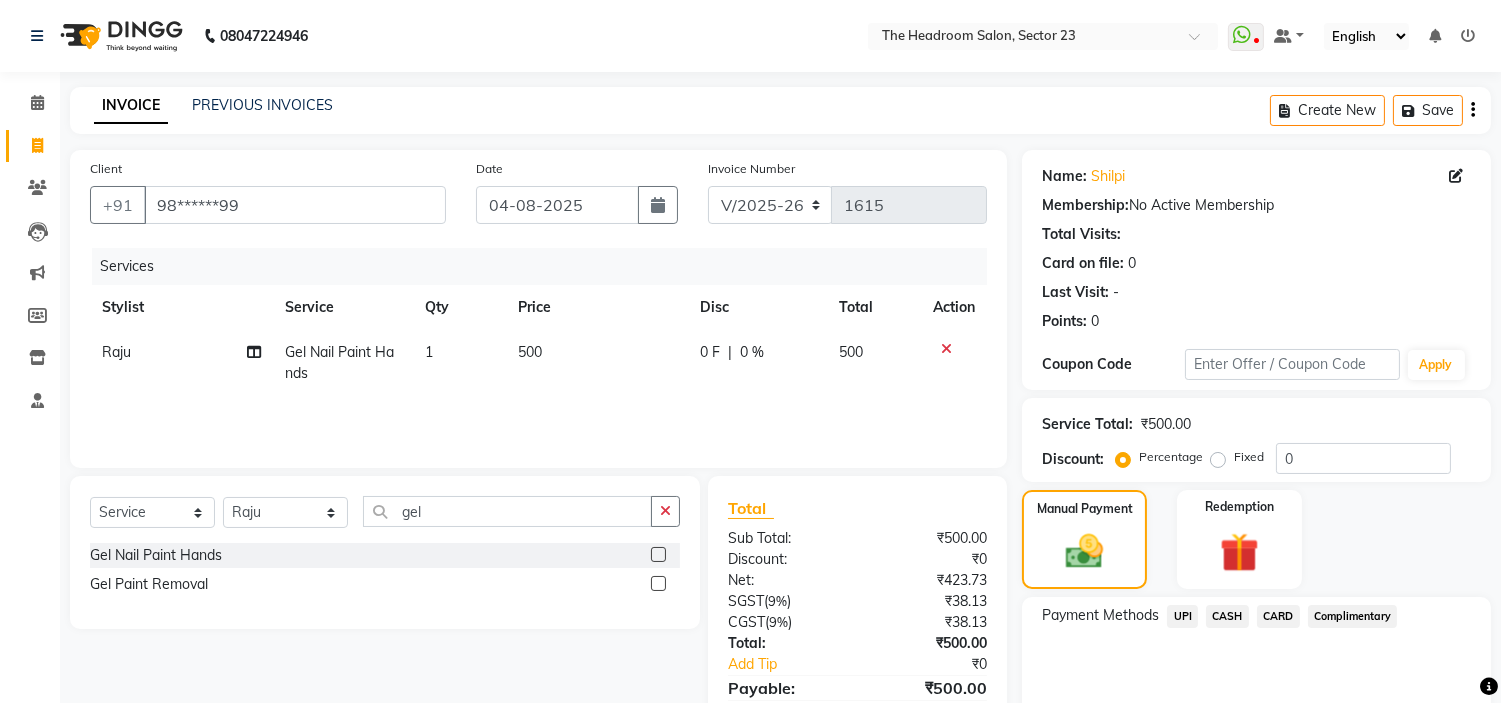 scroll, scrollTop: 96, scrollLeft: 0, axis: vertical 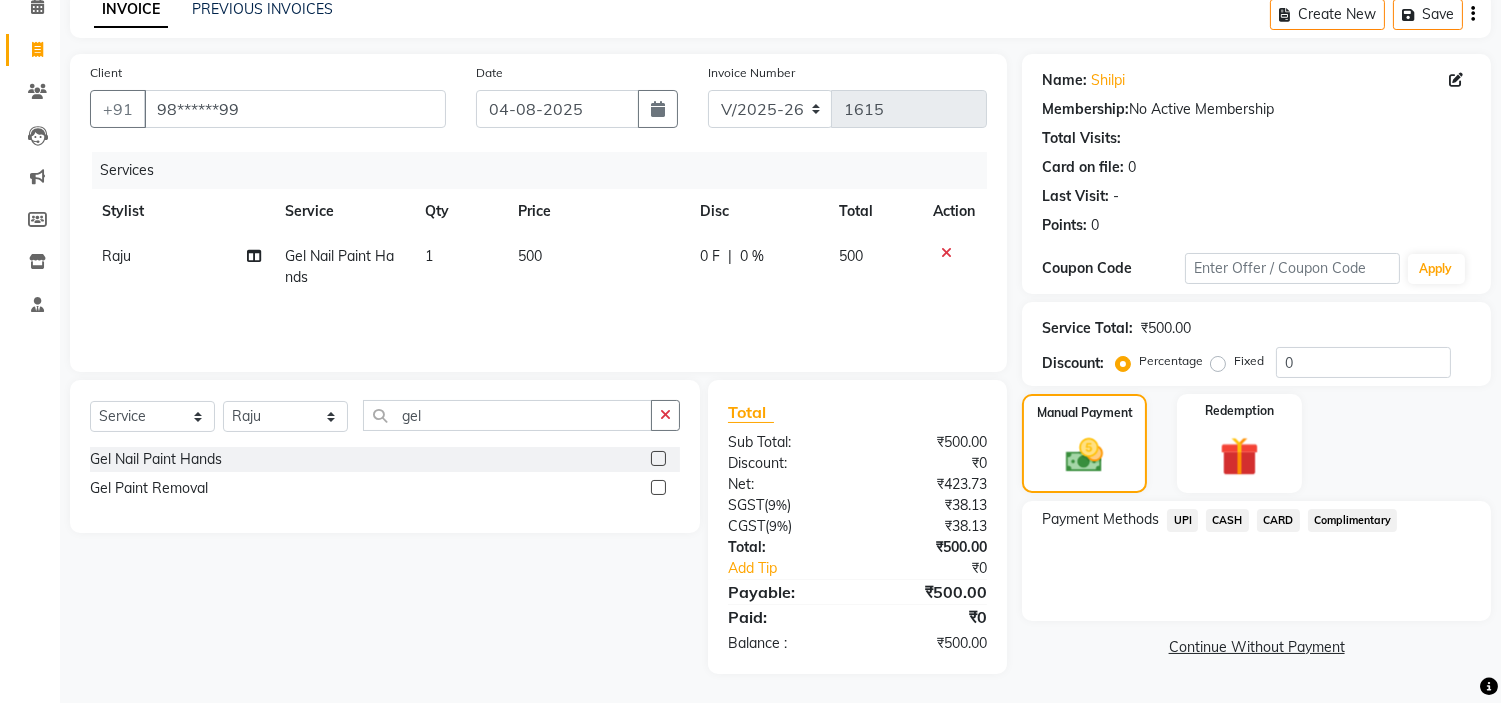 click on "UPI" 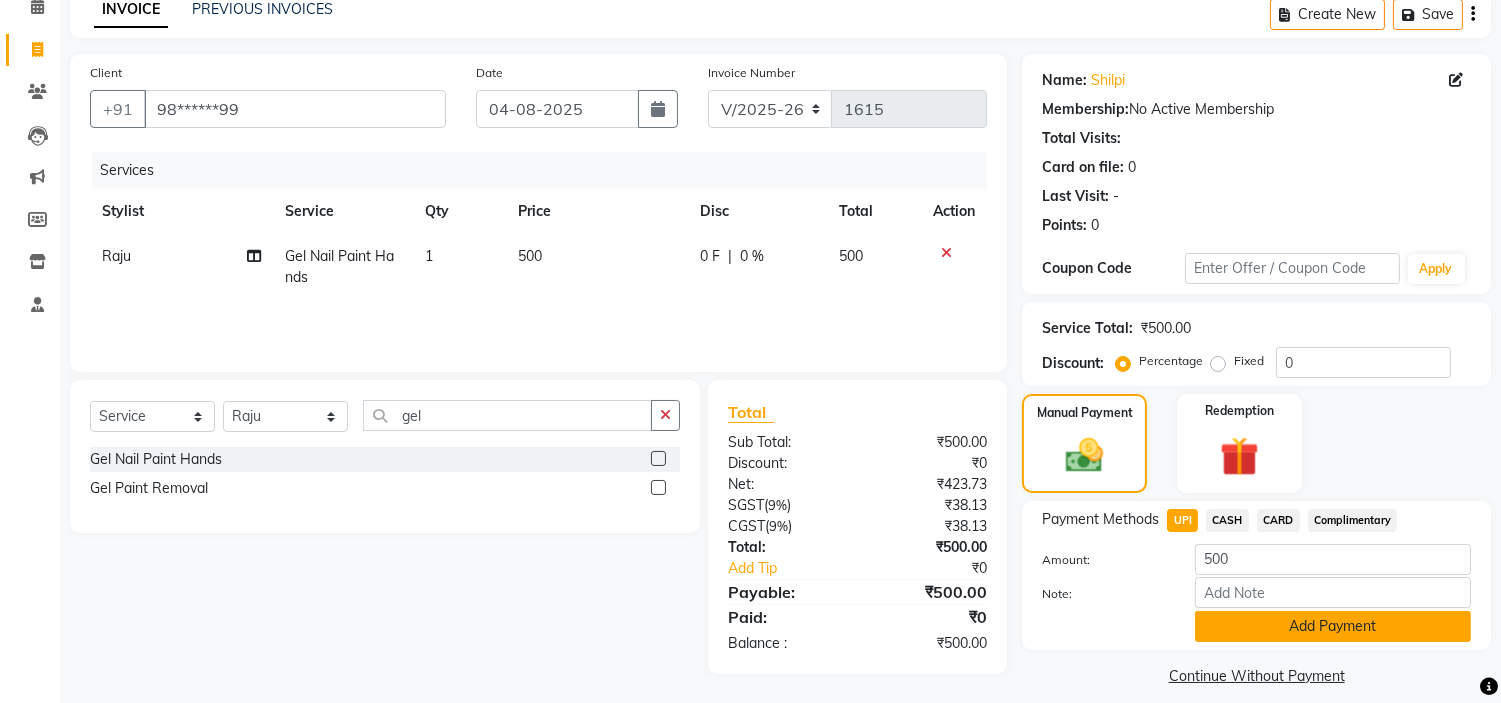 click on "Add Payment" 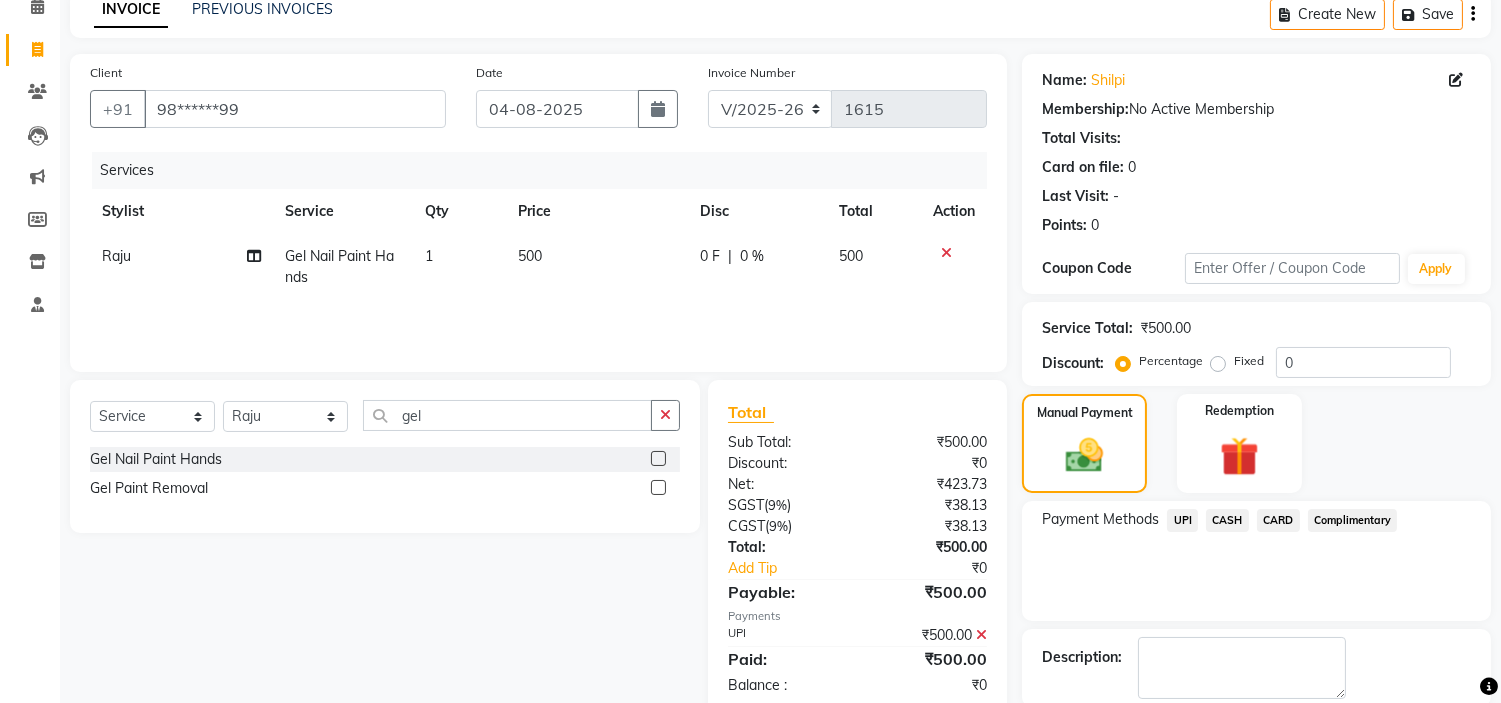 scroll, scrollTop: 196, scrollLeft: 0, axis: vertical 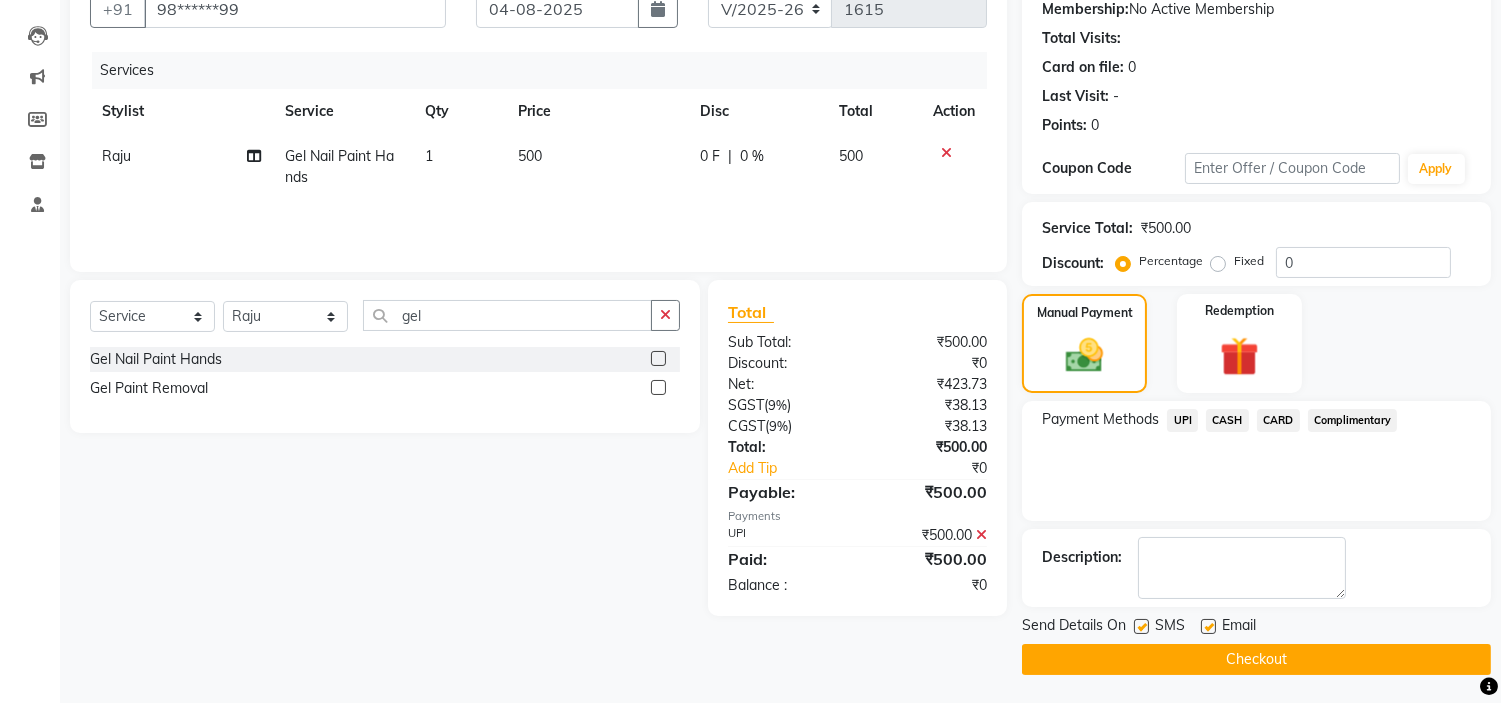 click on "Checkout" 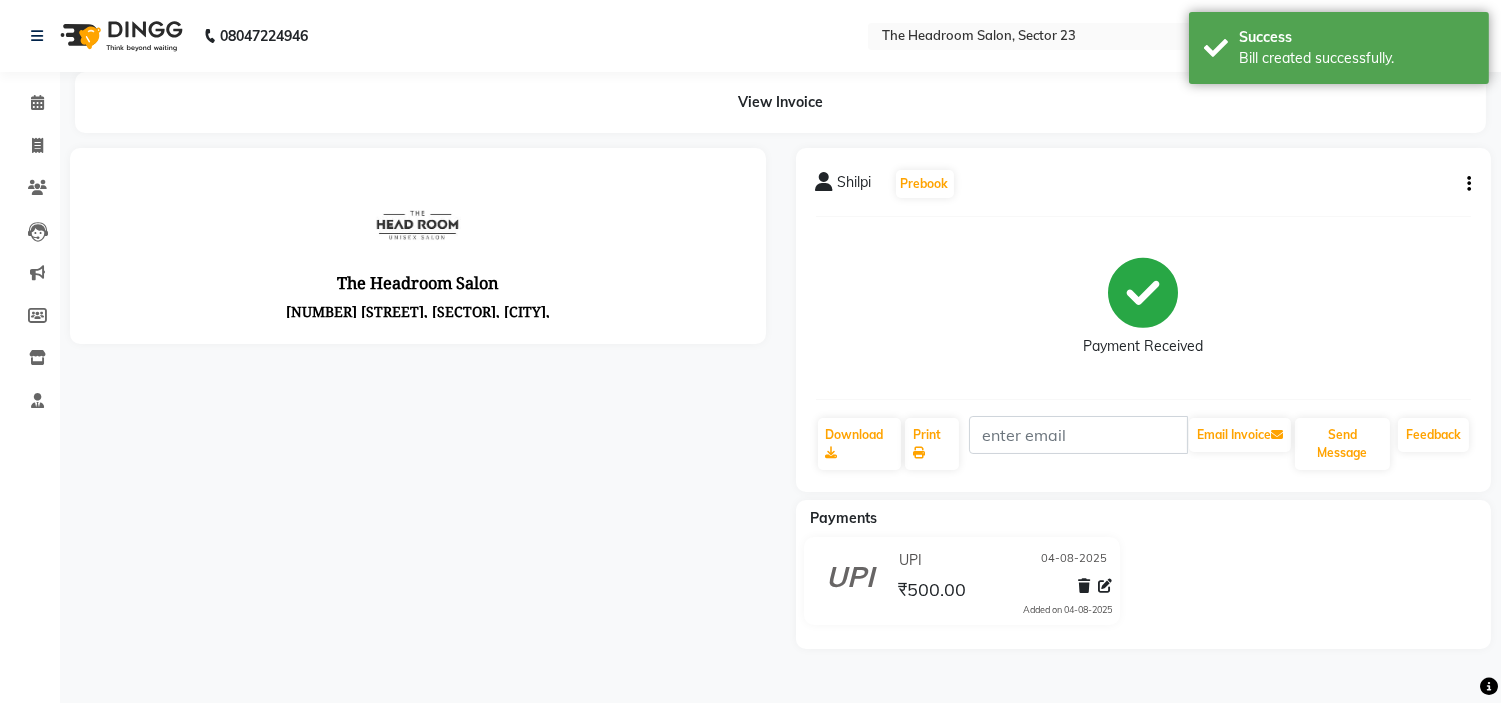 scroll, scrollTop: 0, scrollLeft: 0, axis: both 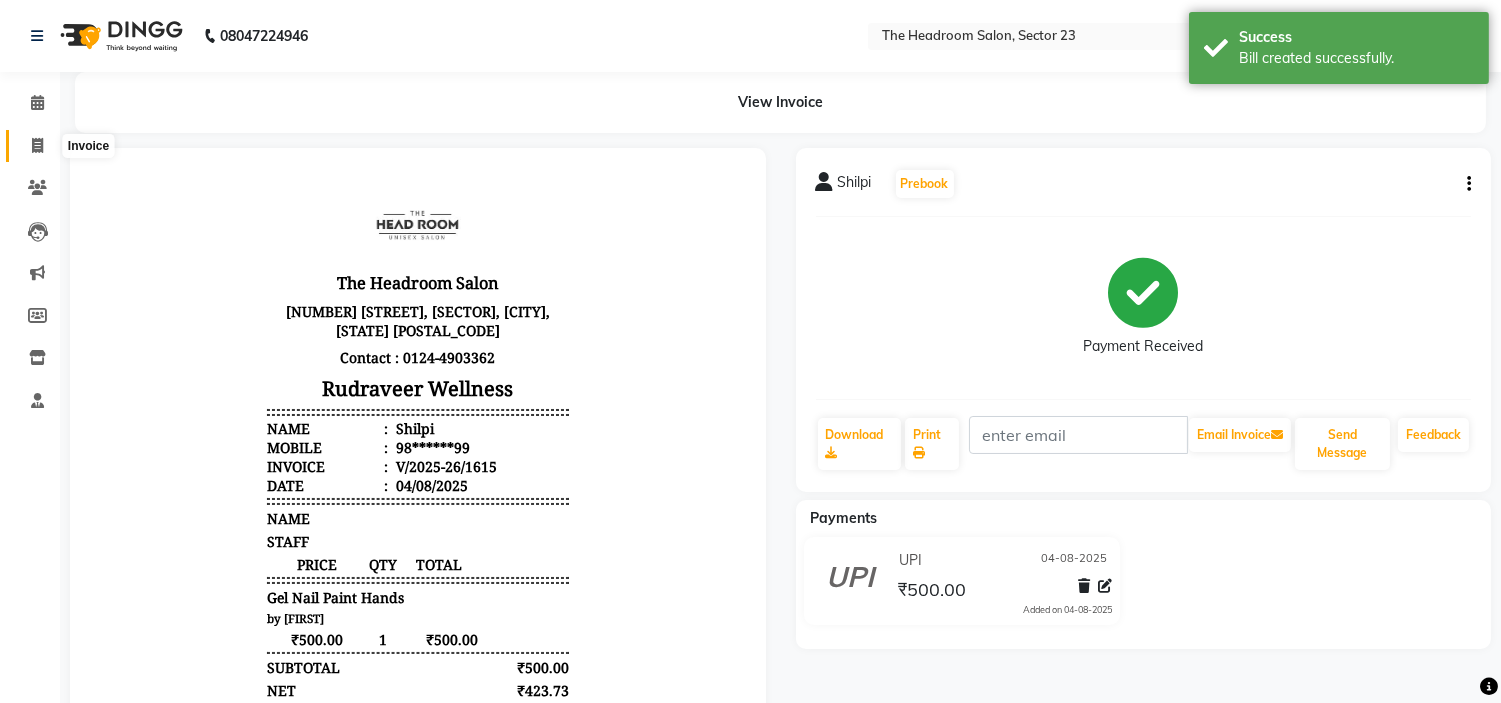 click 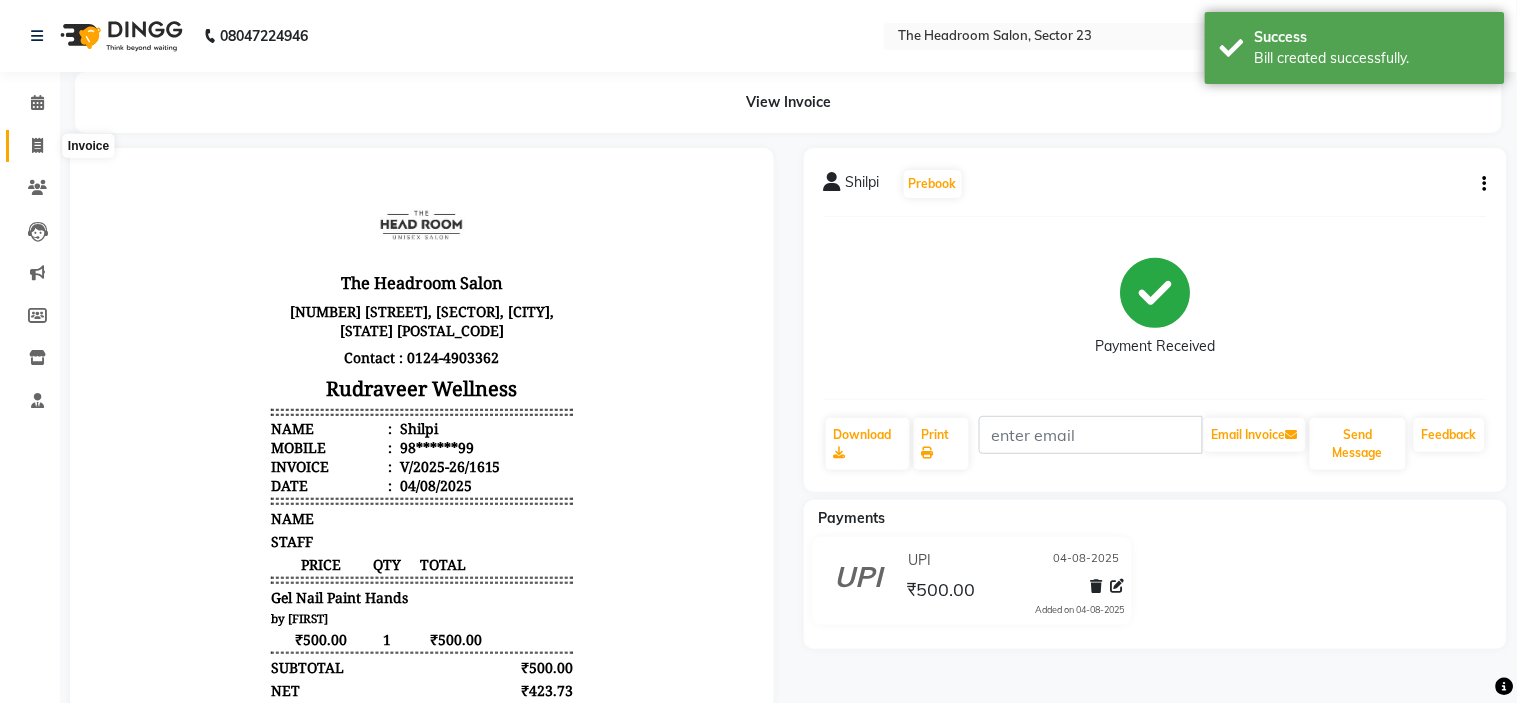 select on "service" 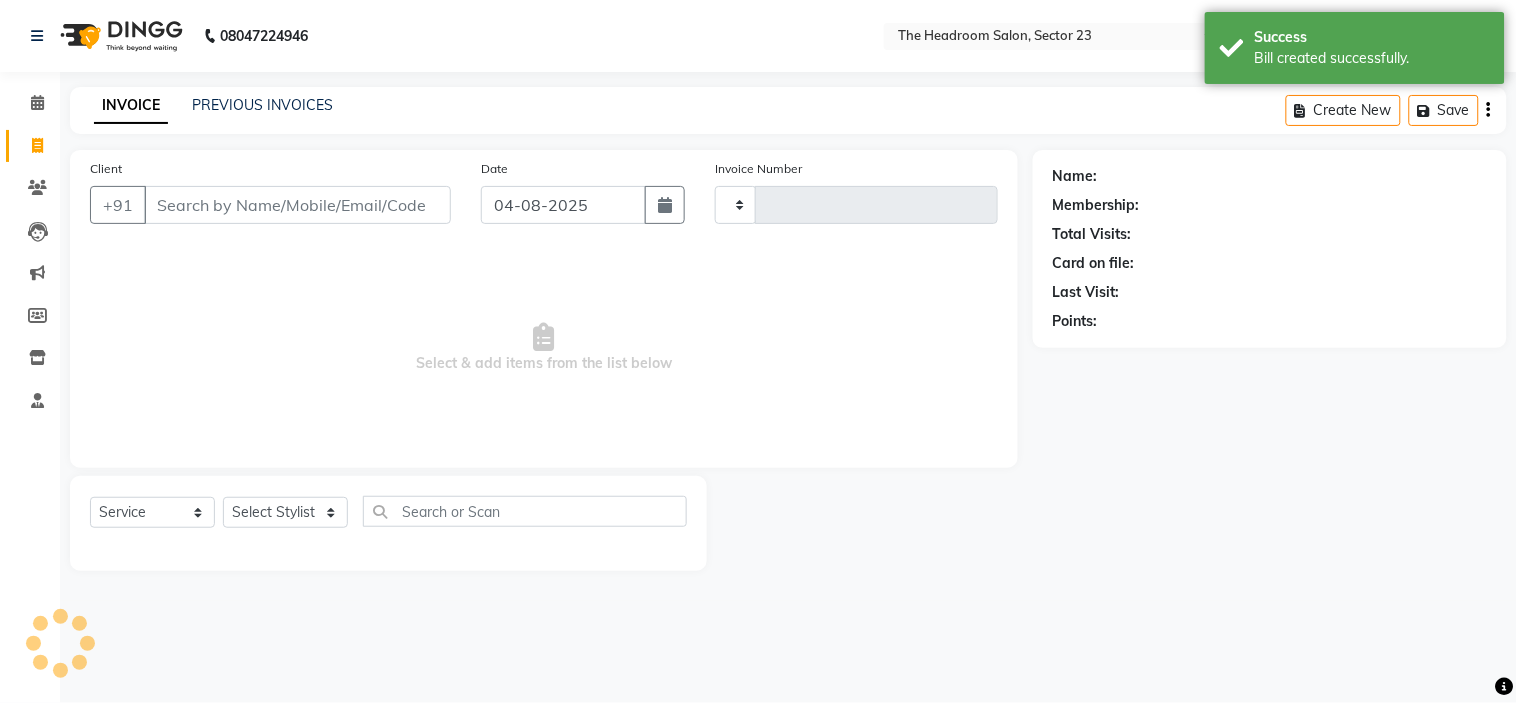 type on "1616" 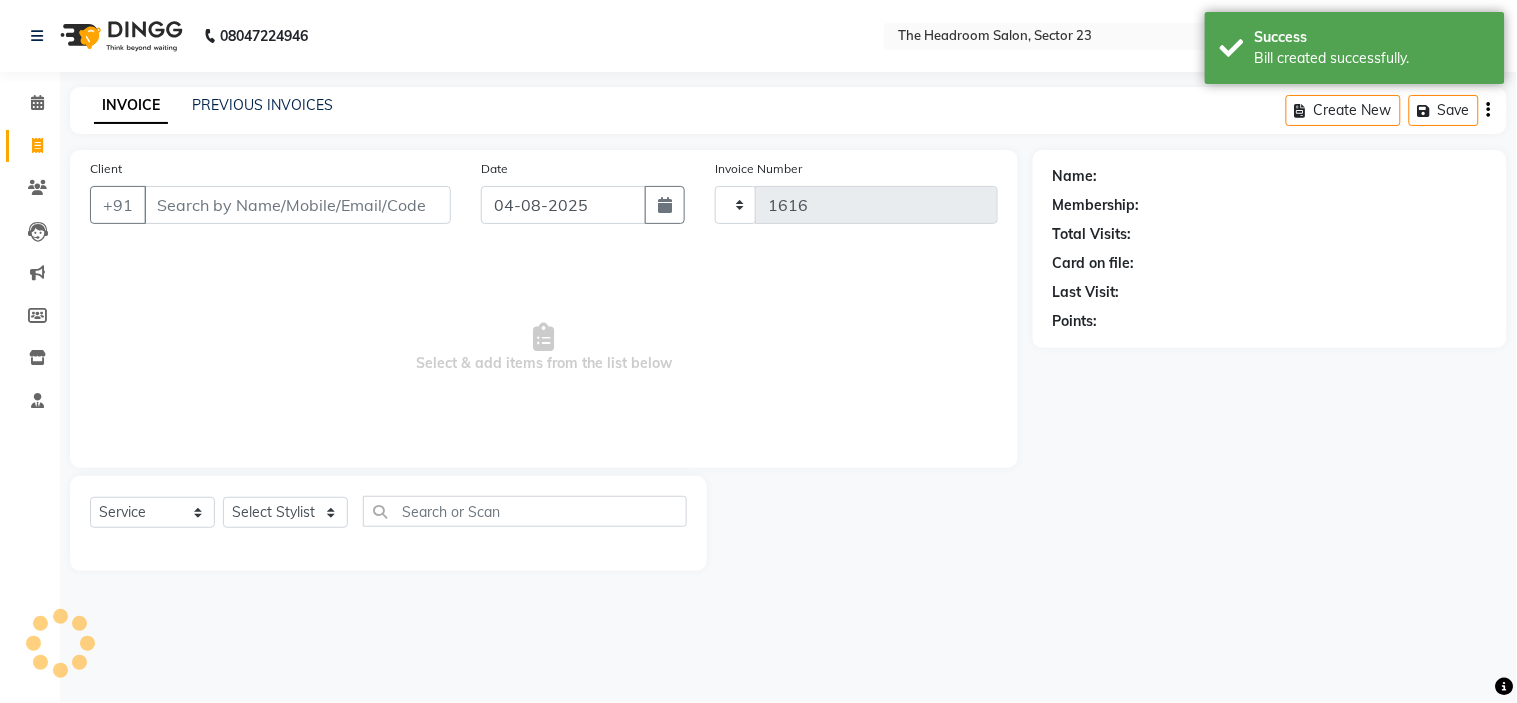 select on "6796" 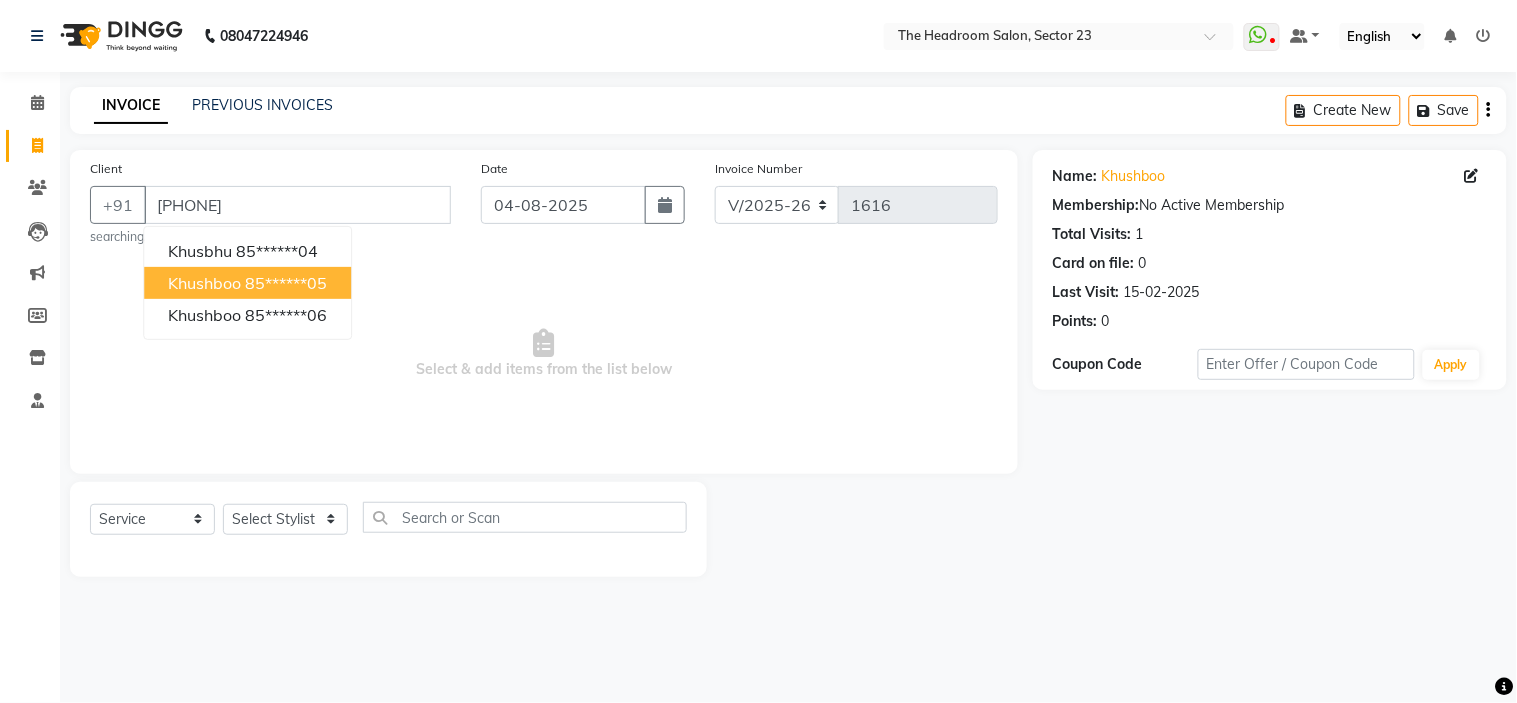click on "85******05" at bounding box center [286, 283] 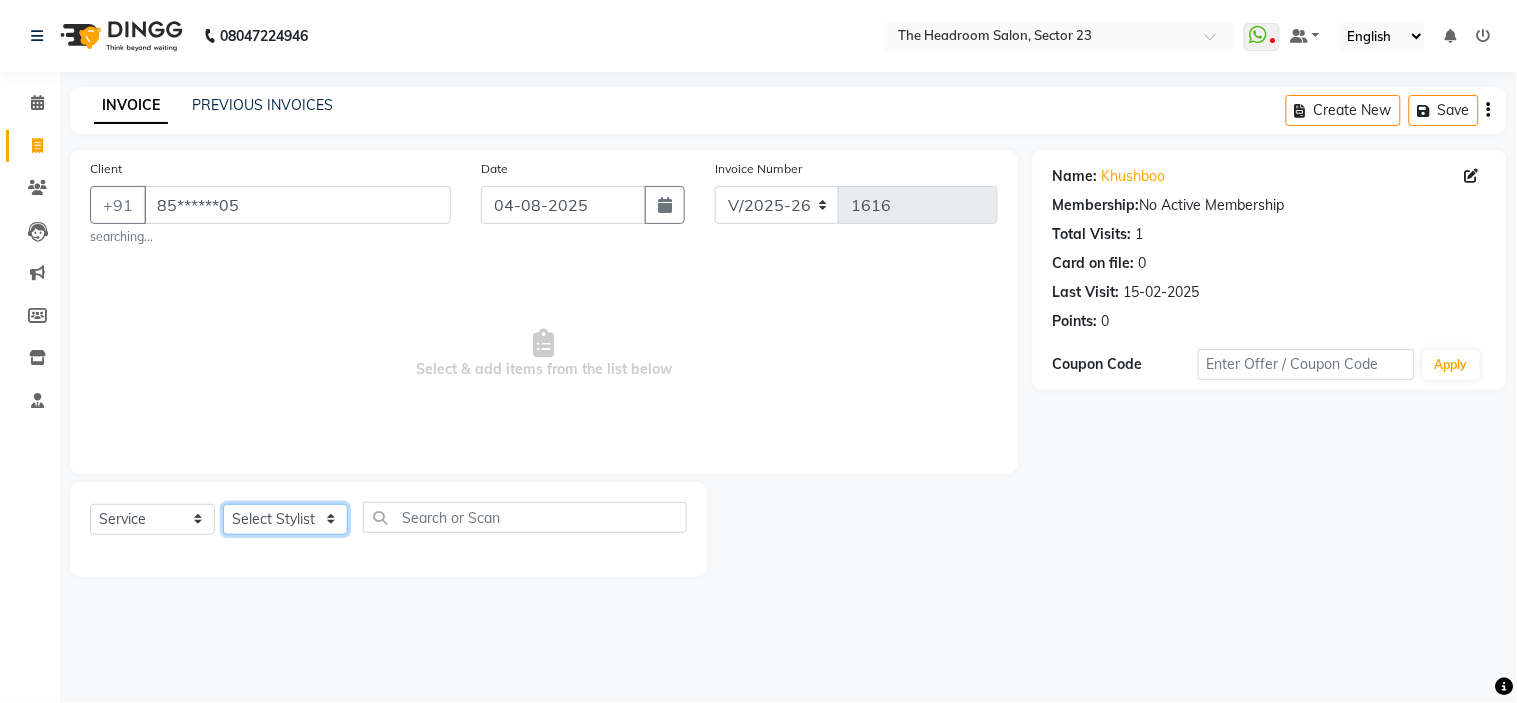 click on "Select Stylist Anjali Anubha Ashok Garima Manager Manju Raju Rohit Shahbaz" 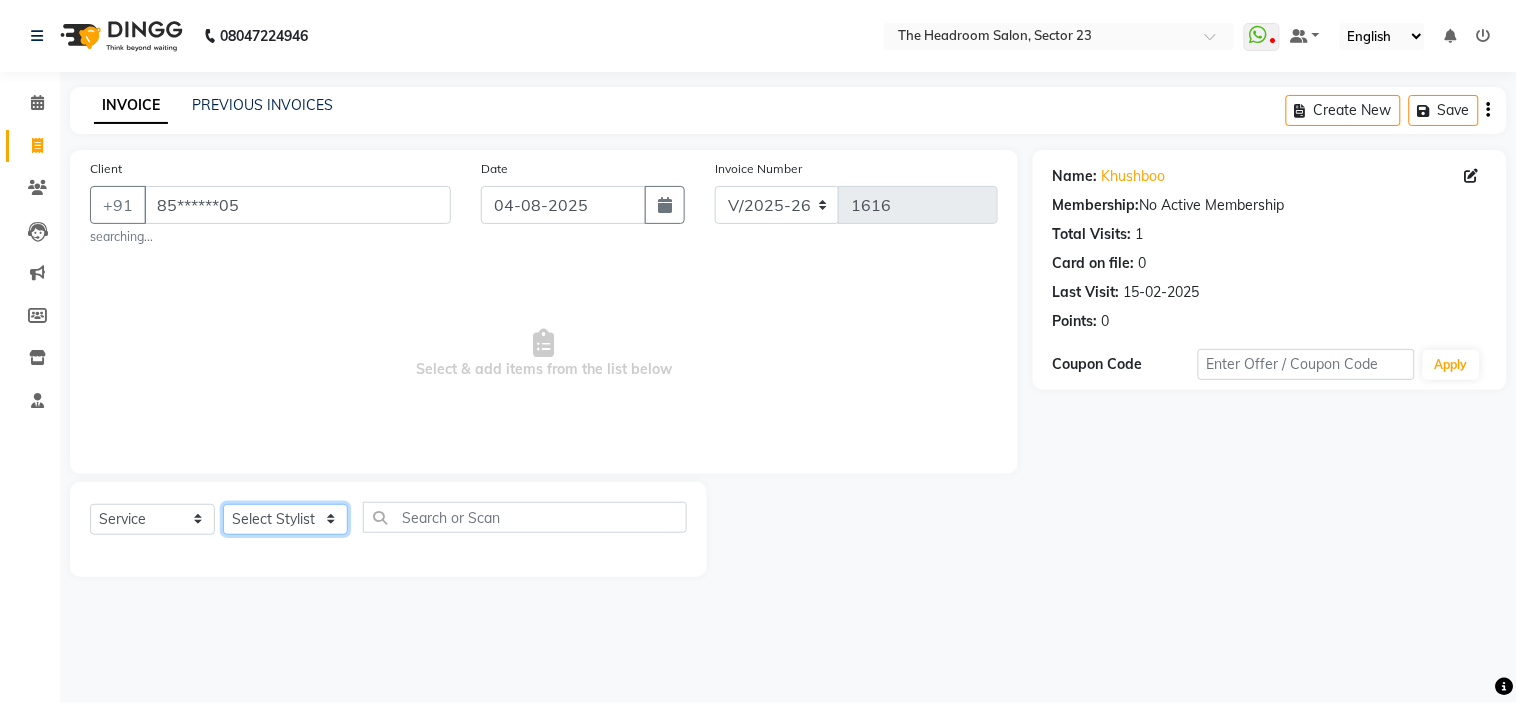 select on "53424" 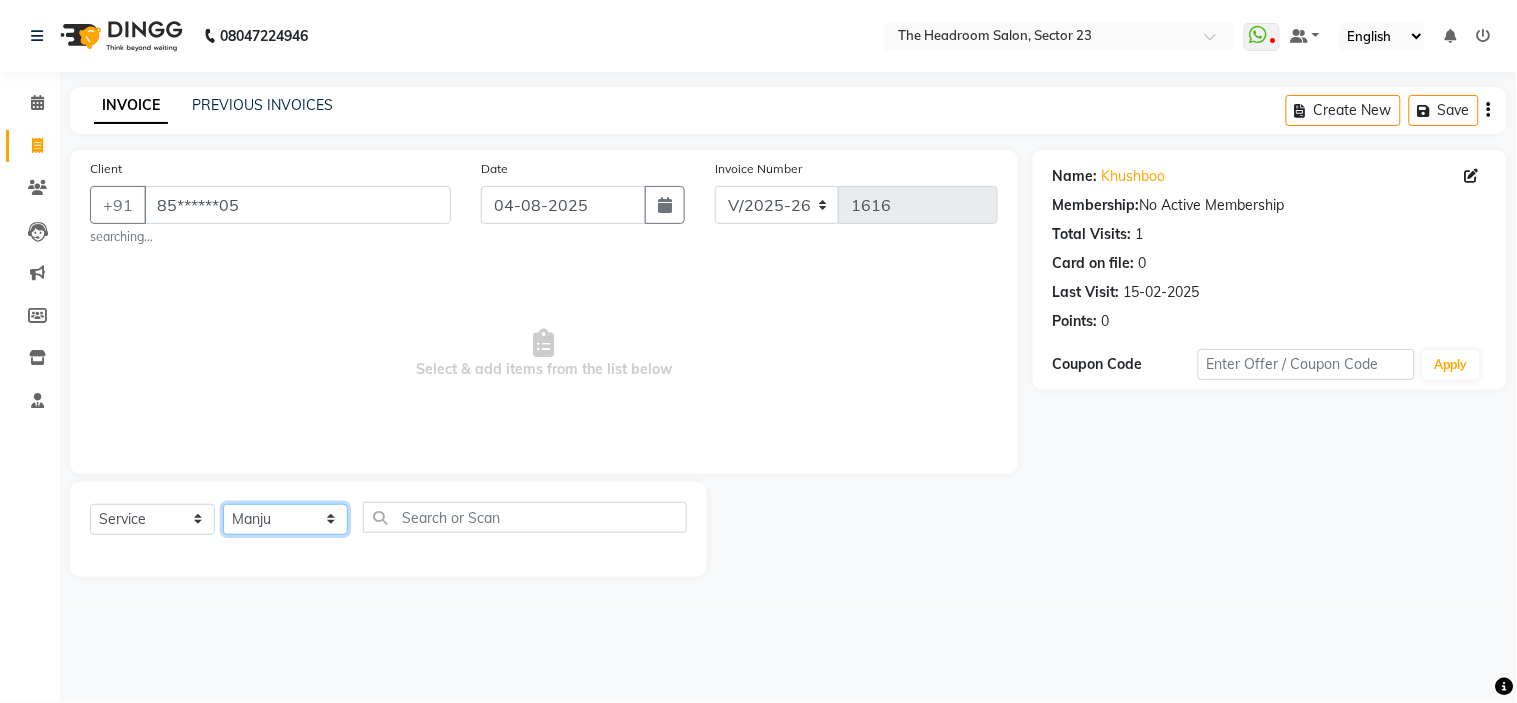 click on "Select Stylist Anjali Anubha Ashok Garima Manager Manju Raju Rohit Shahbaz" 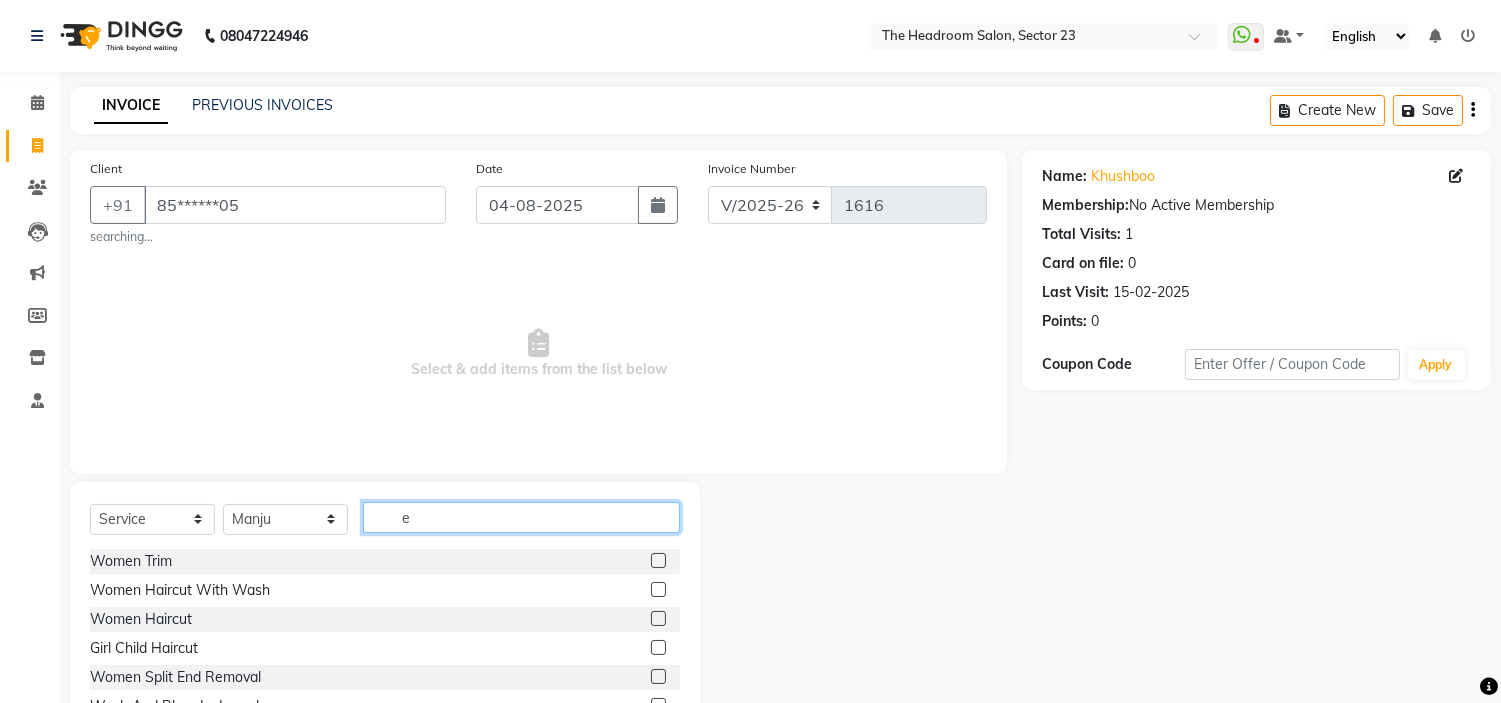 click on "e" 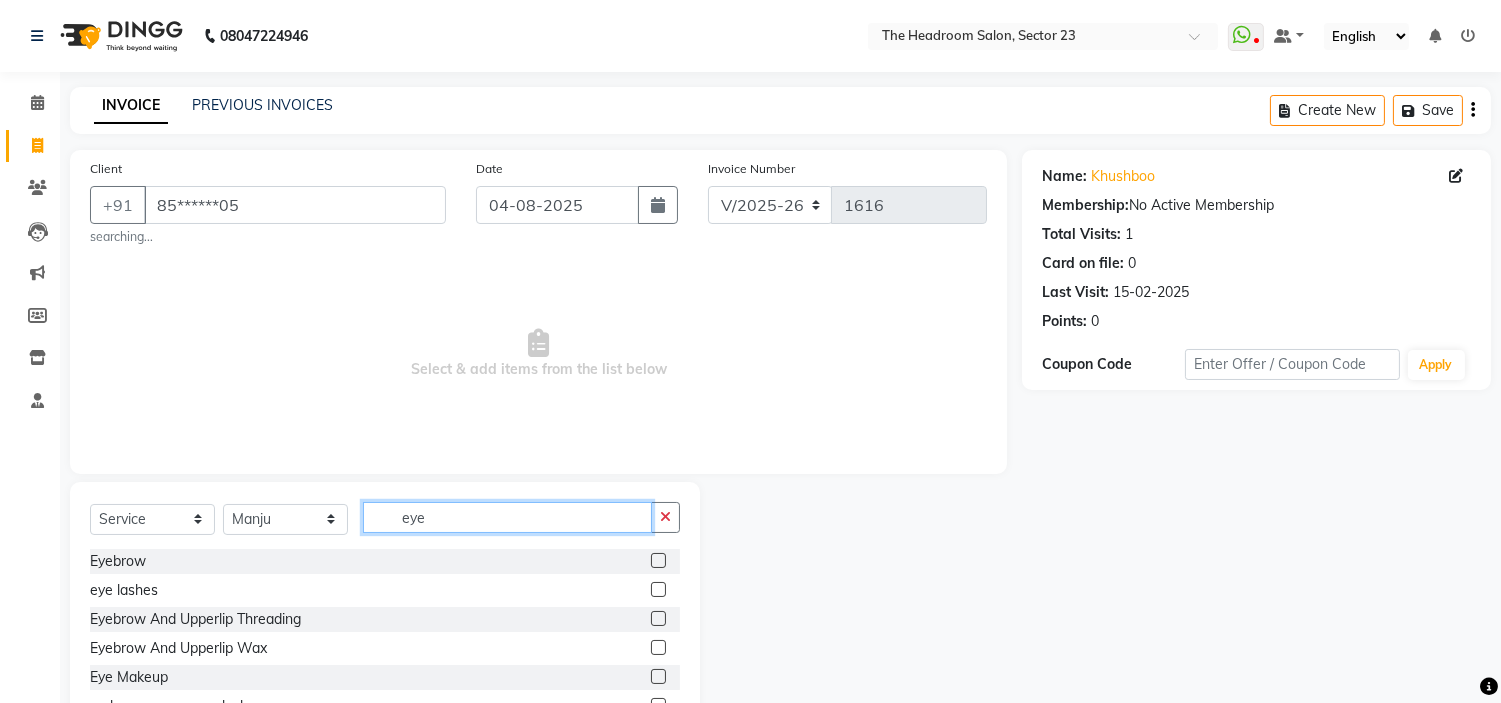 type on "eye" 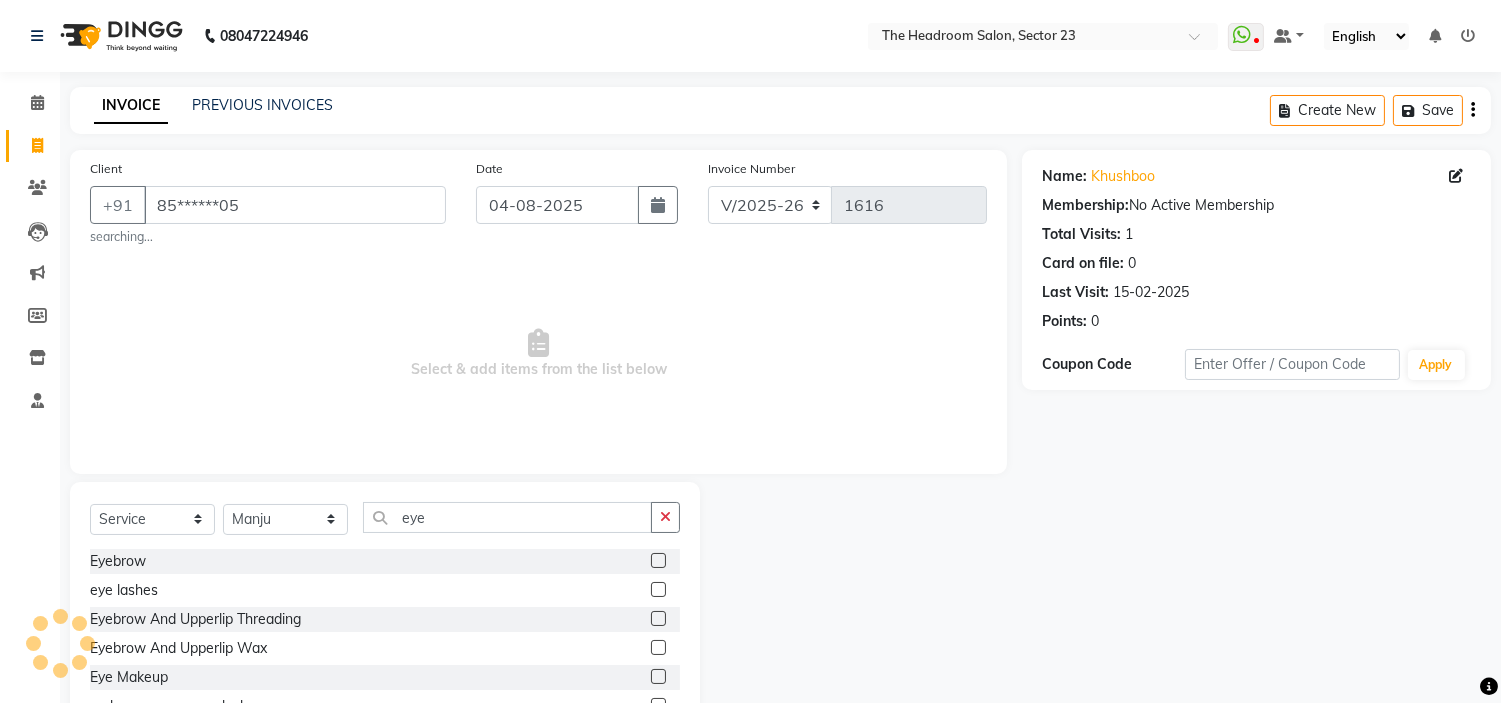 click 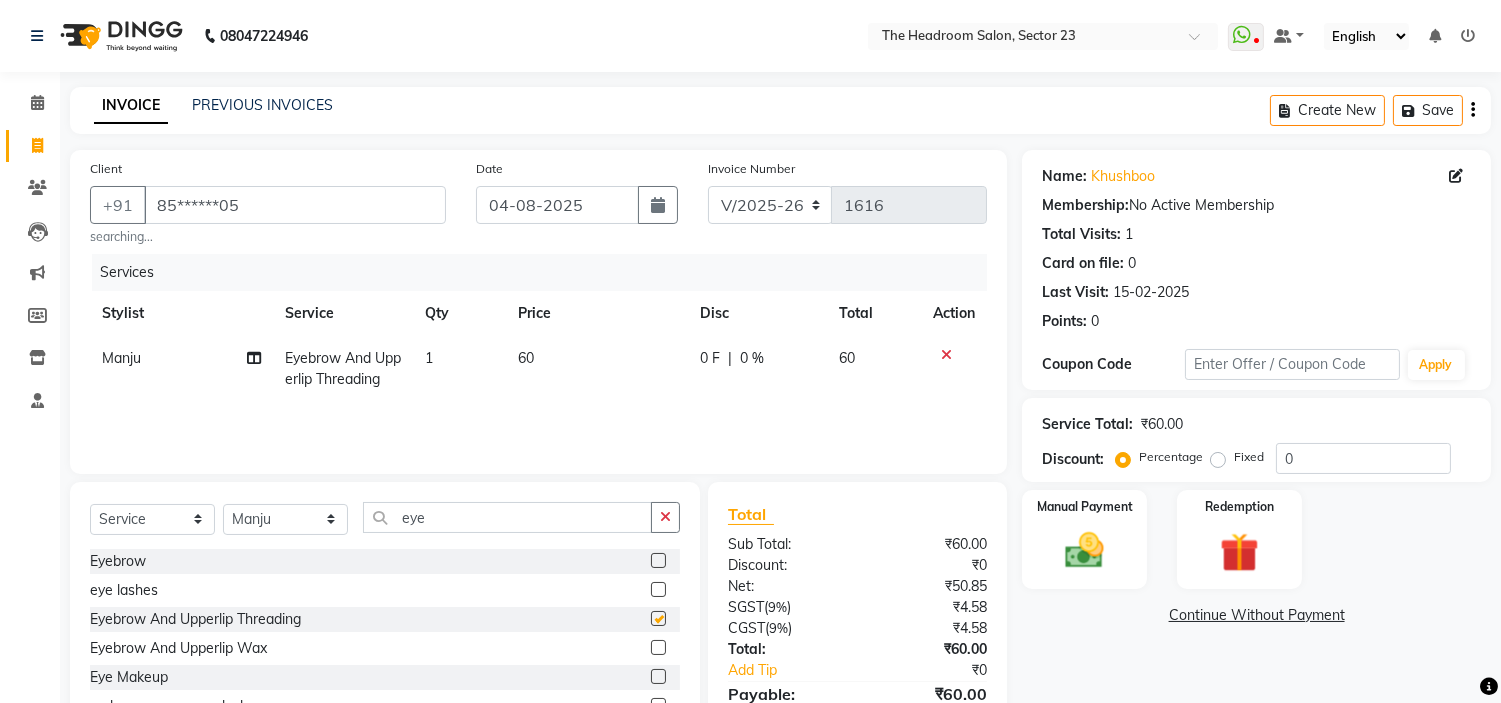 checkbox on "false" 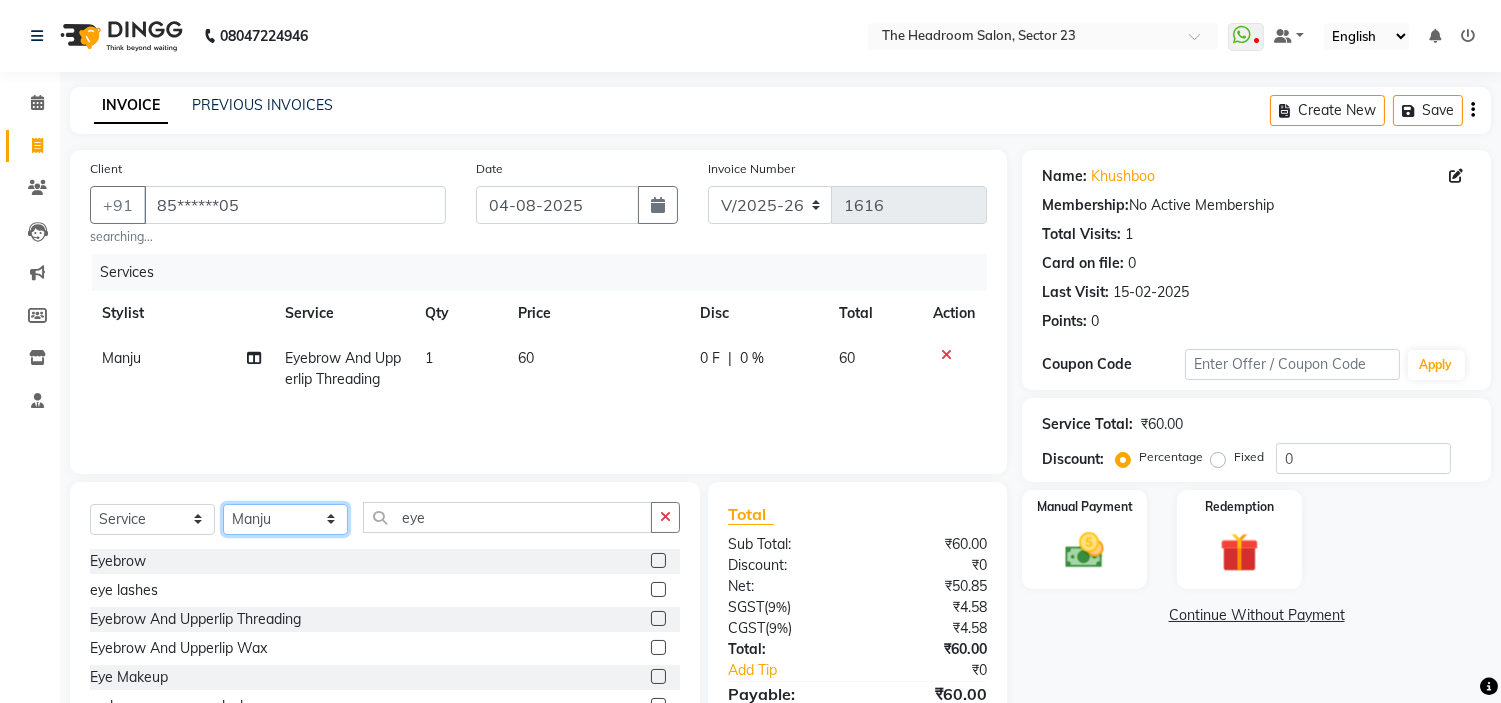 click on "Select Stylist Anjali Anubha Ashok Garima Manager Manju Raju Rohit Shahbaz" 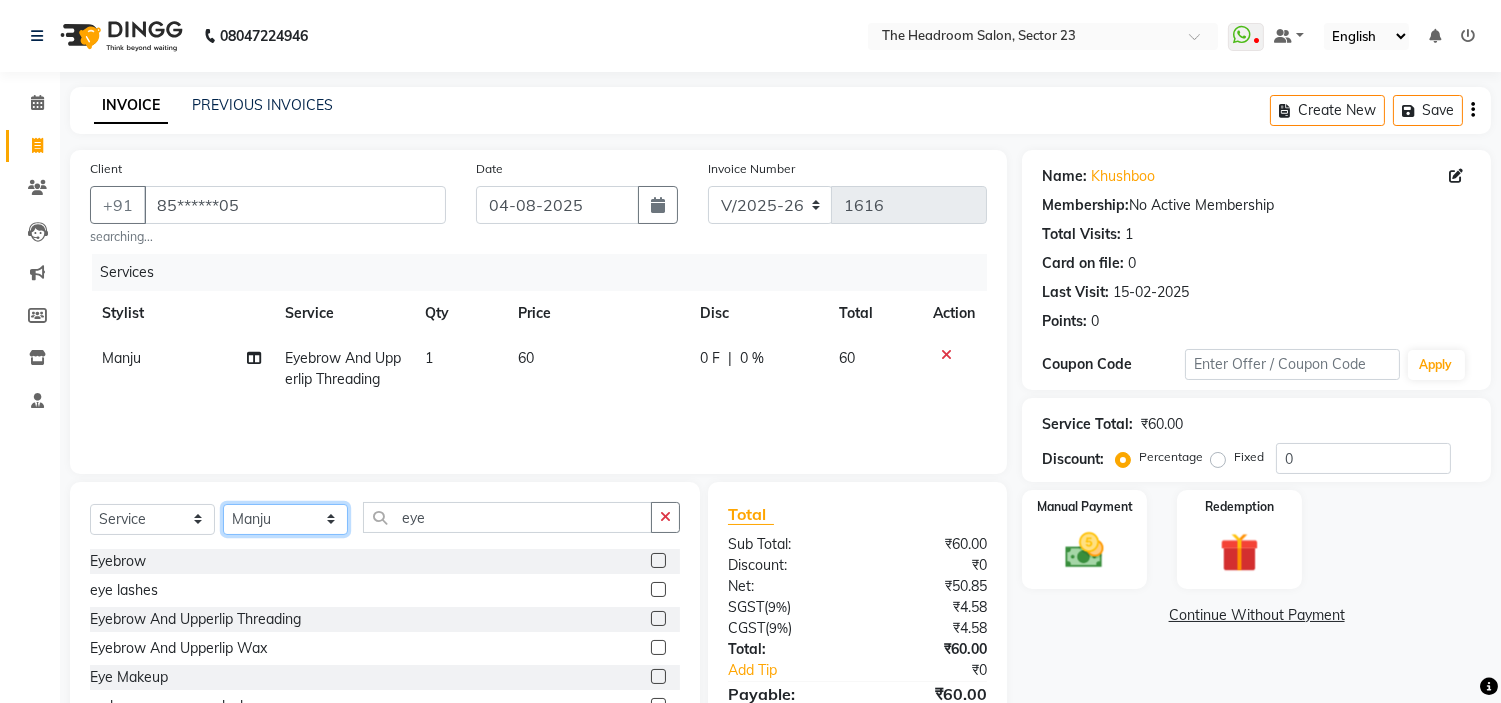 select on "53426" 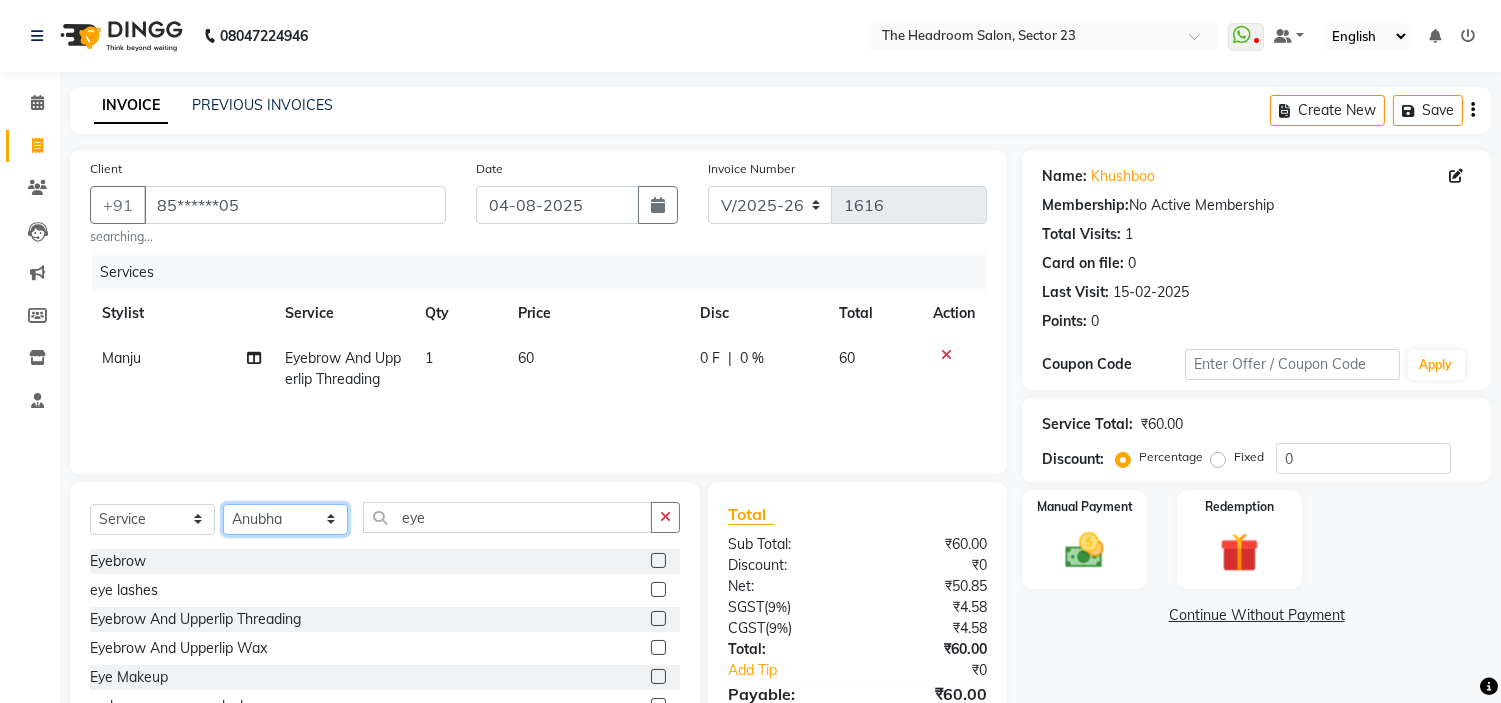 click on "Select Stylist Anjali Anubha Ashok Garima Manager Manju Raju Rohit Shahbaz" 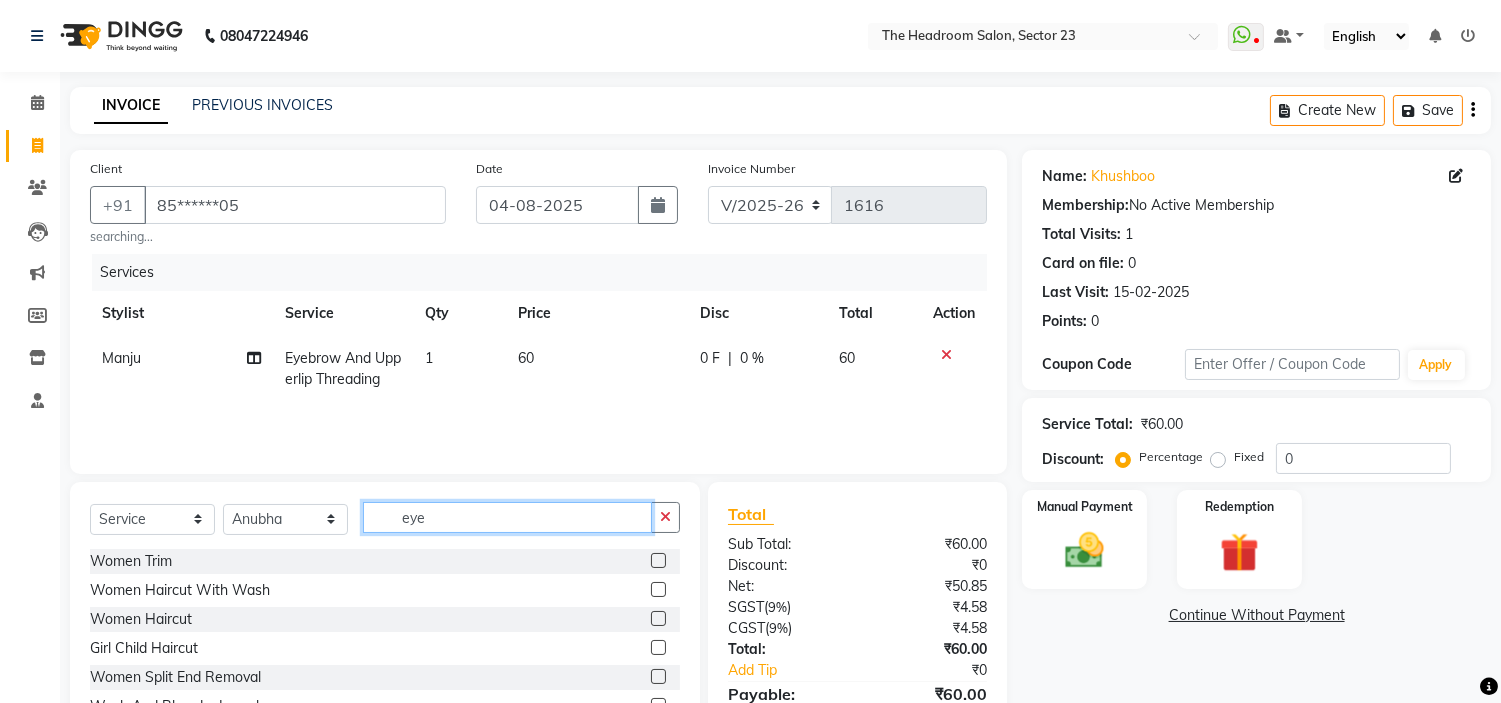 click on "eye" 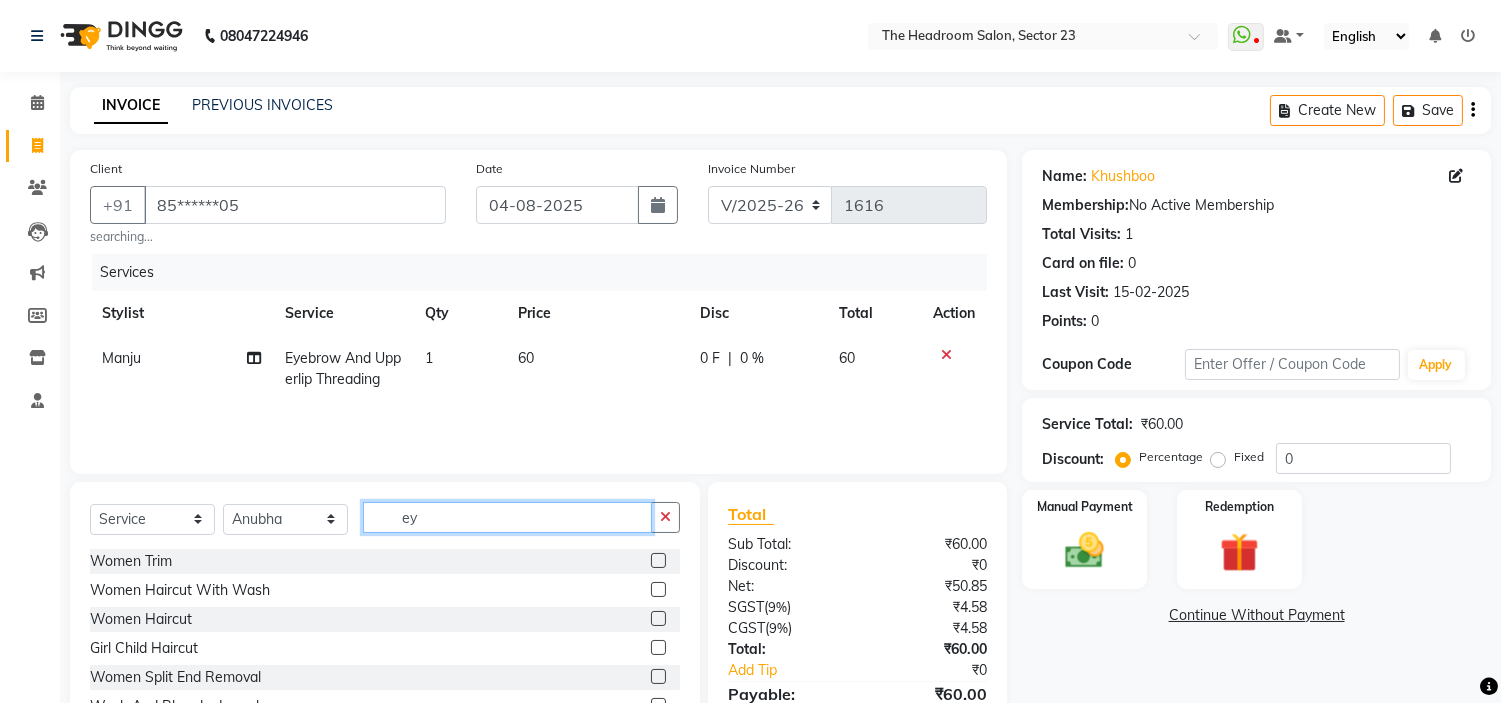type on "e" 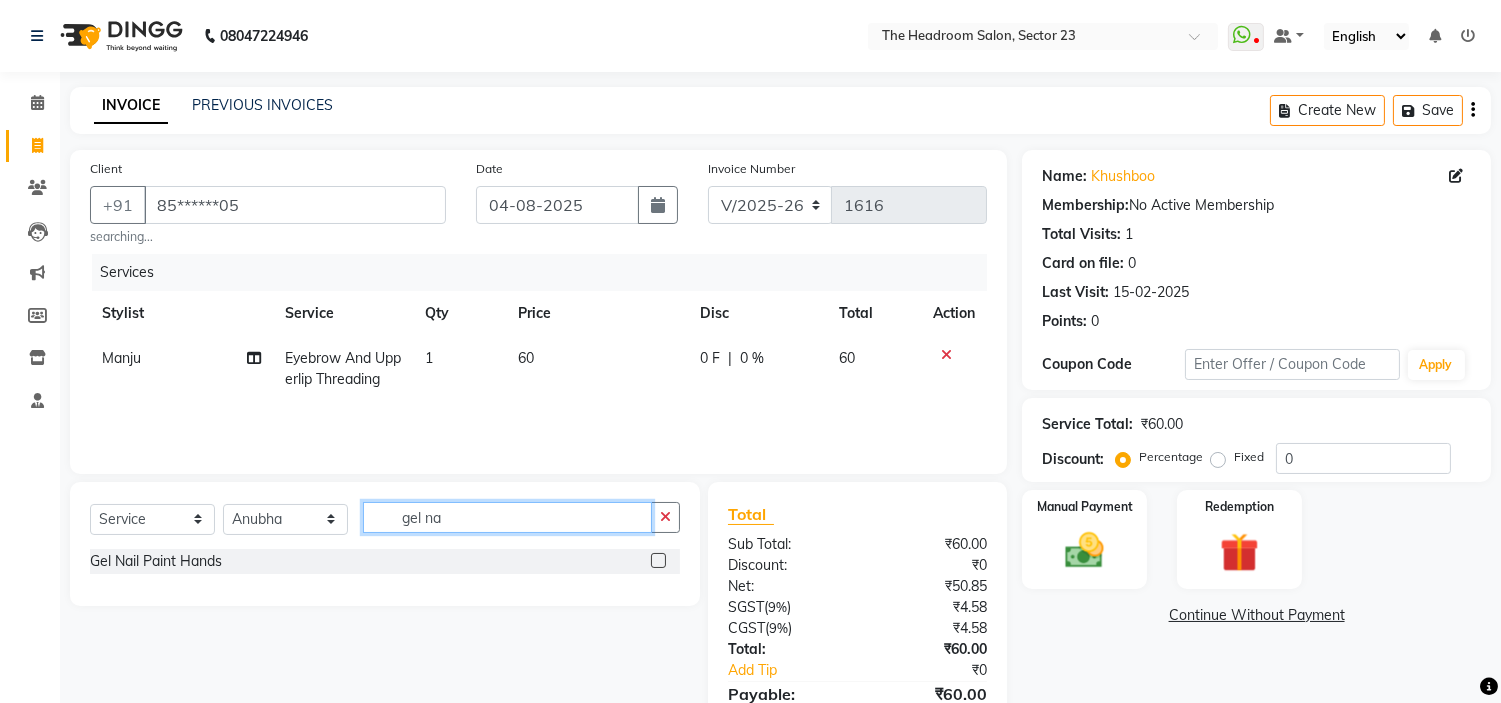 type on "gel na" 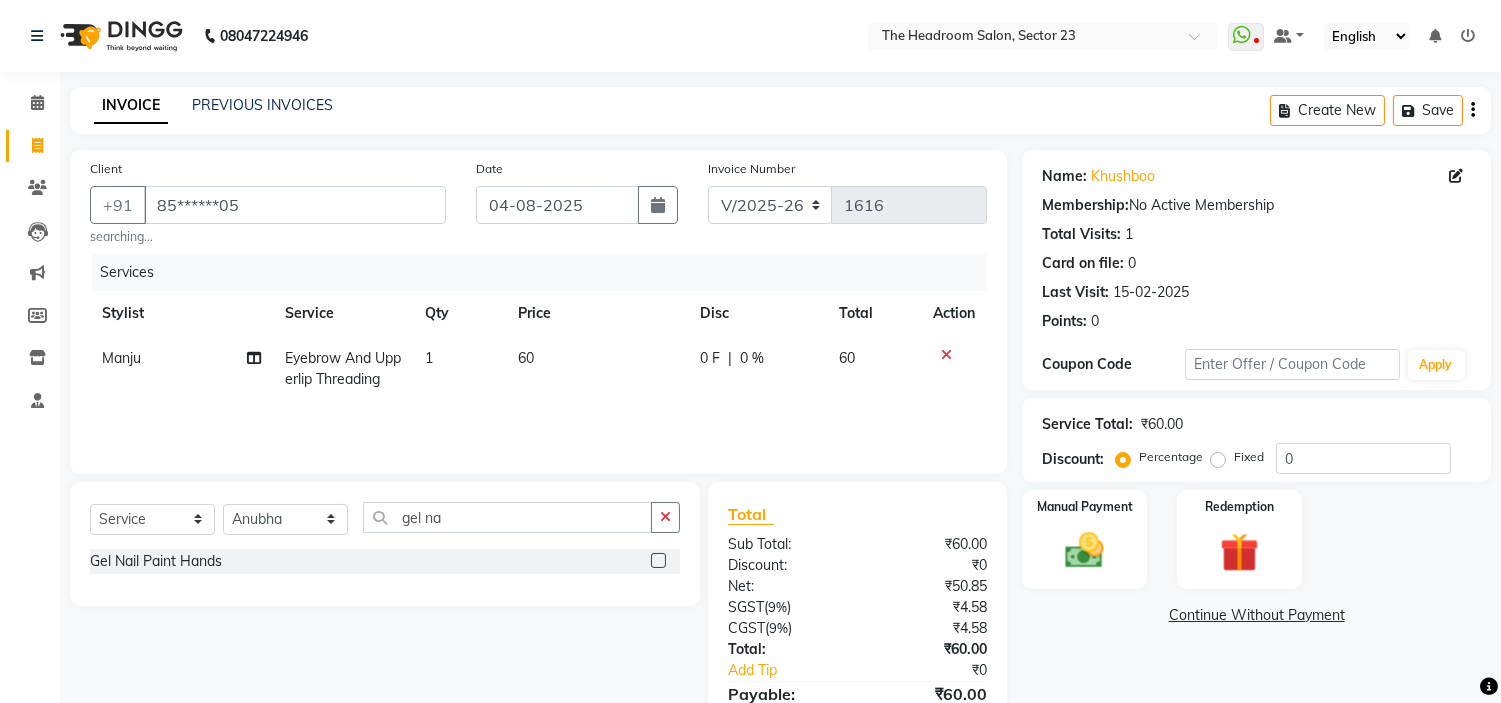click 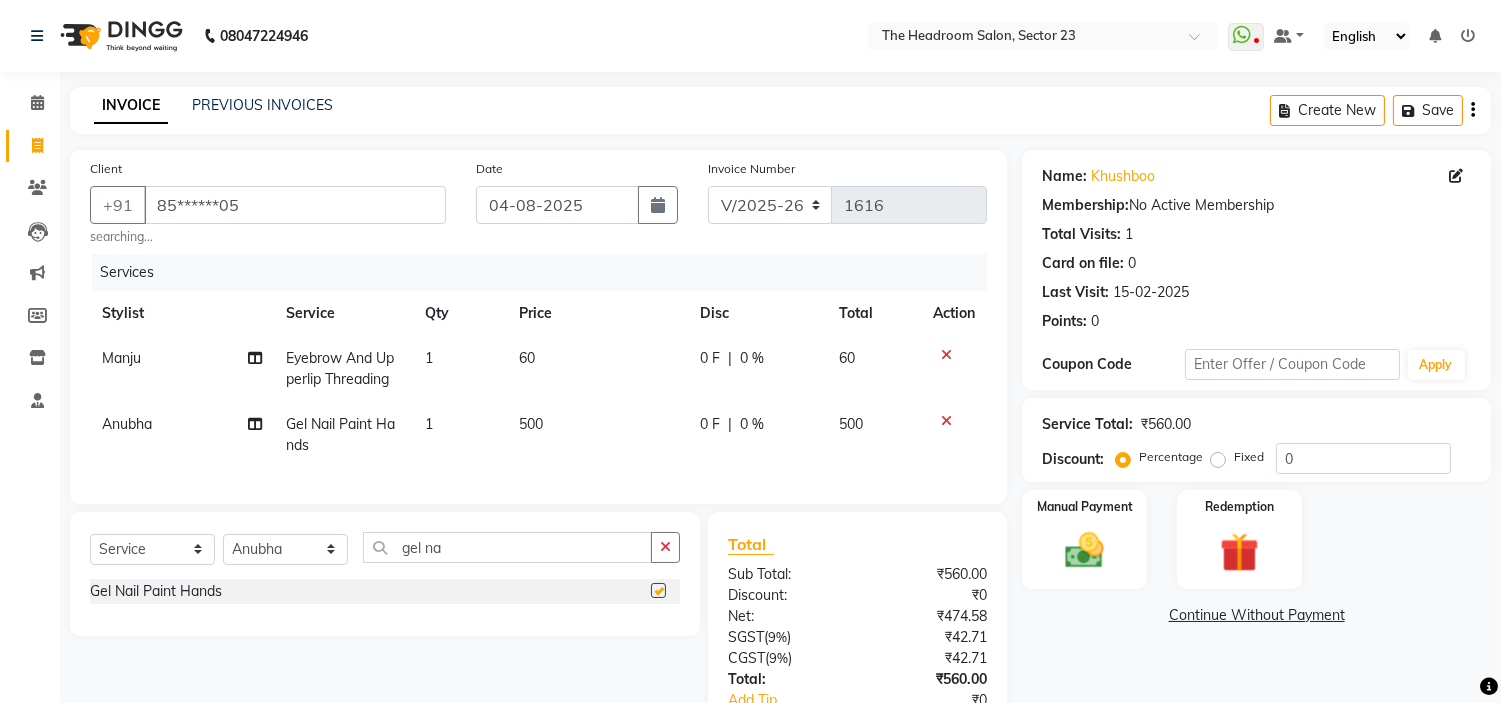 checkbox on "false" 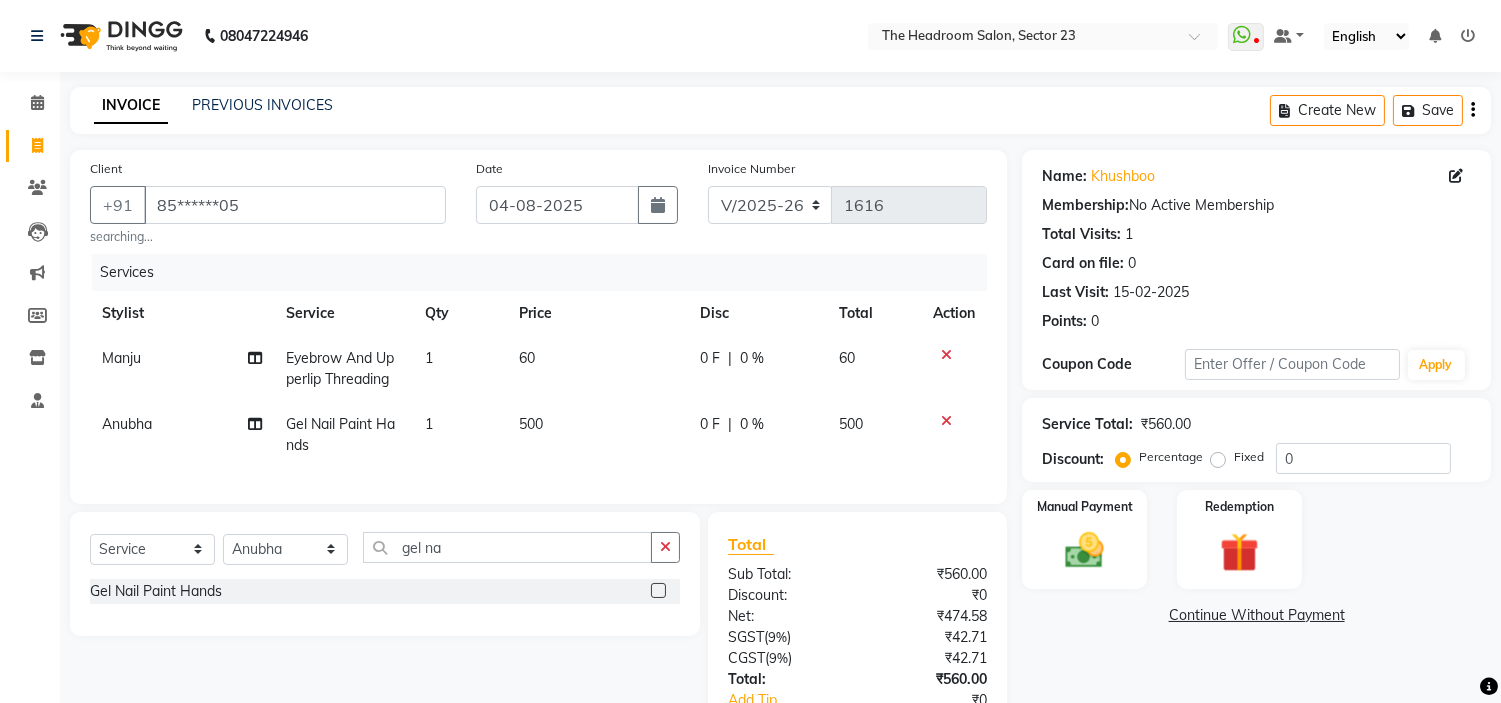 click on "500" 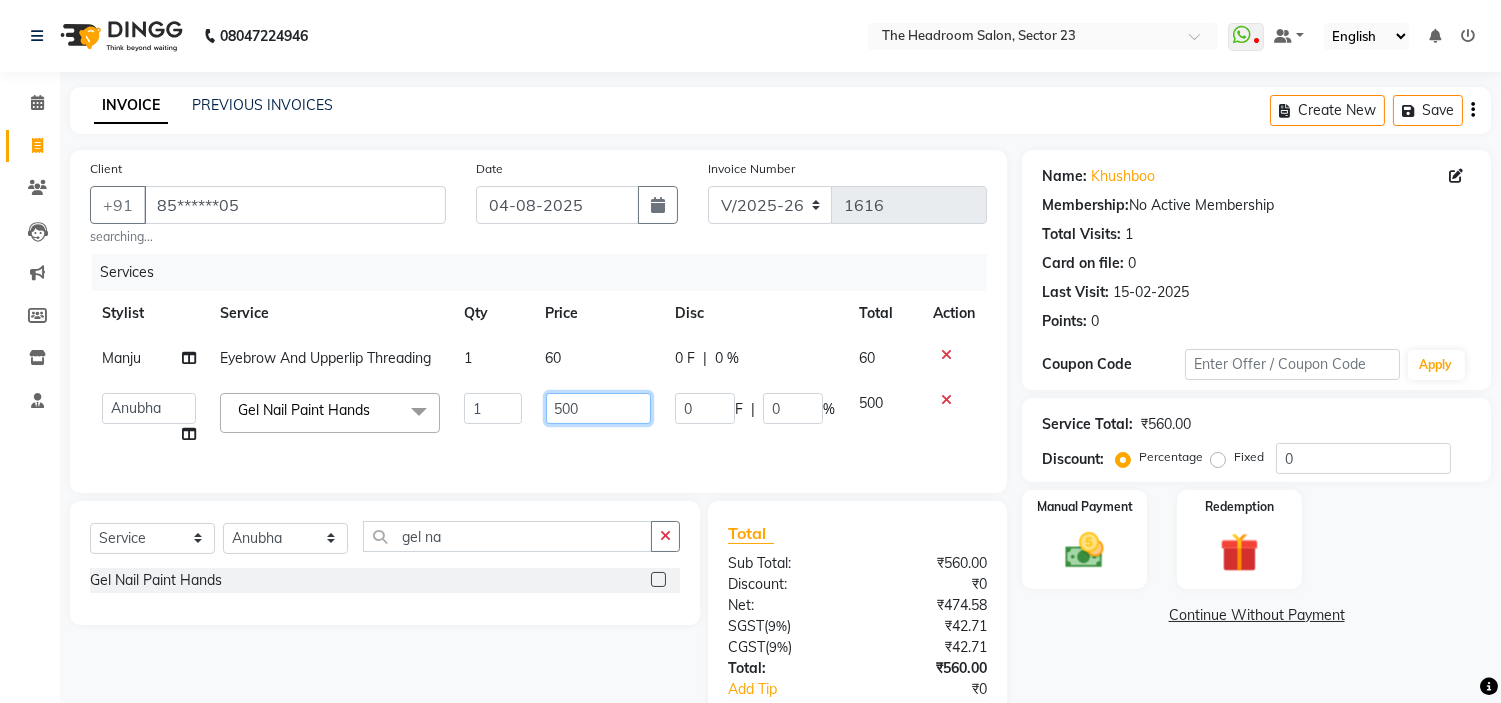 click on "500" 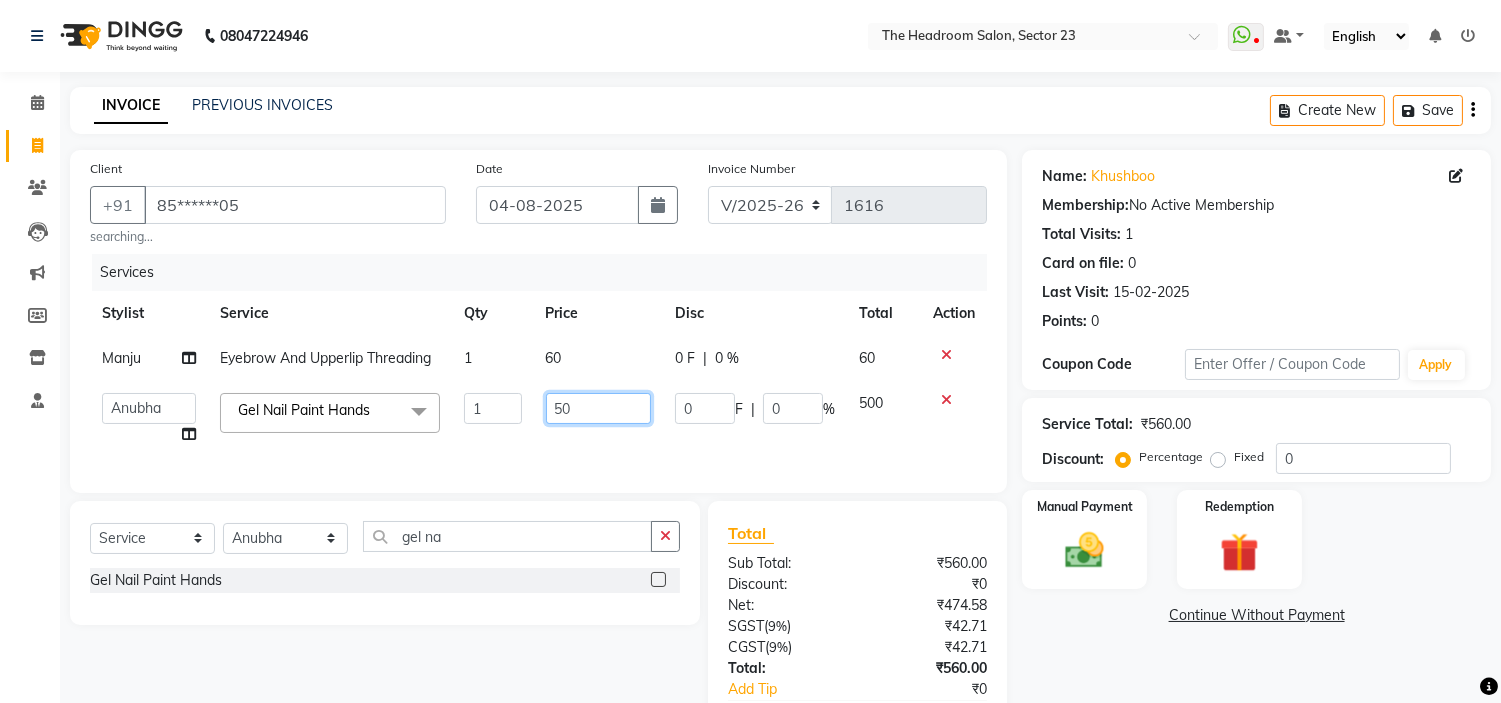 type on "5" 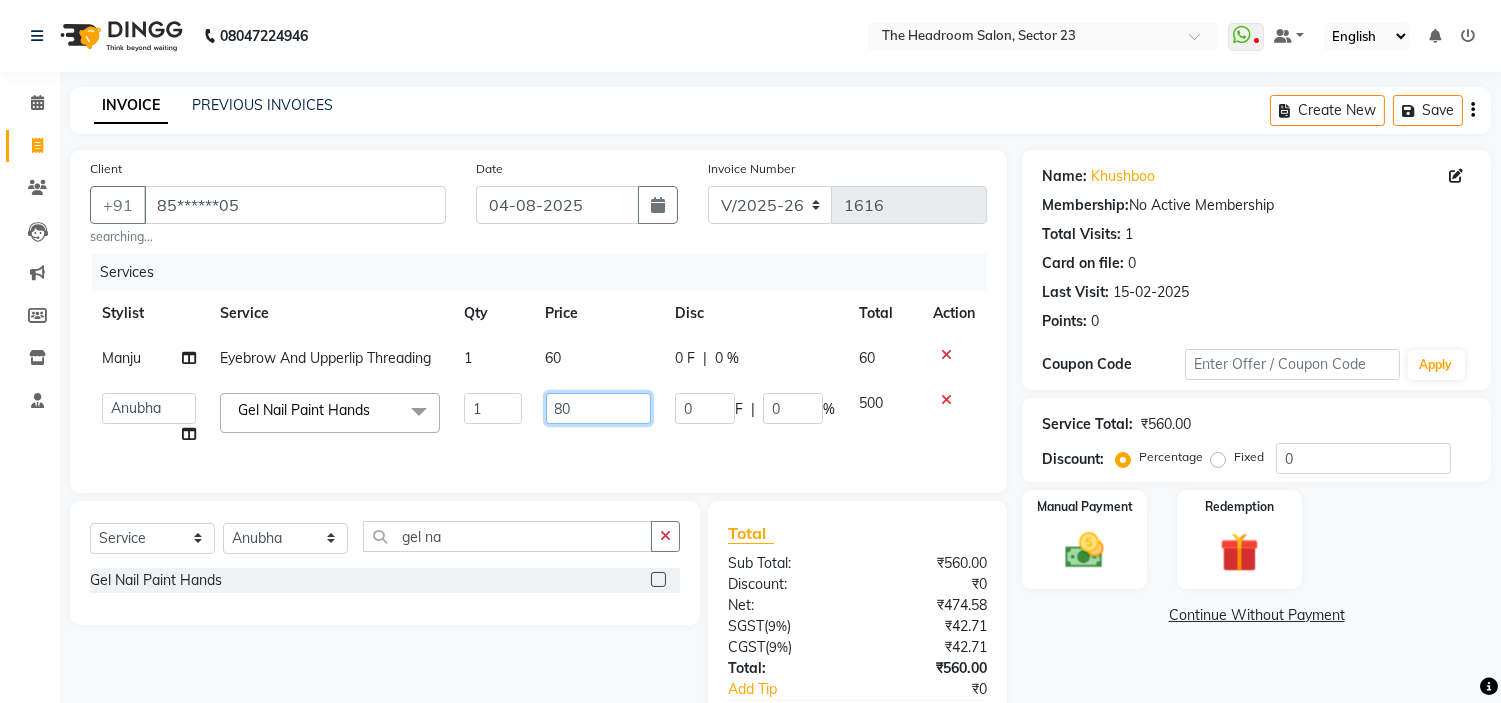 type on "800" 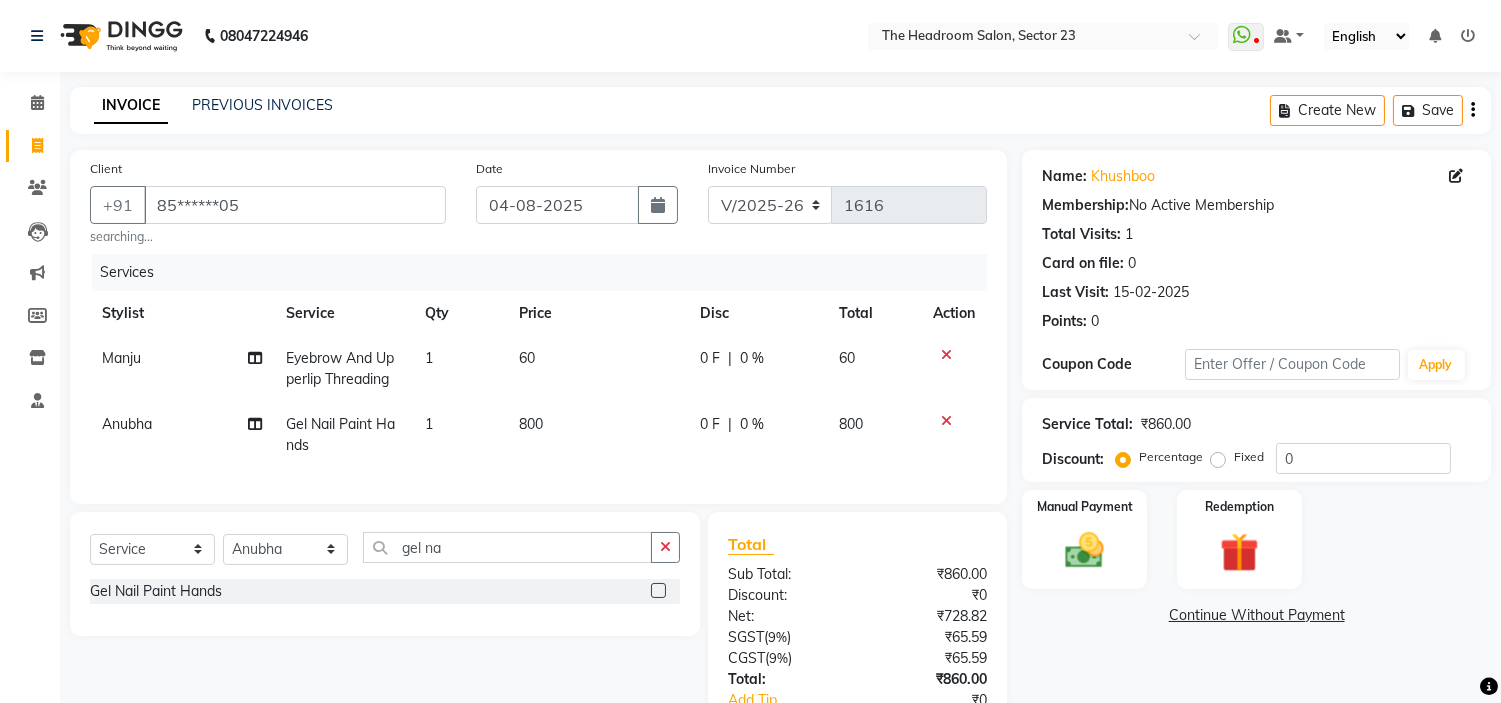 click on "Total Visits:  1" 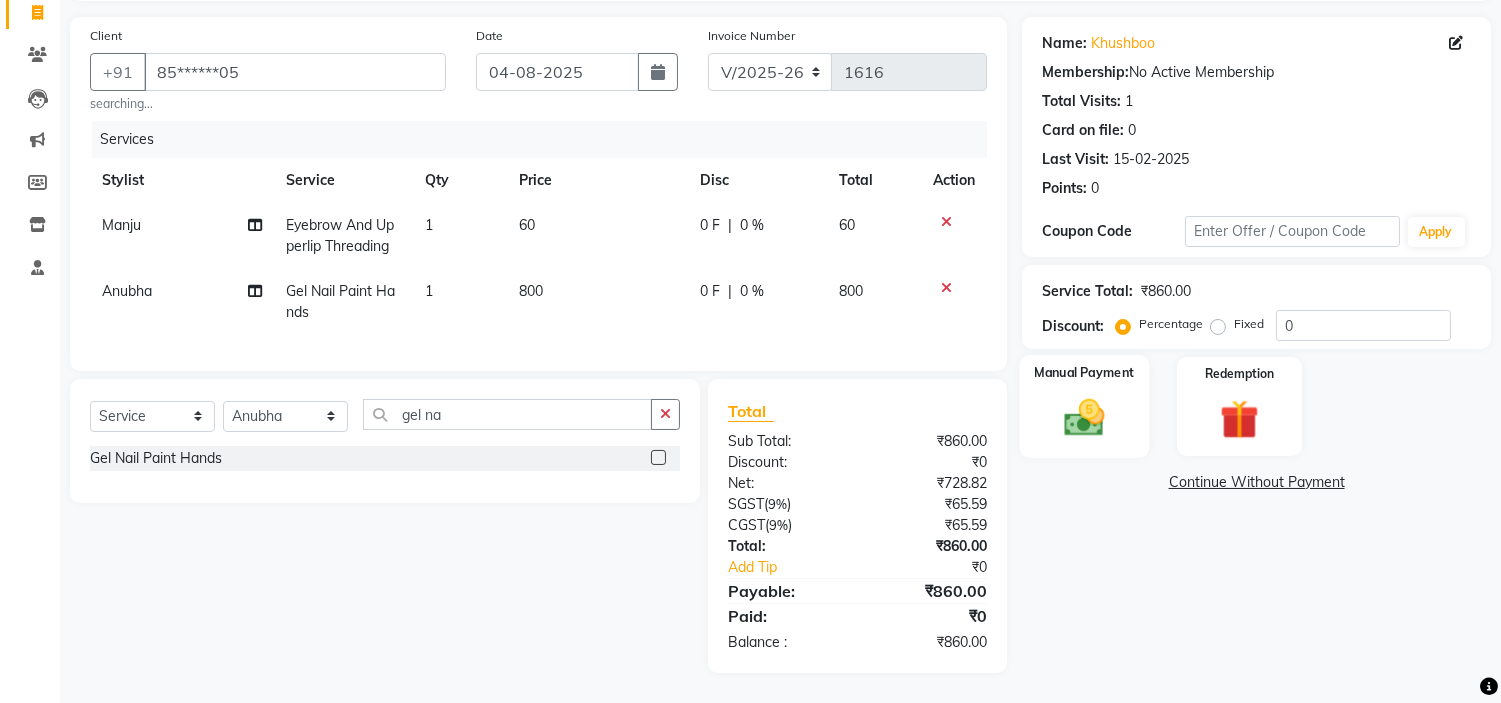 click on "Manual Payment" 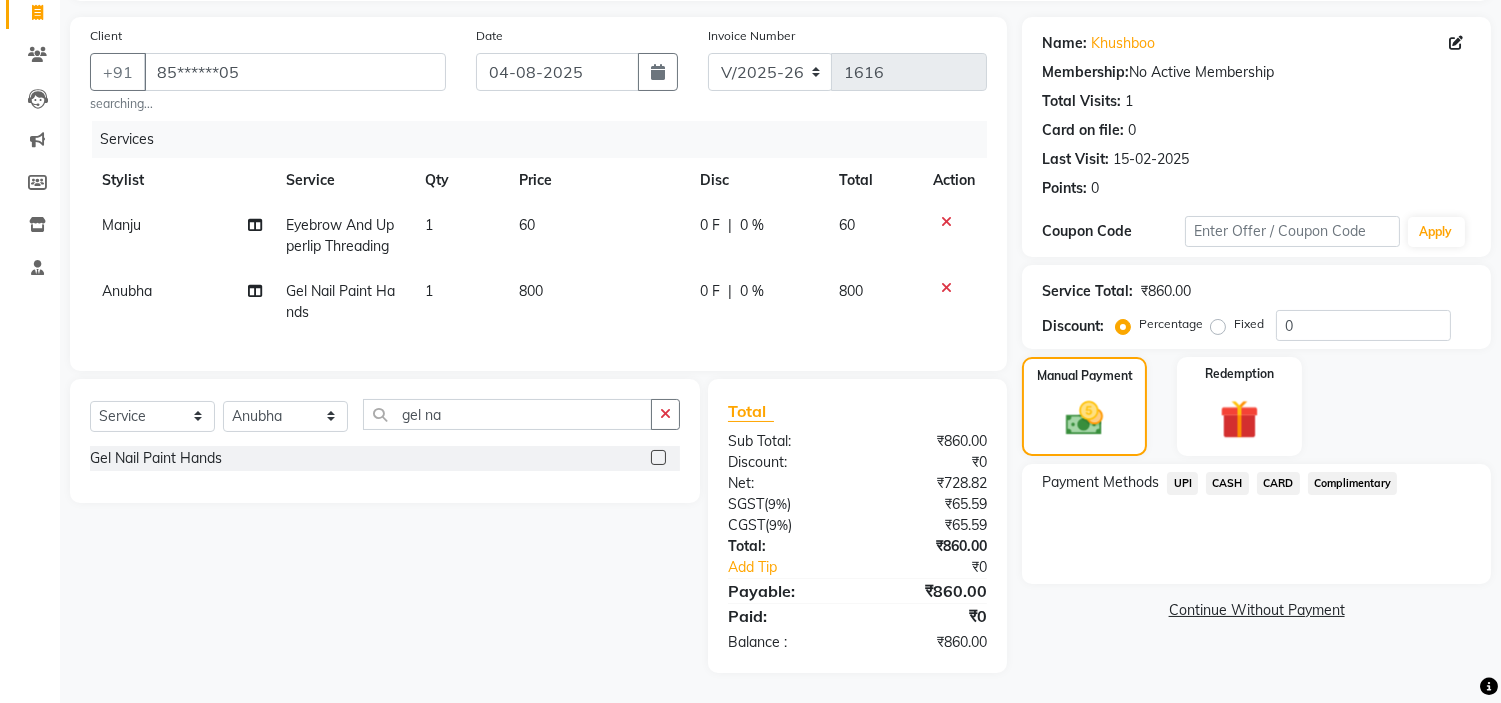 click on "UPI" 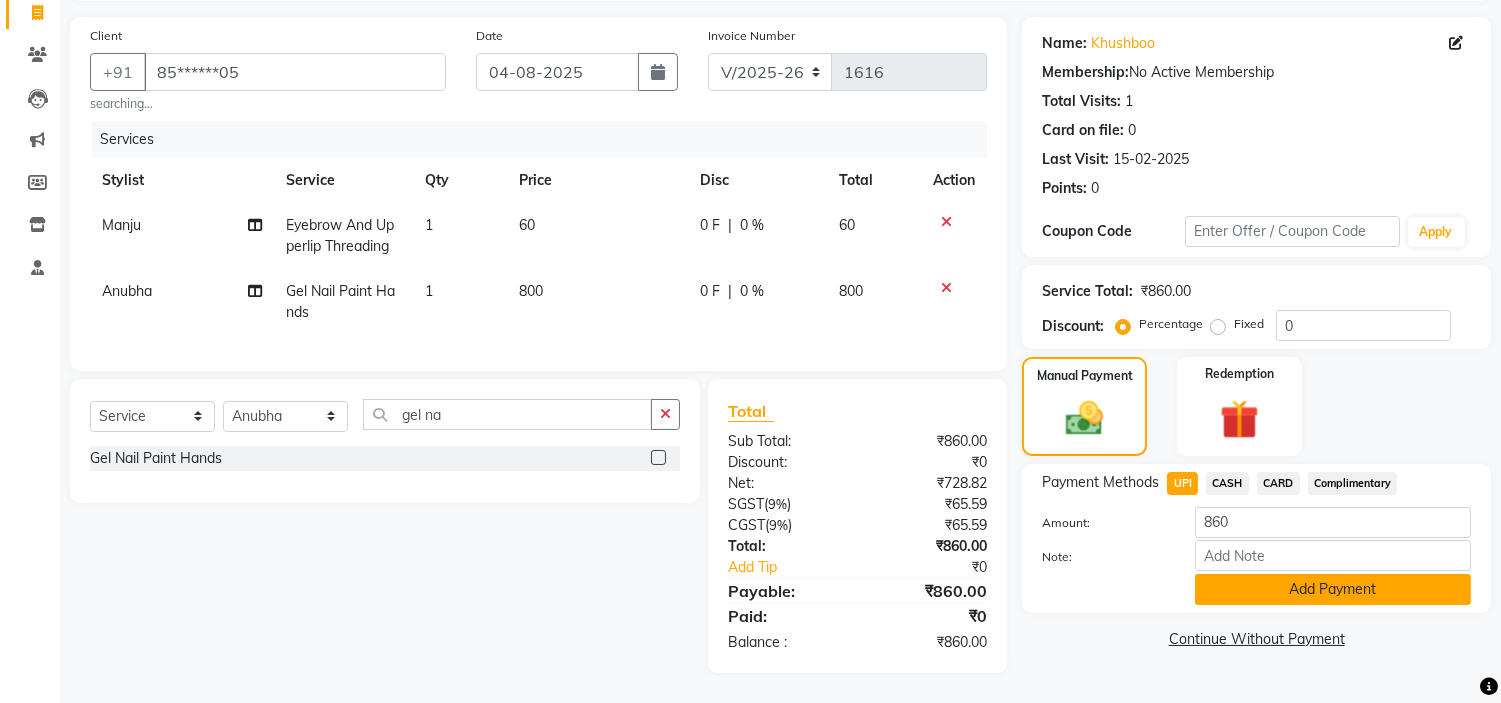 click on "Add Payment" 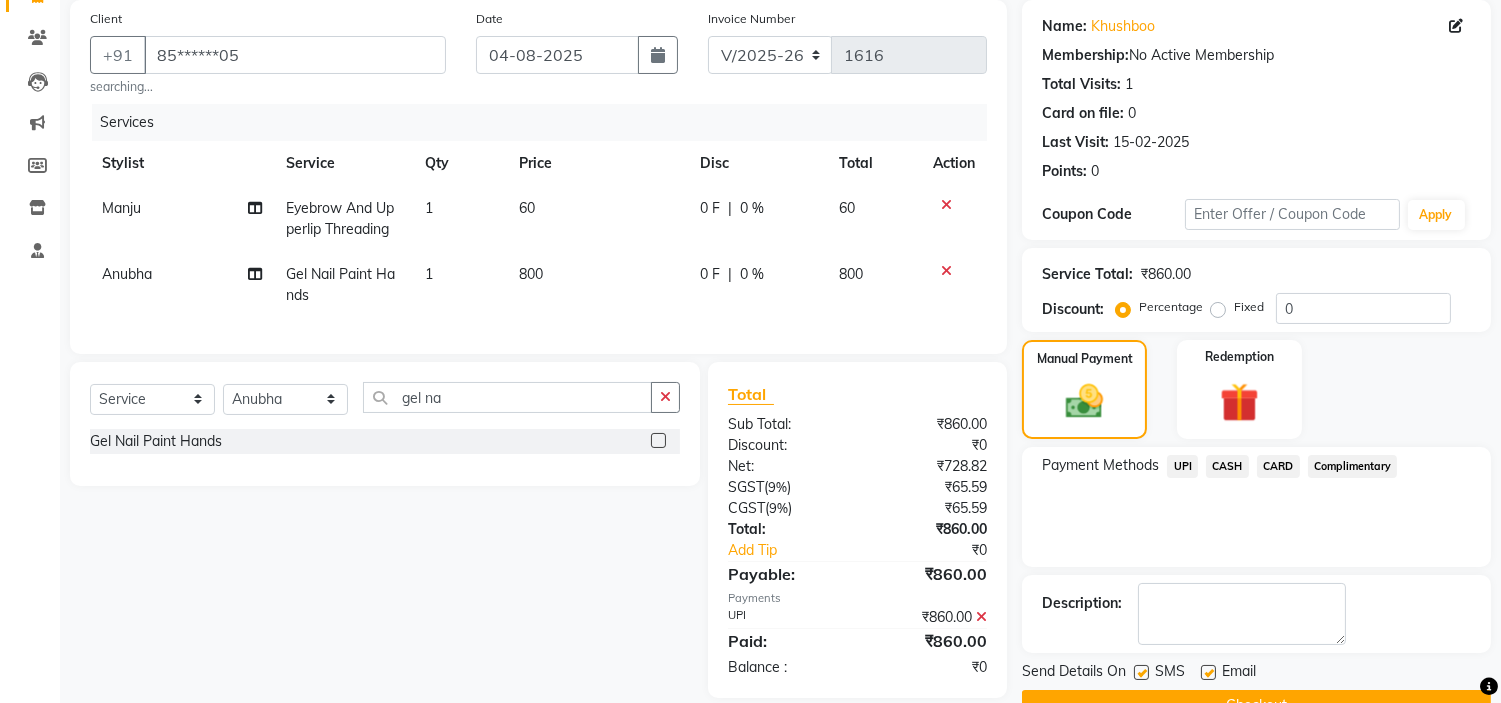 scroll, scrollTop: 196, scrollLeft: 0, axis: vertical 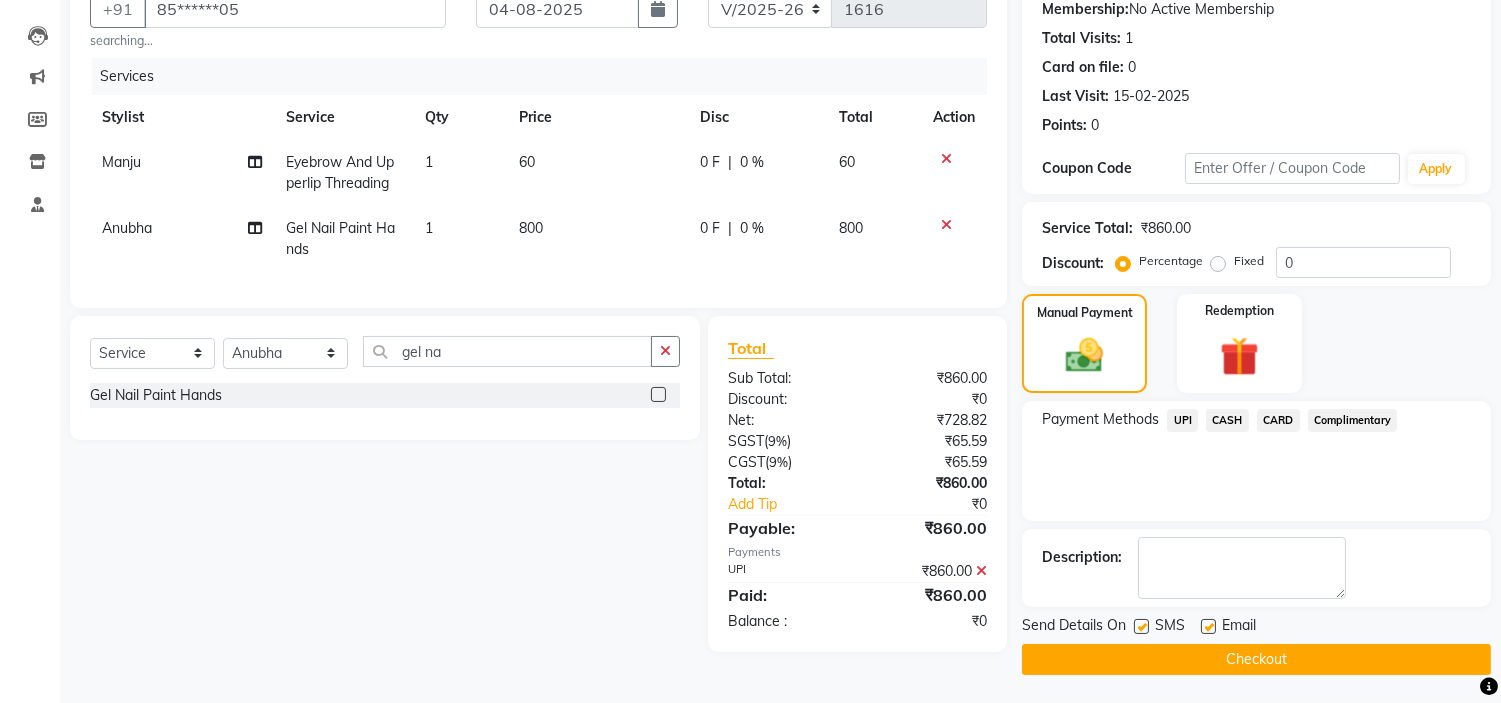 click on "Checkout" 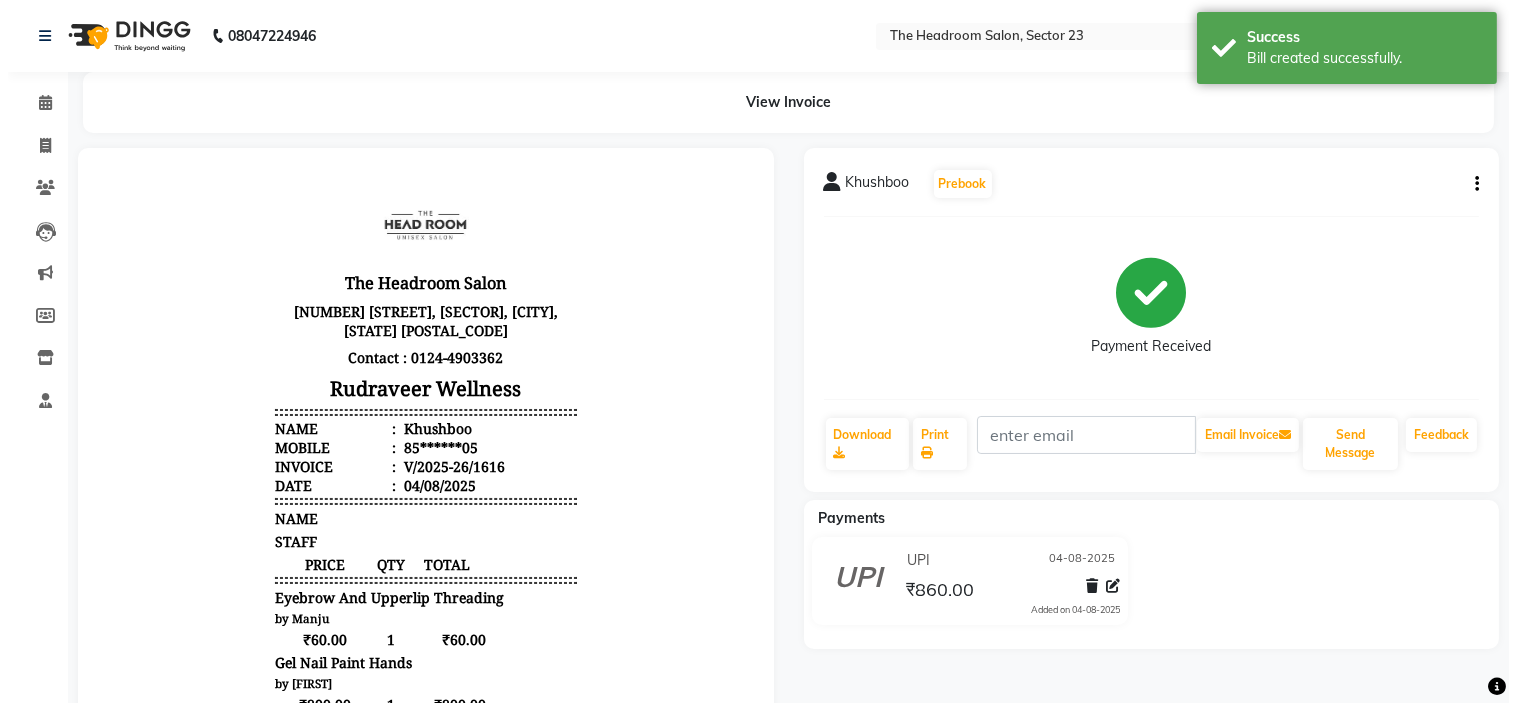 scroll, scrollTop: 0, scrollLeft: 0, axis: both 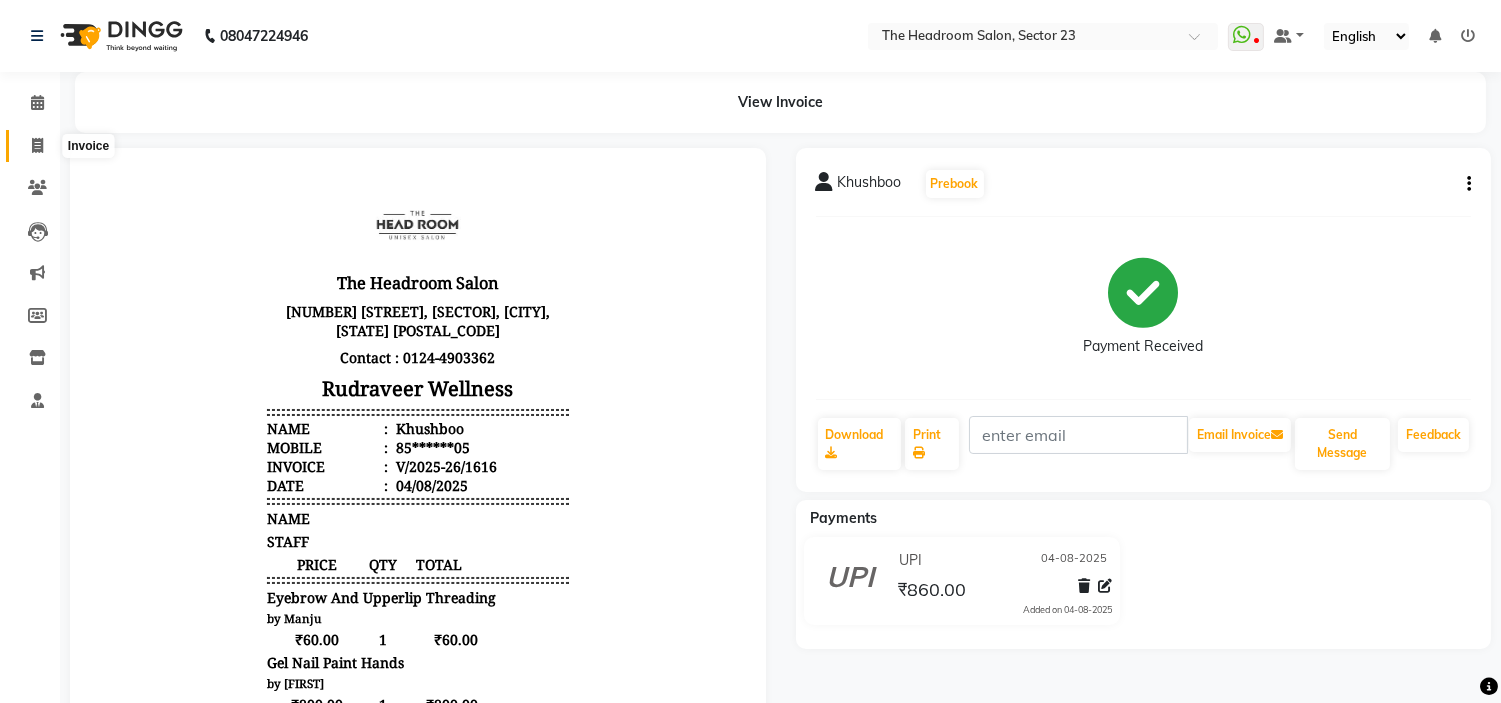 click 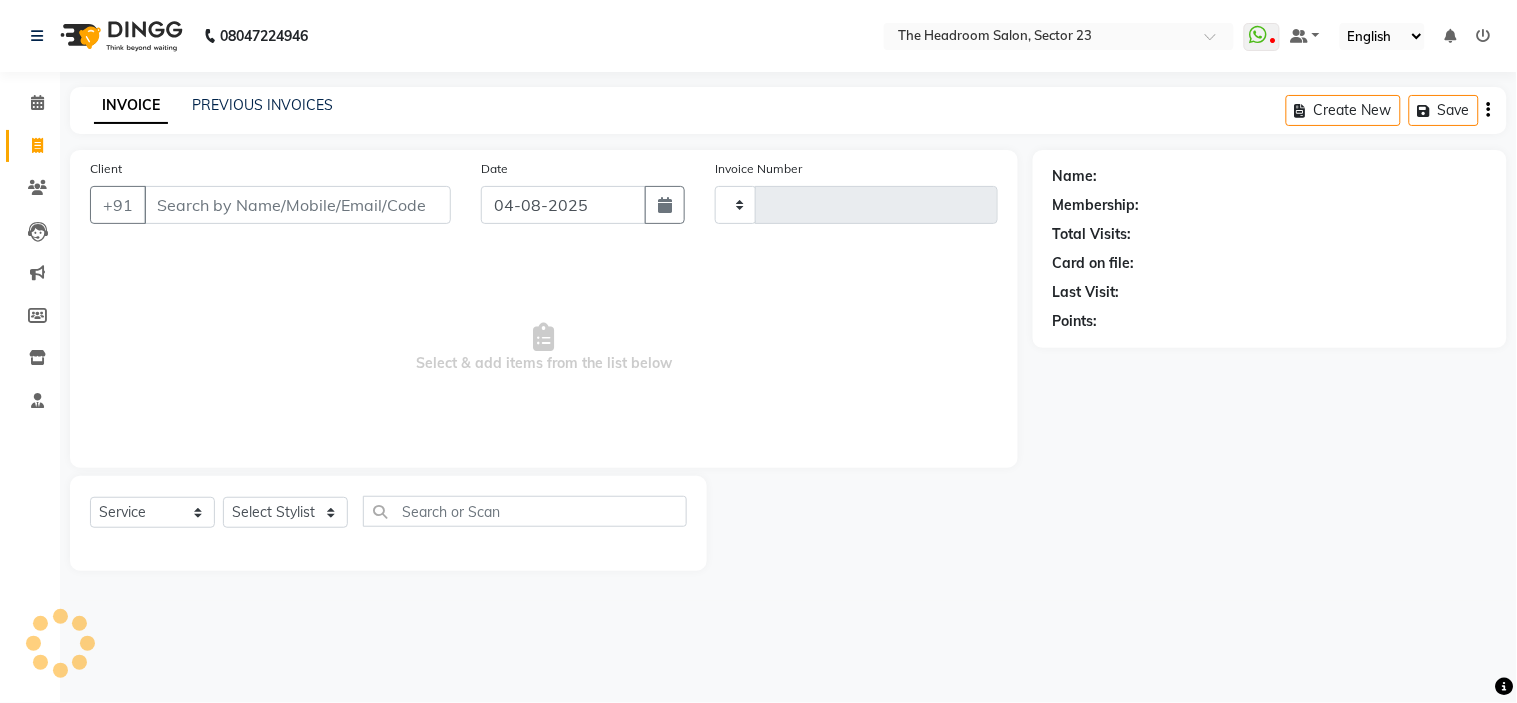 type on "1617" 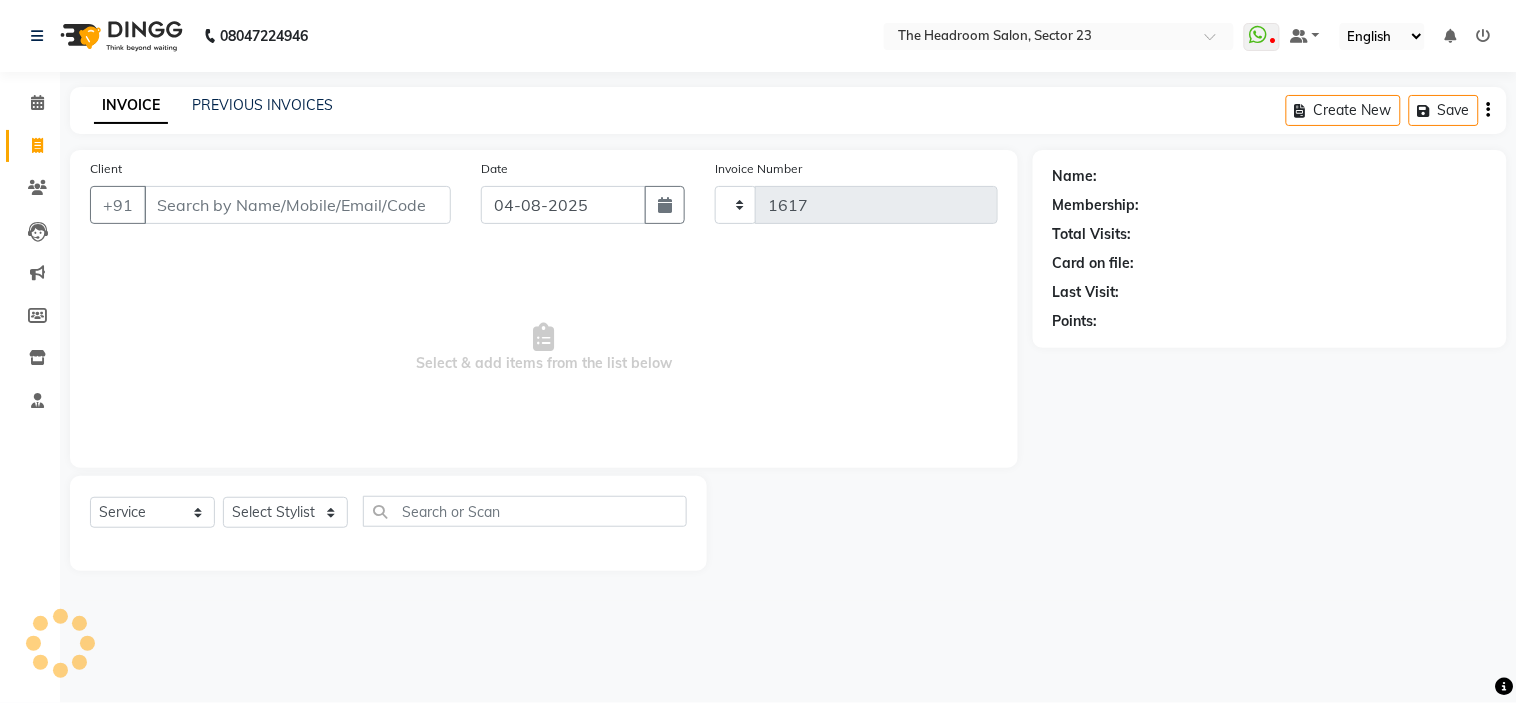 select on "6796" 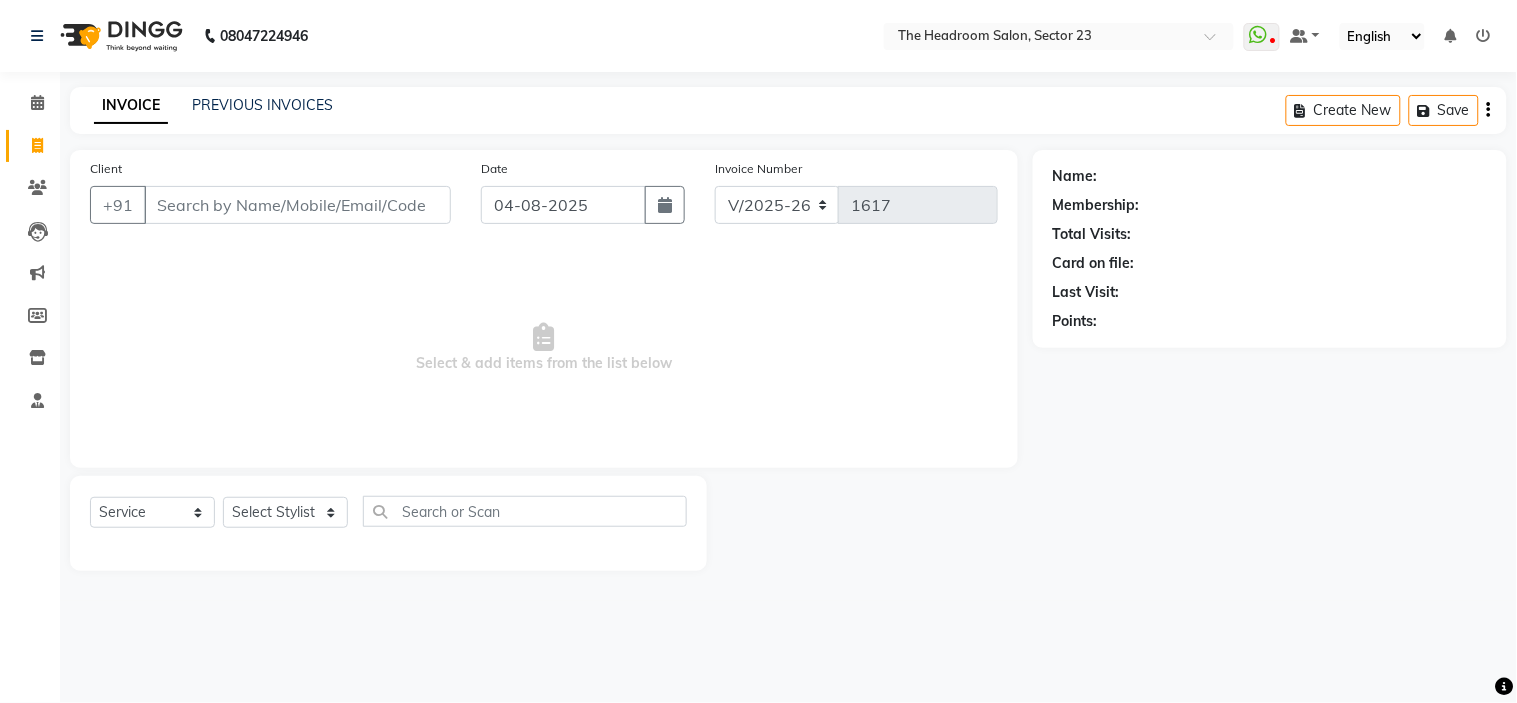click on "PREVIOUS INVOICES" 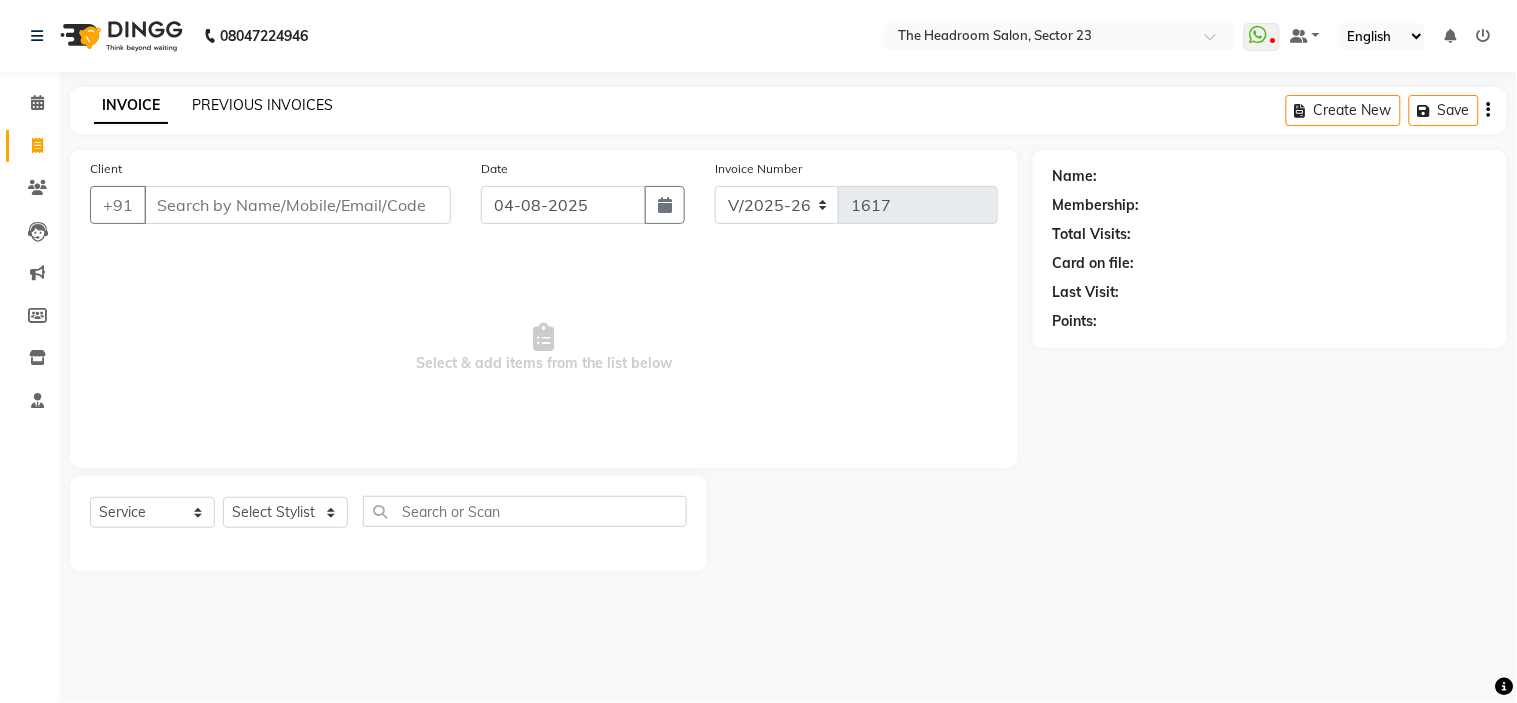 click on "PREVIOUS INVOICES" 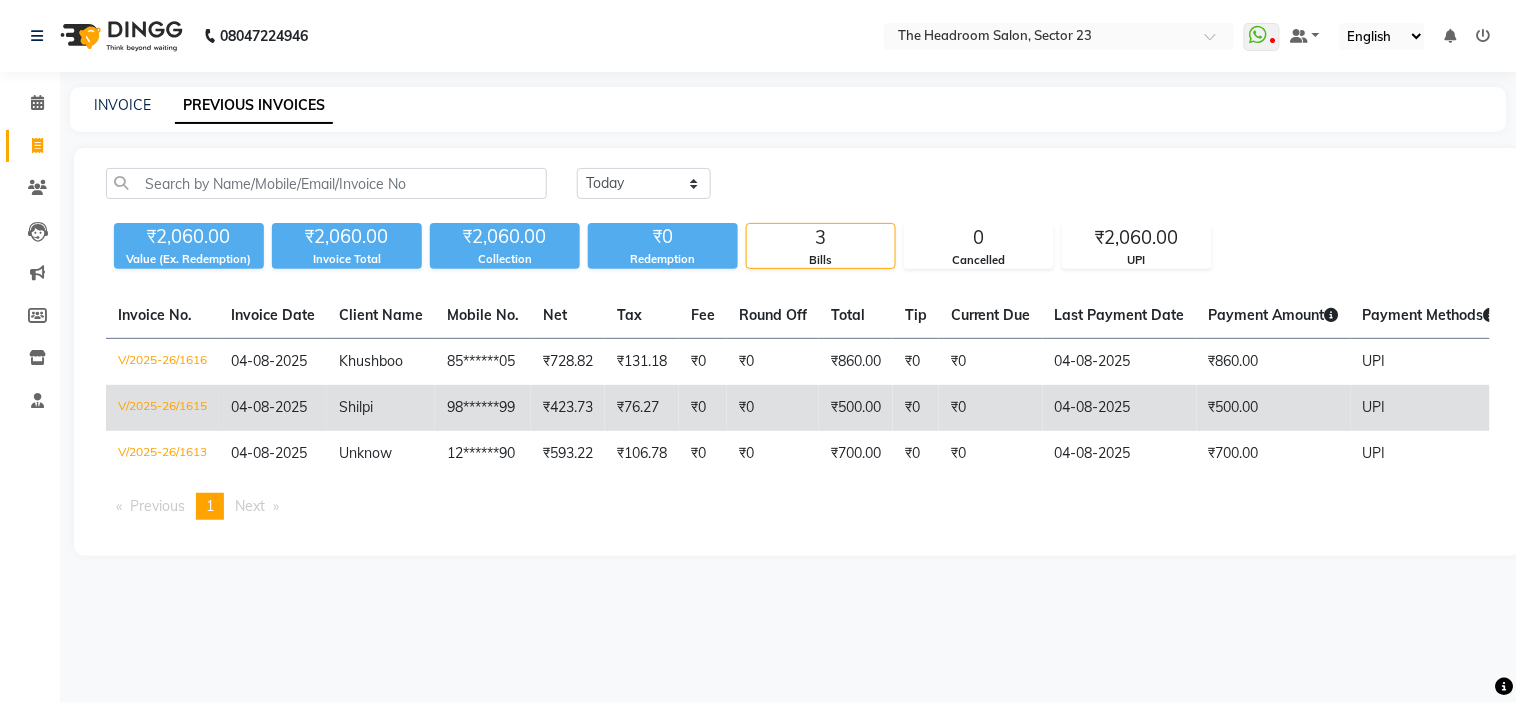 click on "₹0" 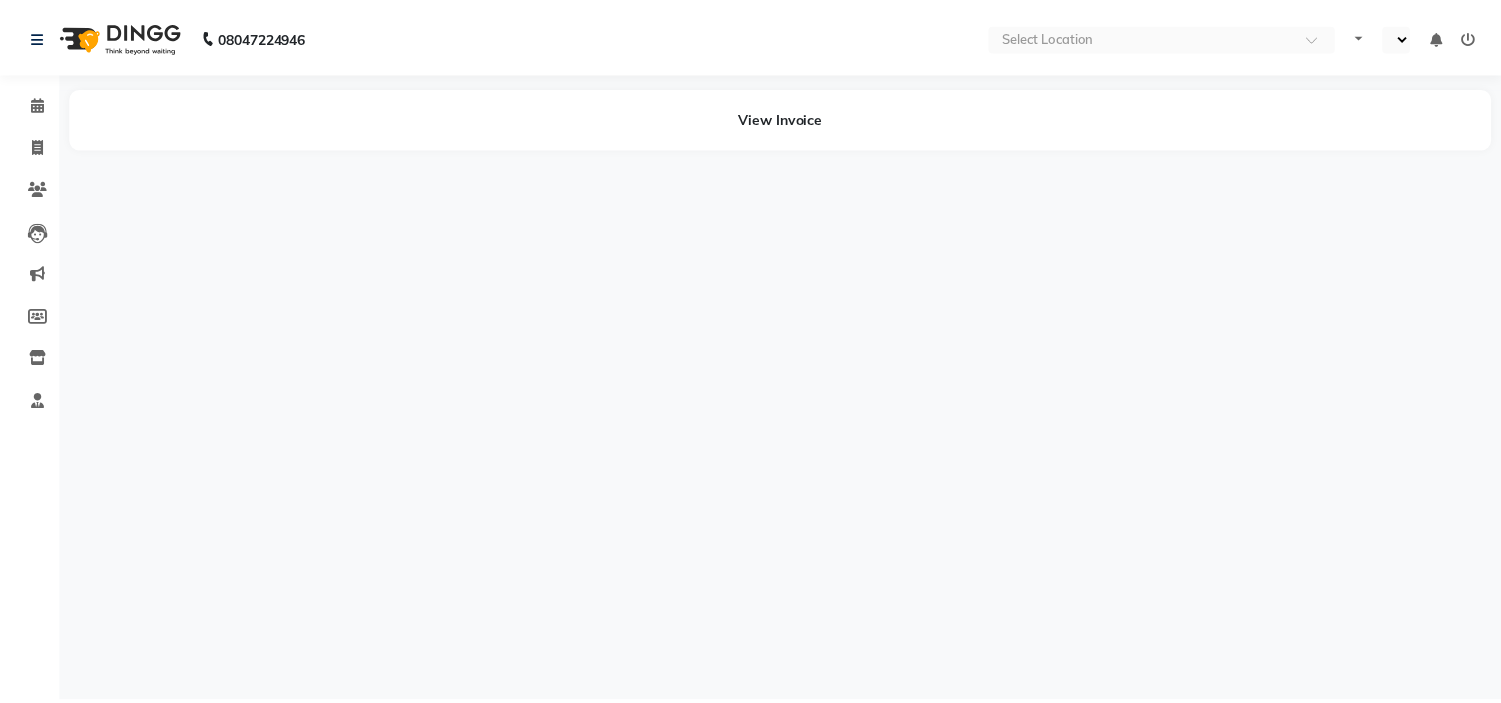 scroll, scrollTop: 0, scrollLeft: 0, axis: both 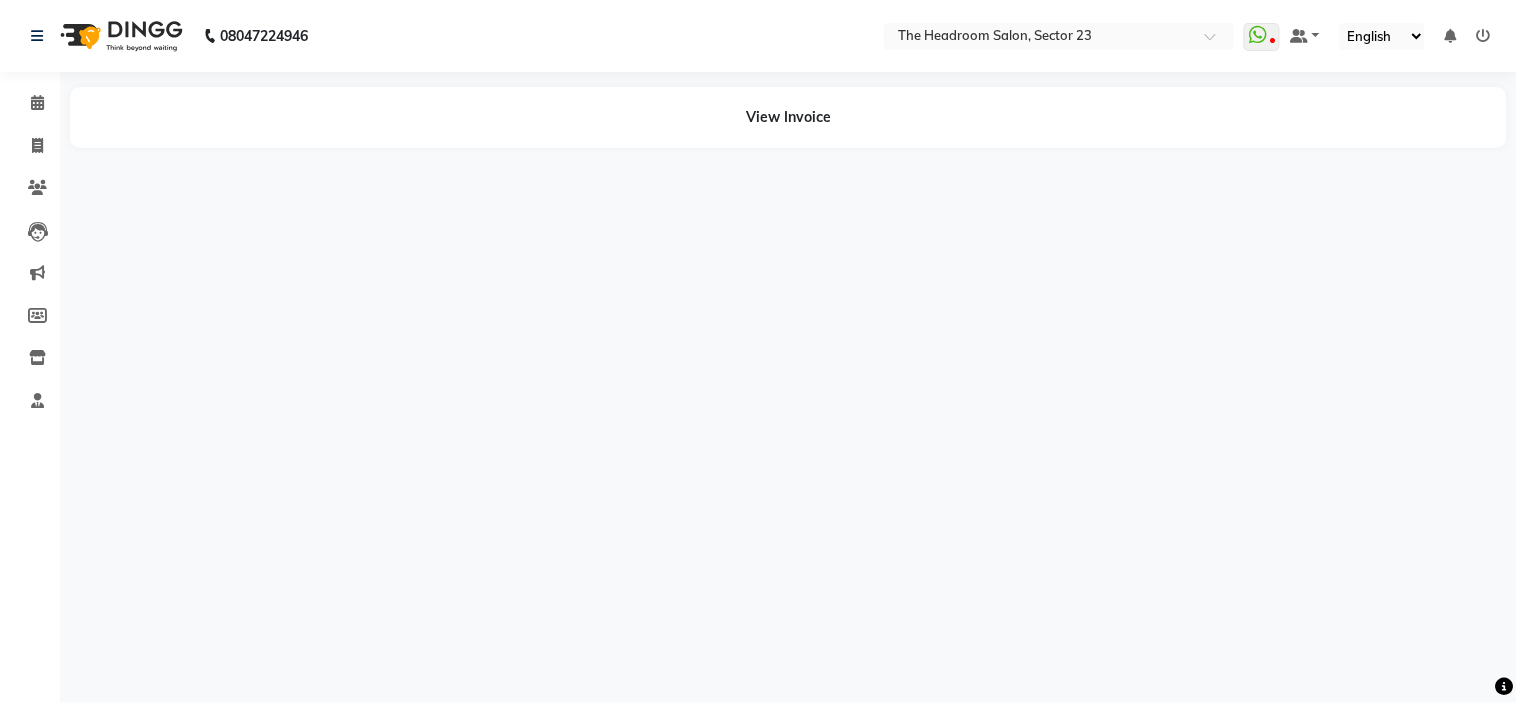 select on "en" 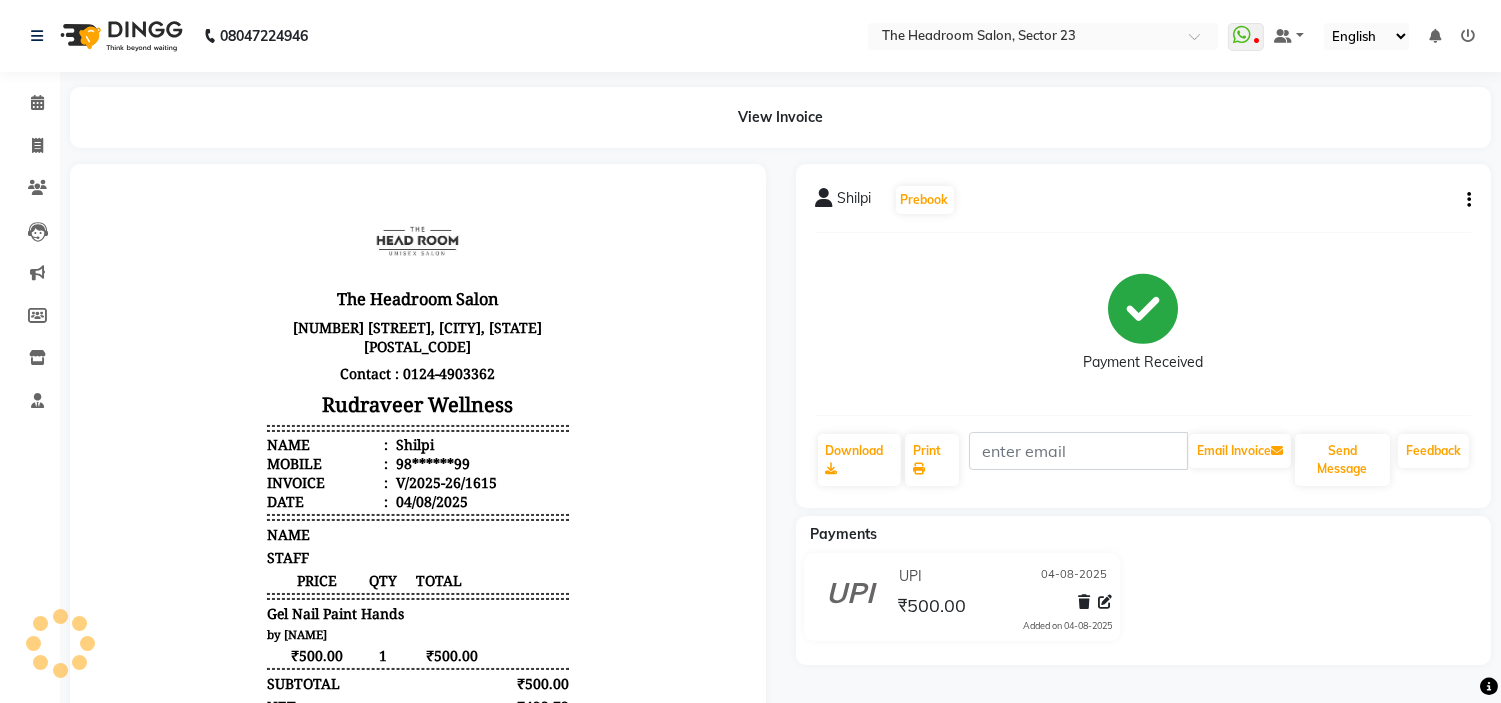 scroll, scrollTop: 0, scrollLeft: 0, axis: both 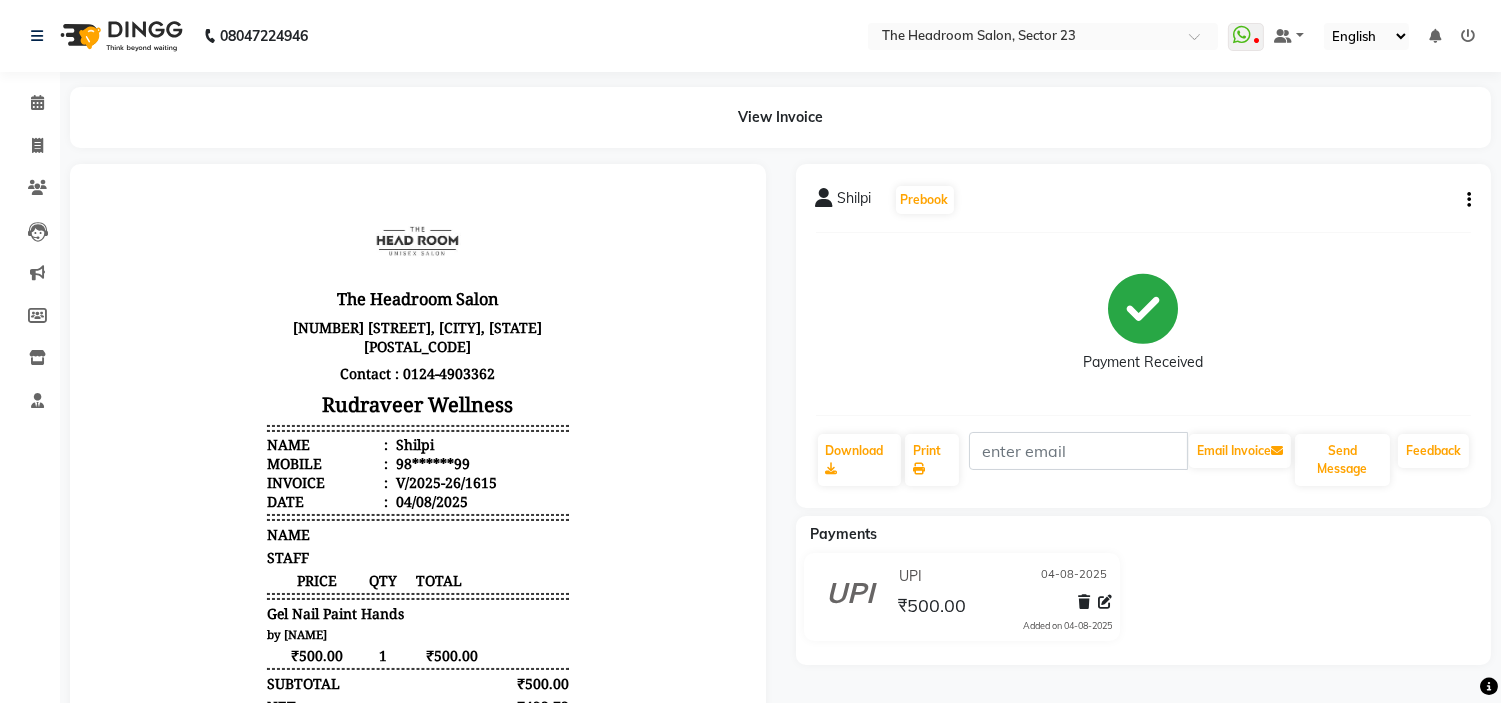 click on "Shilpi   Prebook   Payment Received  Download  Print   Email Invoice   Send Message Feedback" 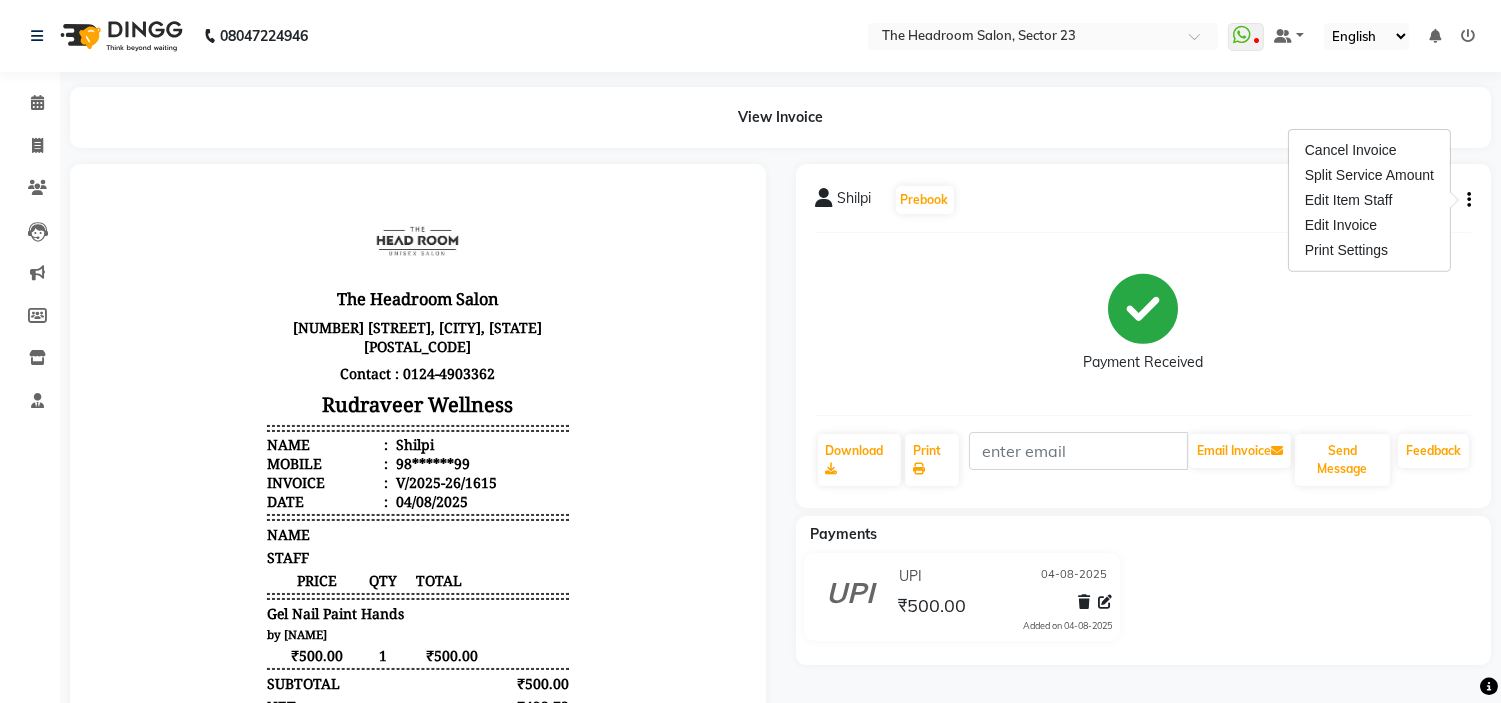 click 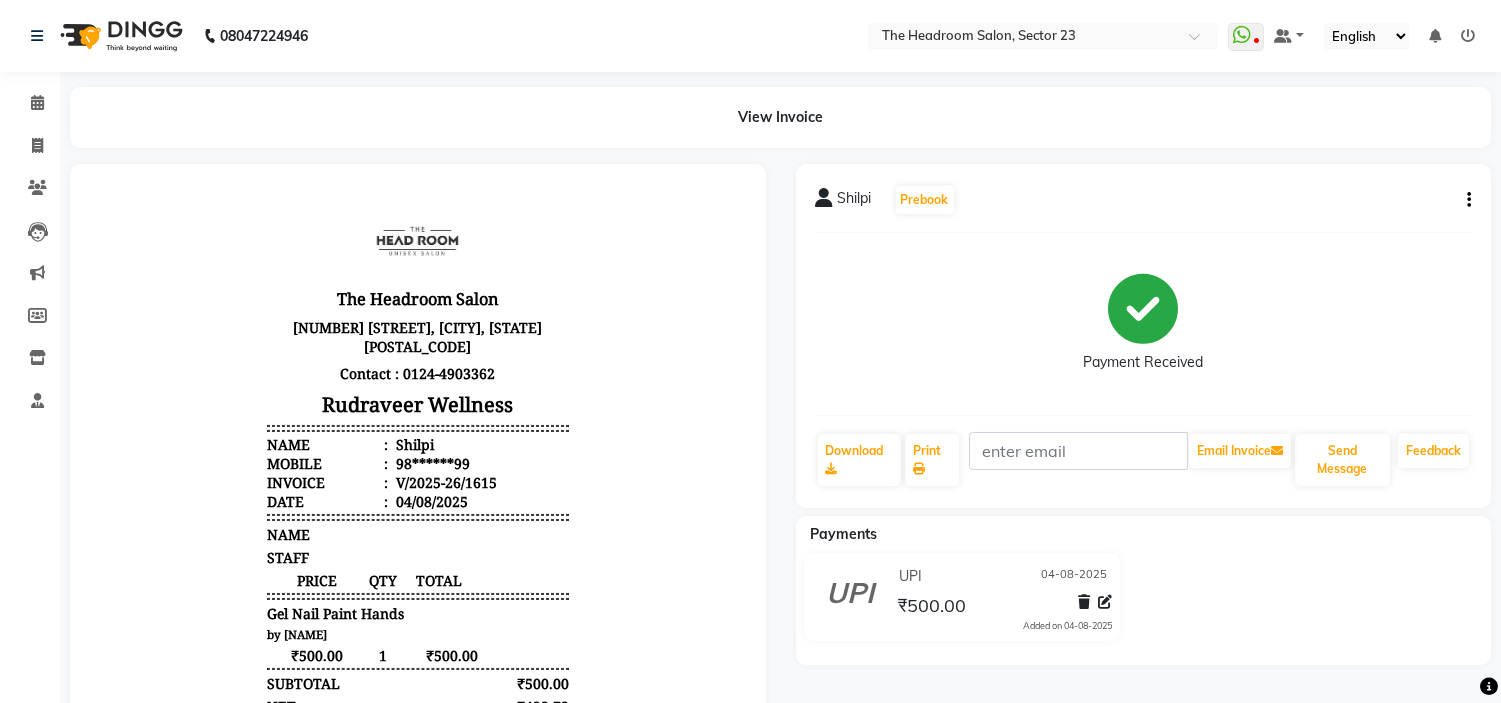 click 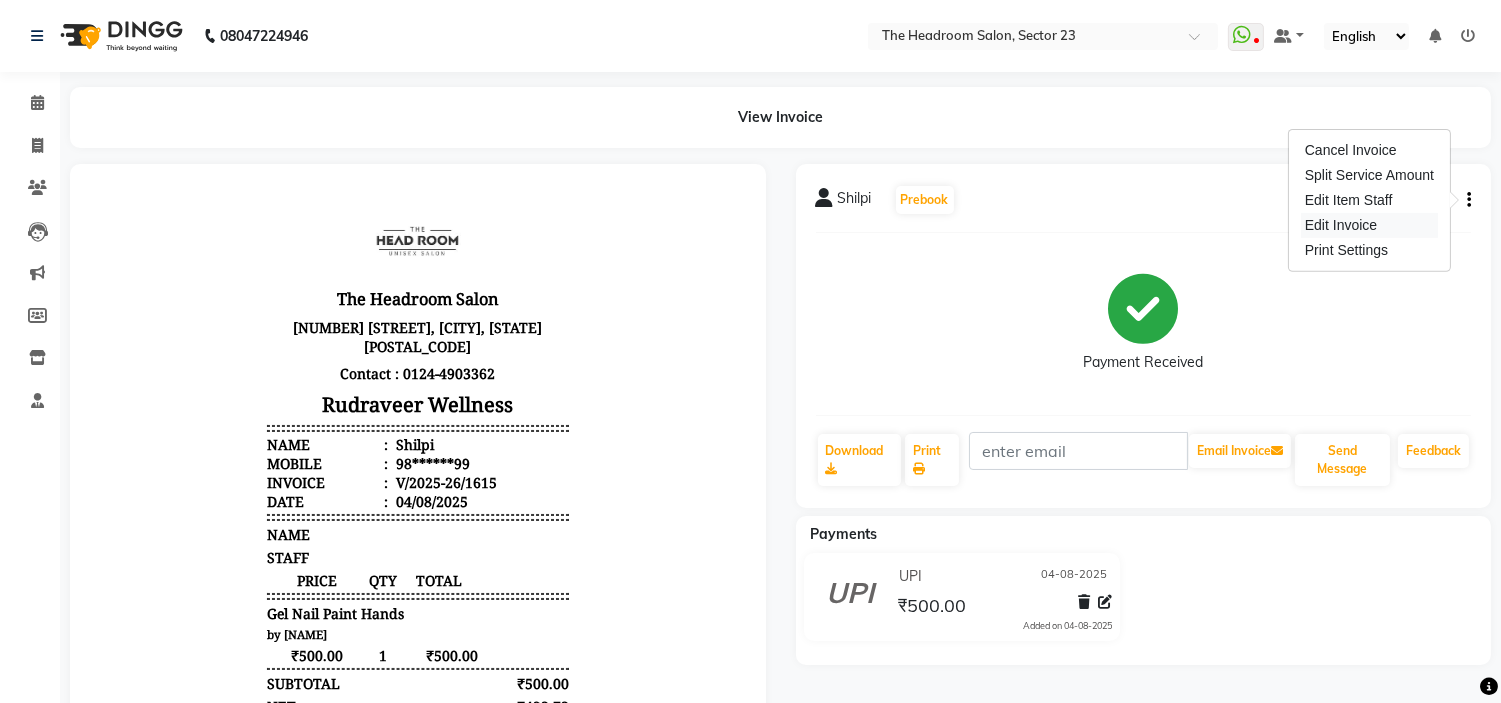 click on "Edit Invoice" at bounding box center (1369, 225) 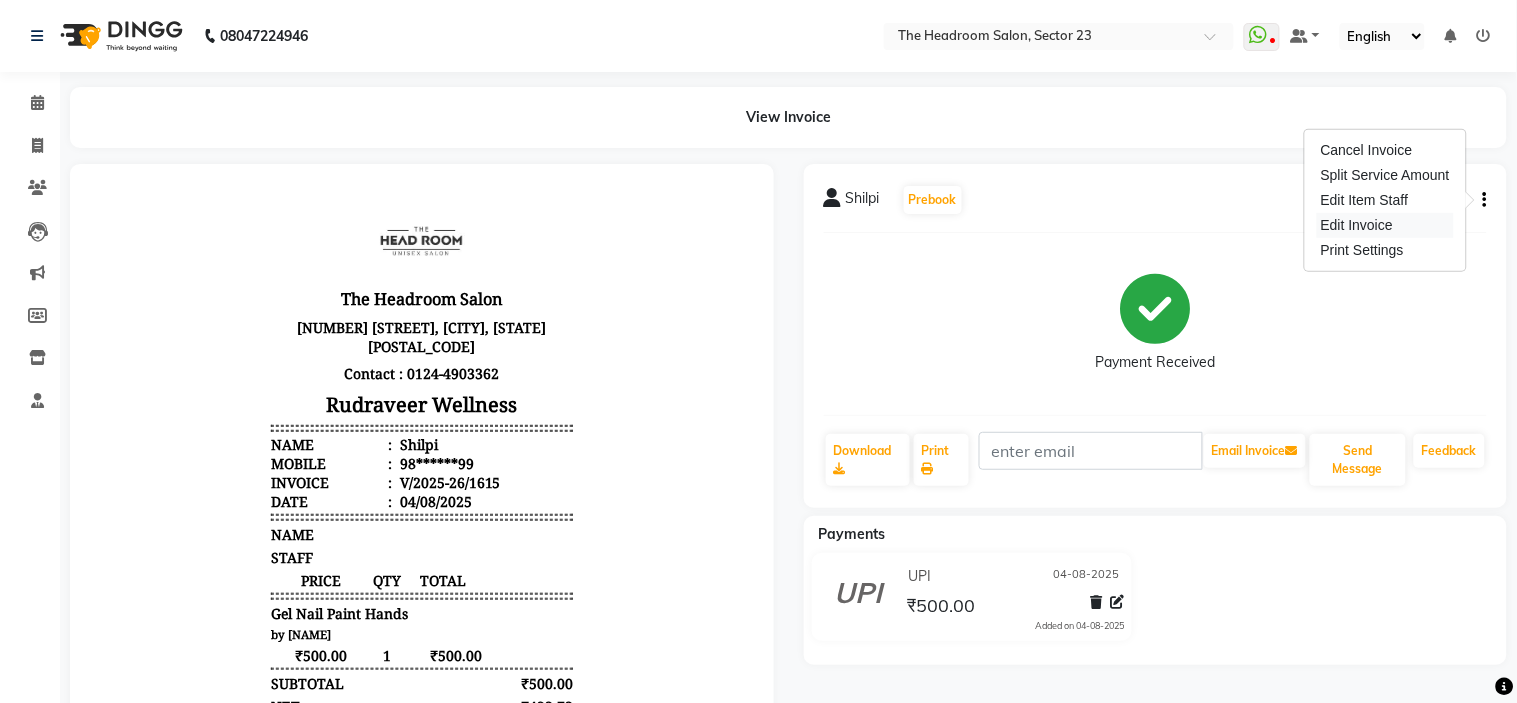select on "service" 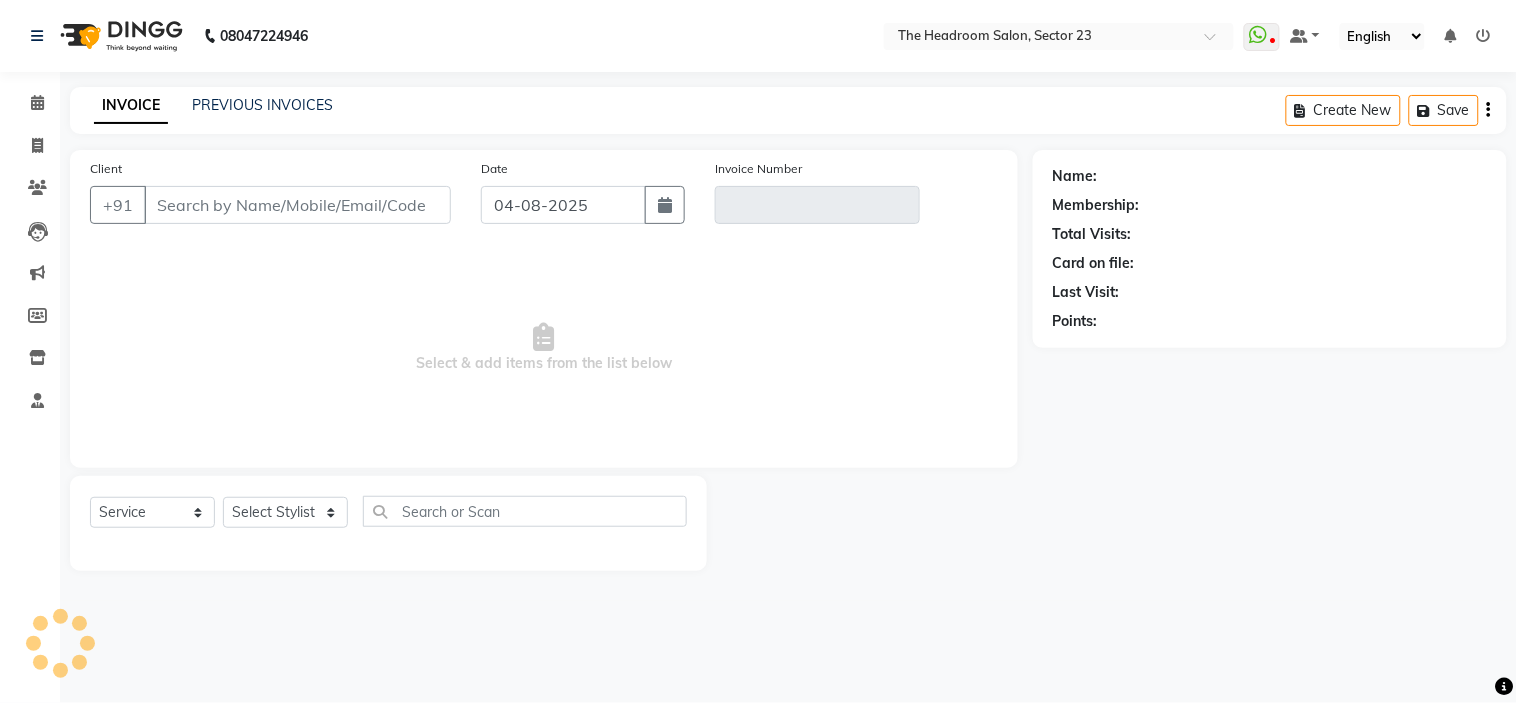 type on "98******99" 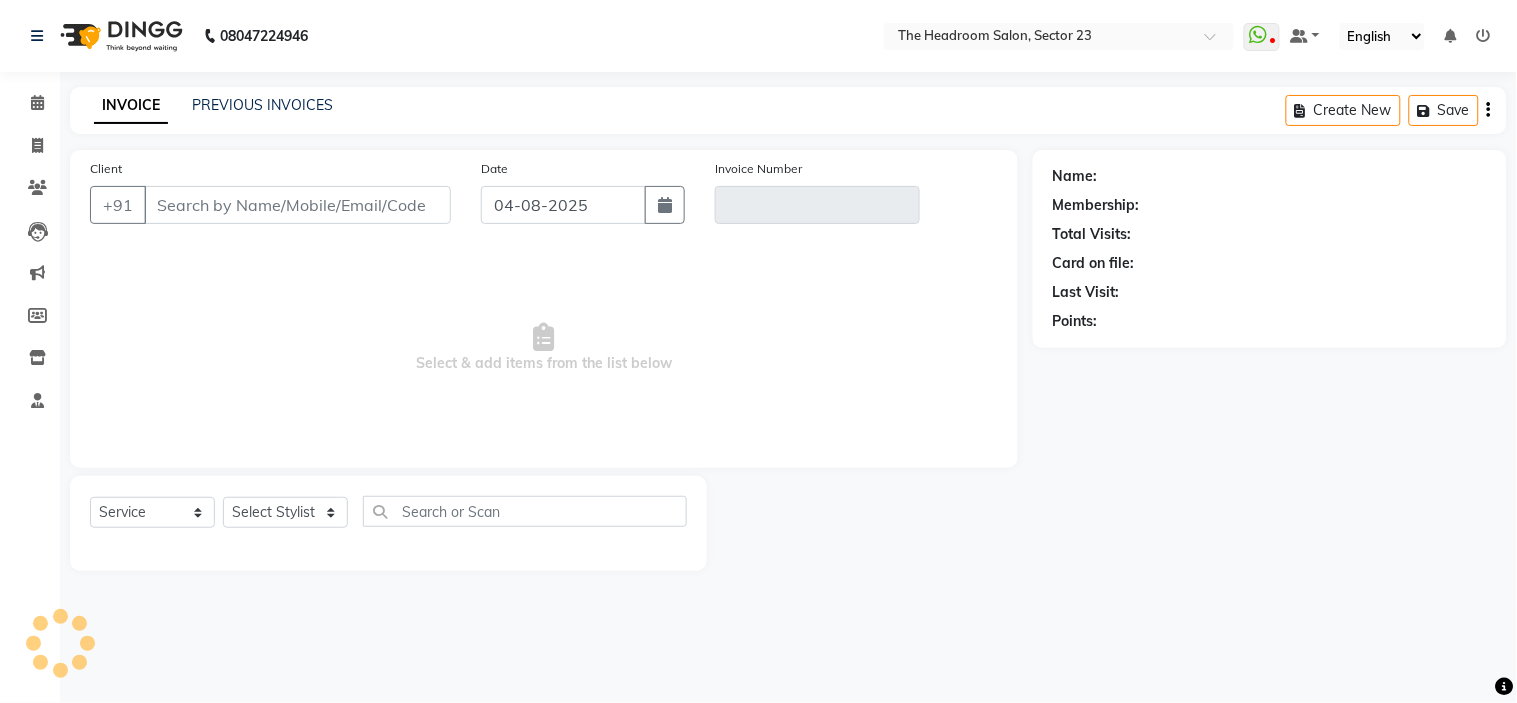 type on "V/2025-26/1615" 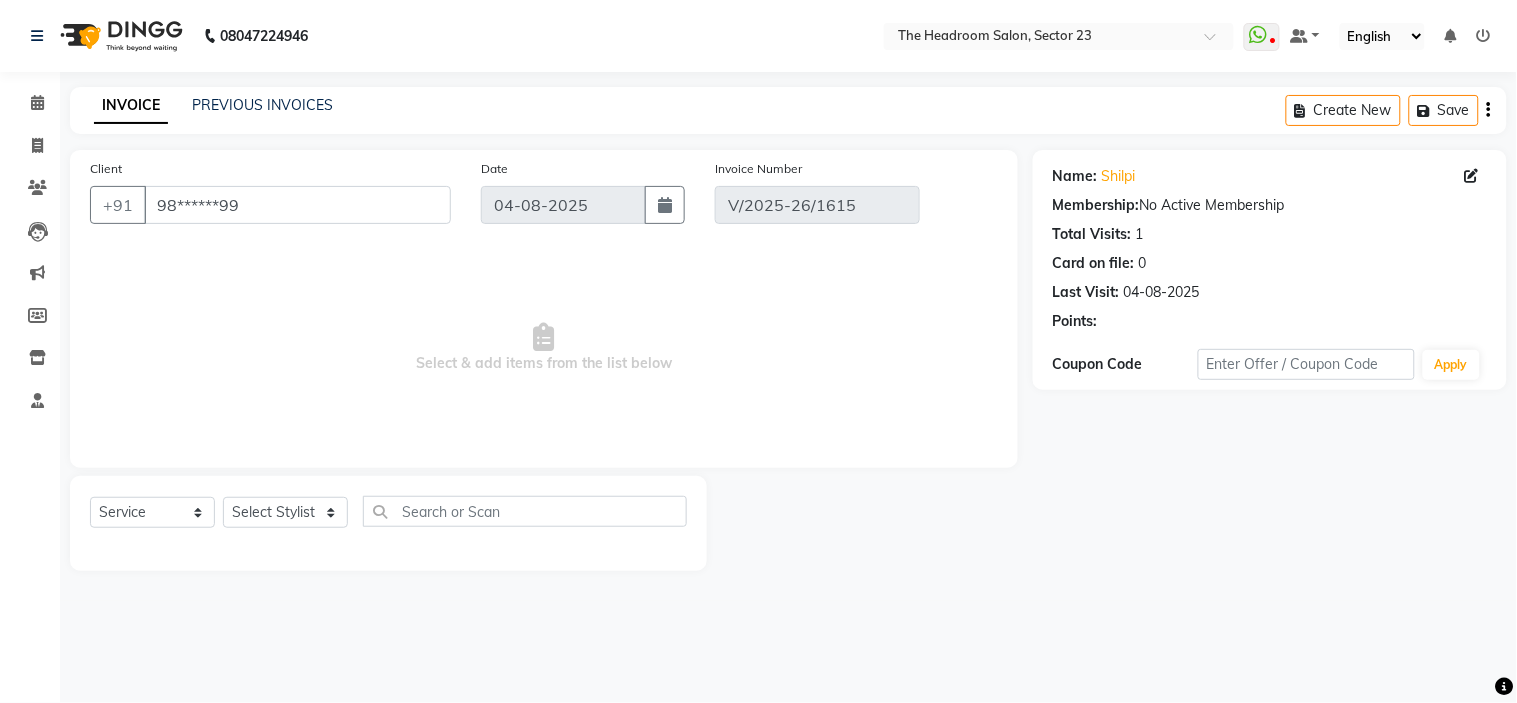 select on "select" 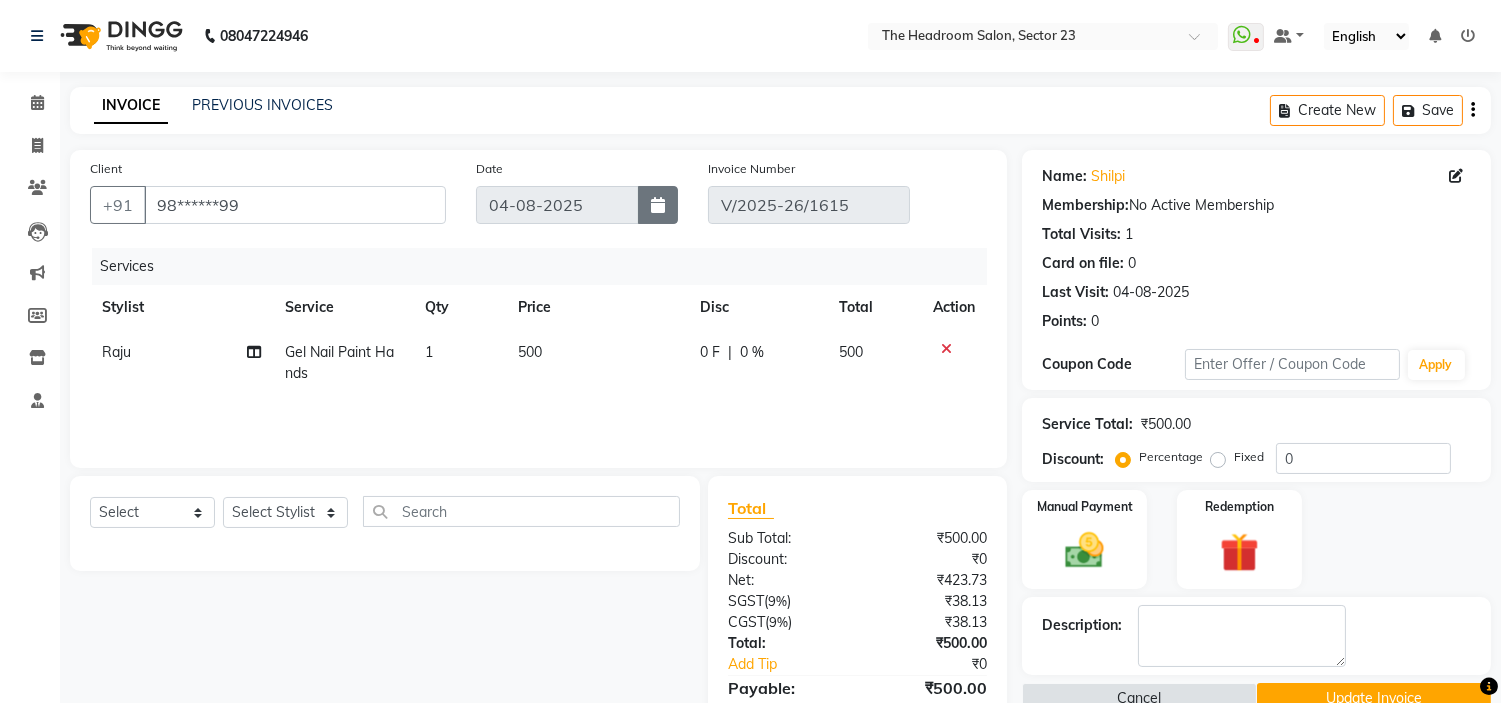 click 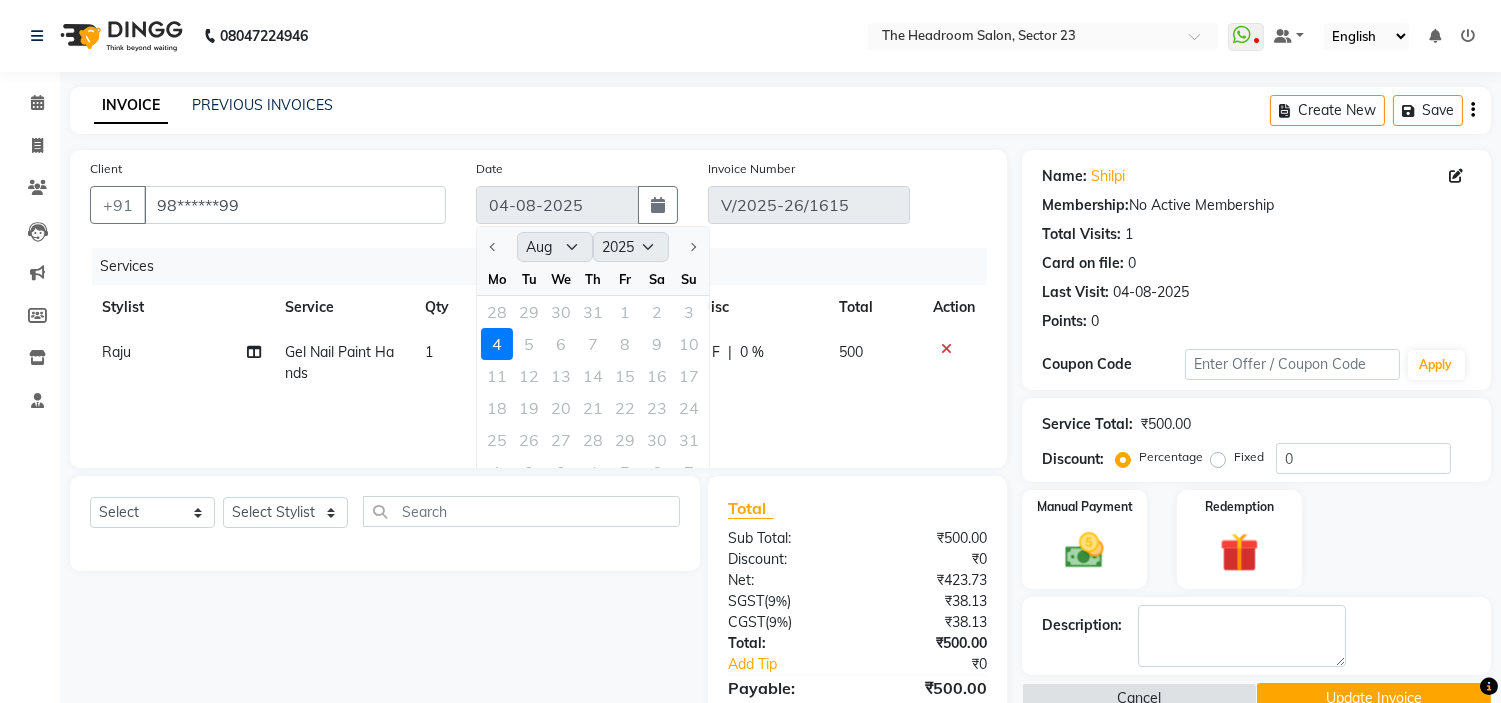 click on "28 29 30 31 1 2 3" 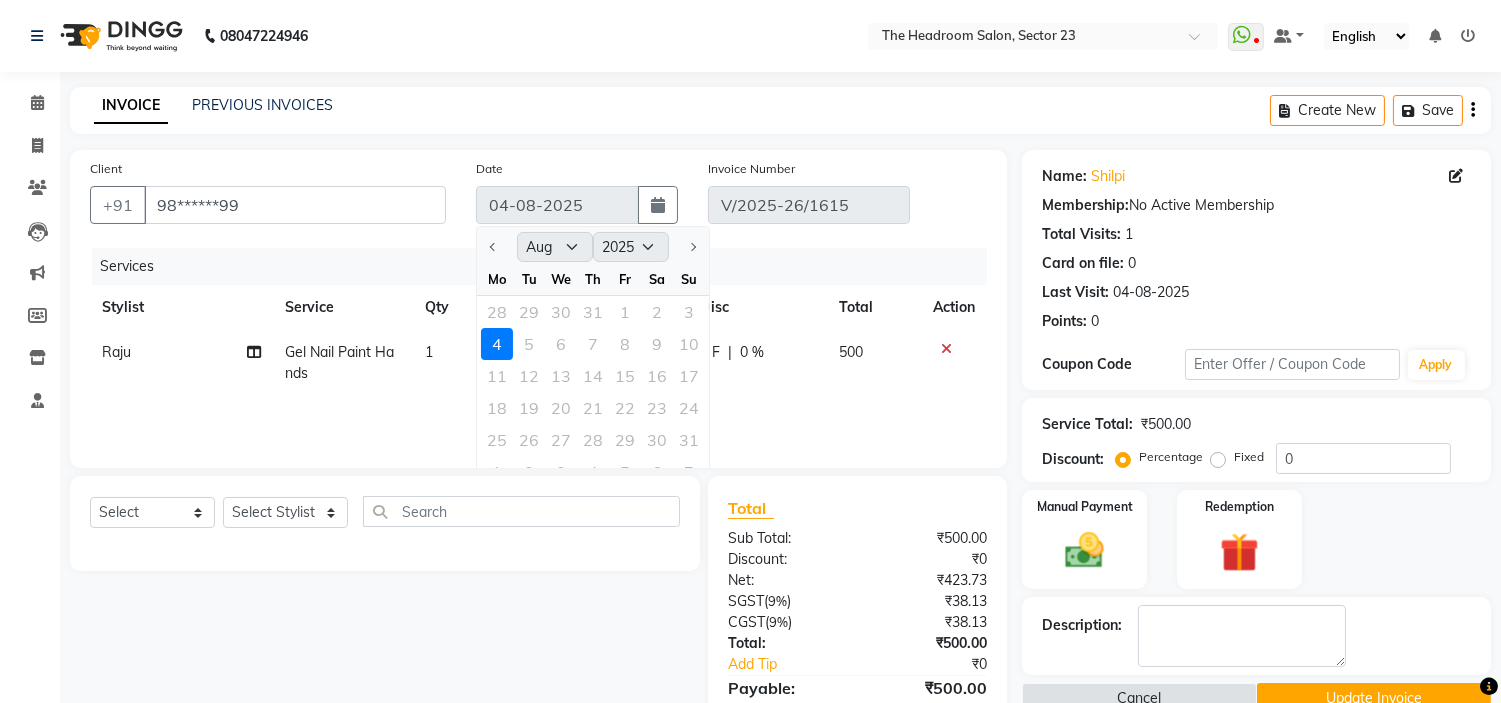 click on "INVOICE PREVIOUS INVOICES Create New   Save" 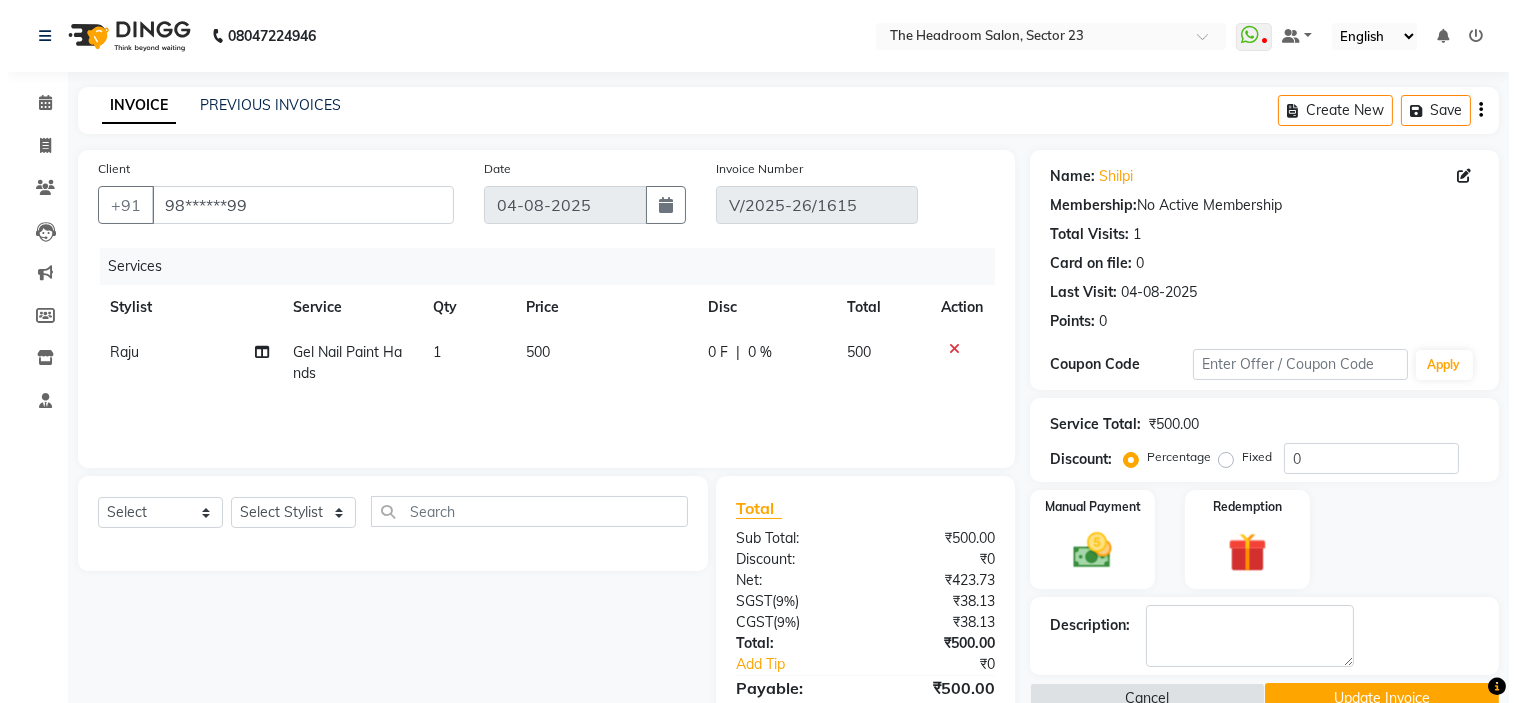scroll, scrollTop: 138, scrollLeft: 0, axis: vertical 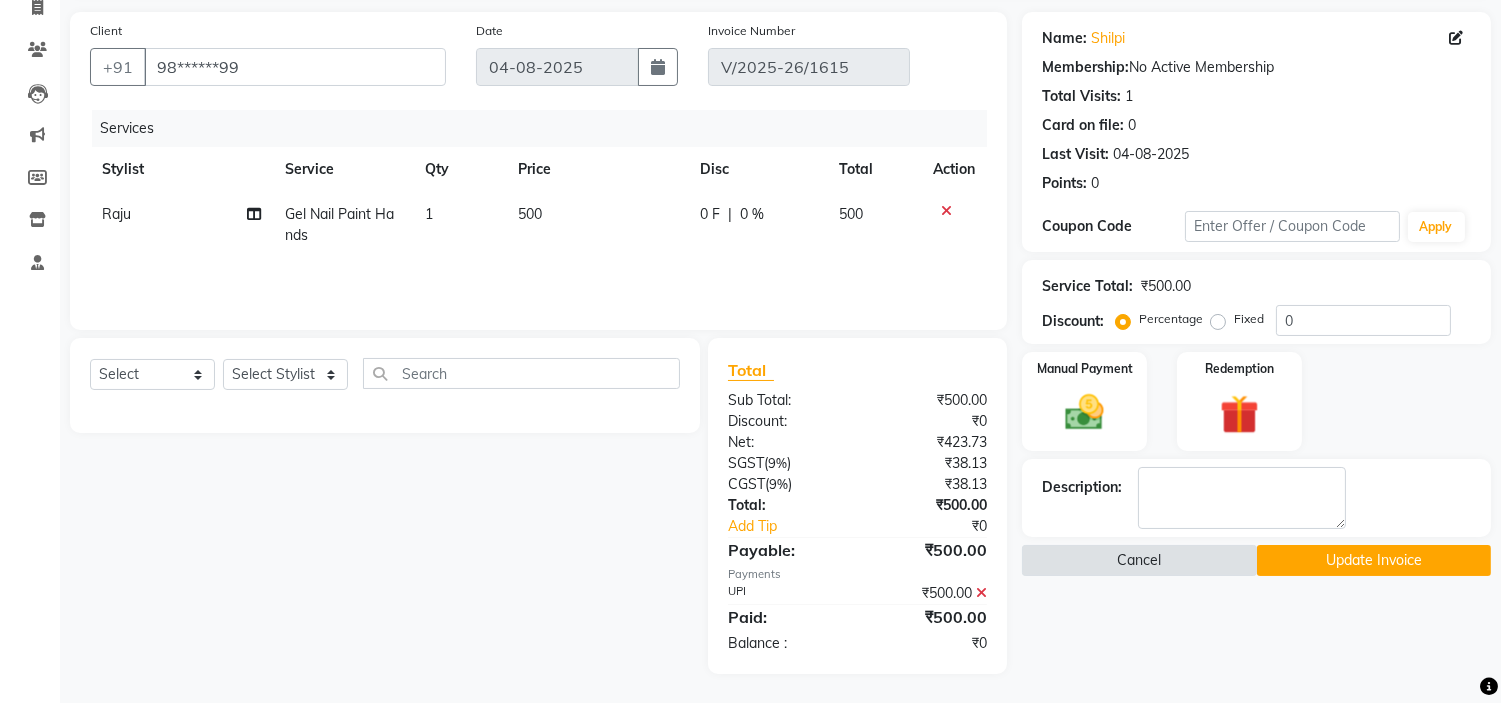 click on "Cancel" 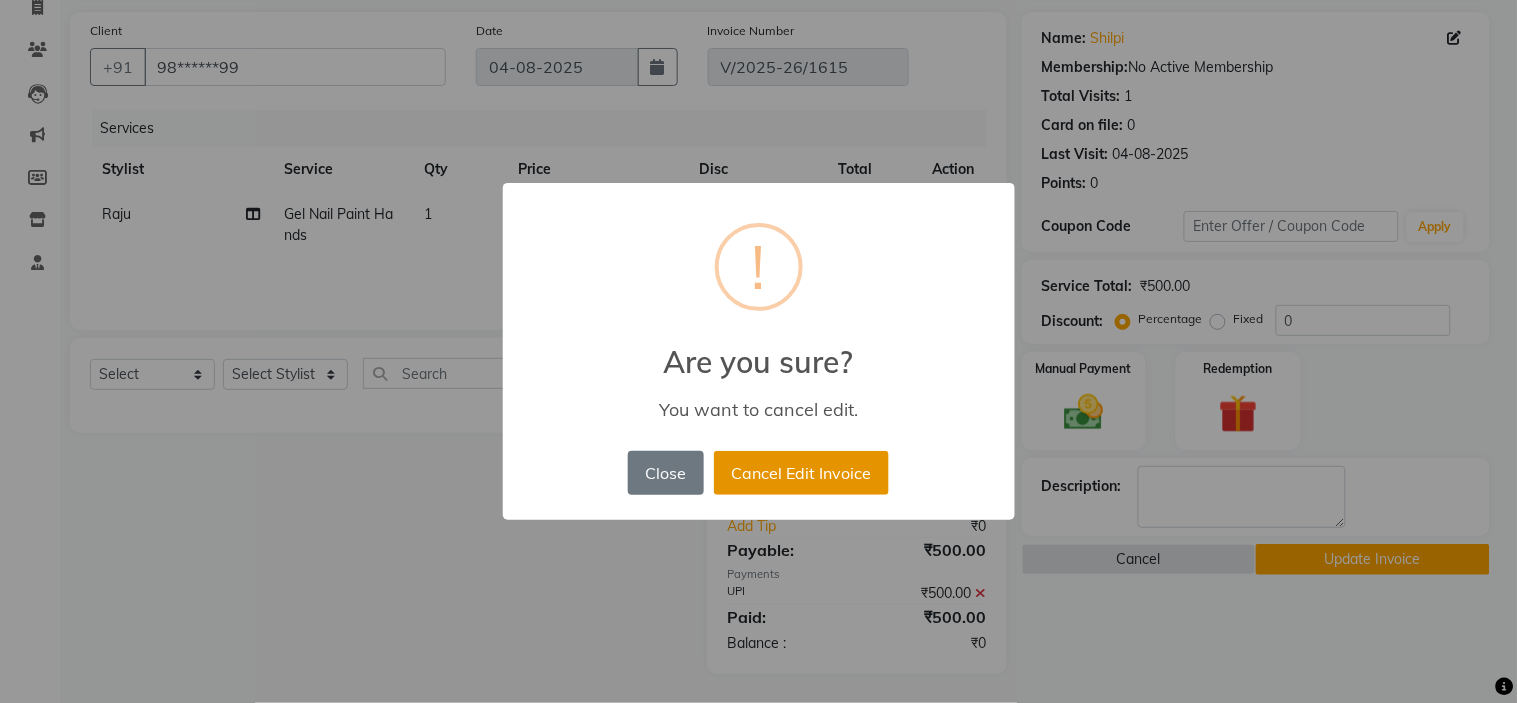 click on "Cancel Edit Invoice" at bounding box center [801, 473] 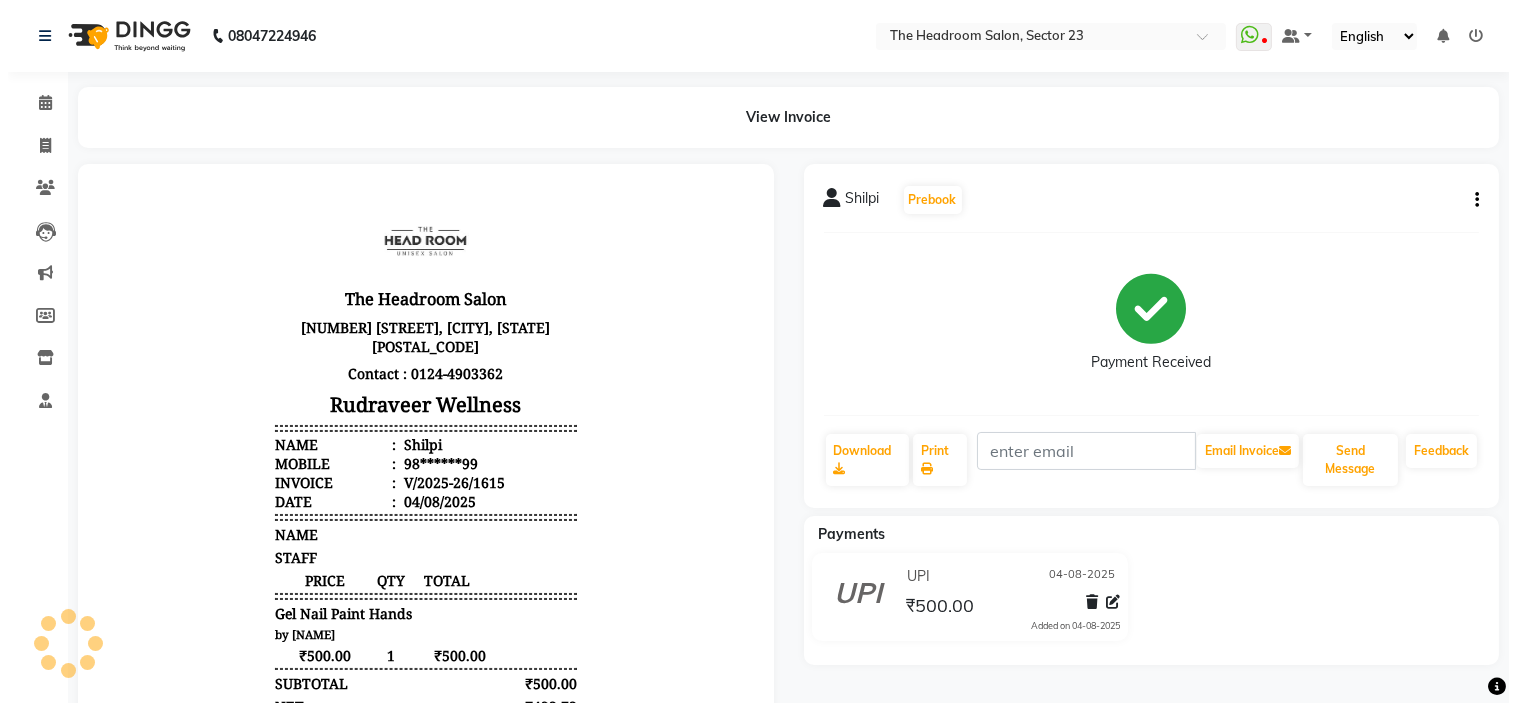 scroll, scrollTop: 0, scrollLeft: 0, axis: both 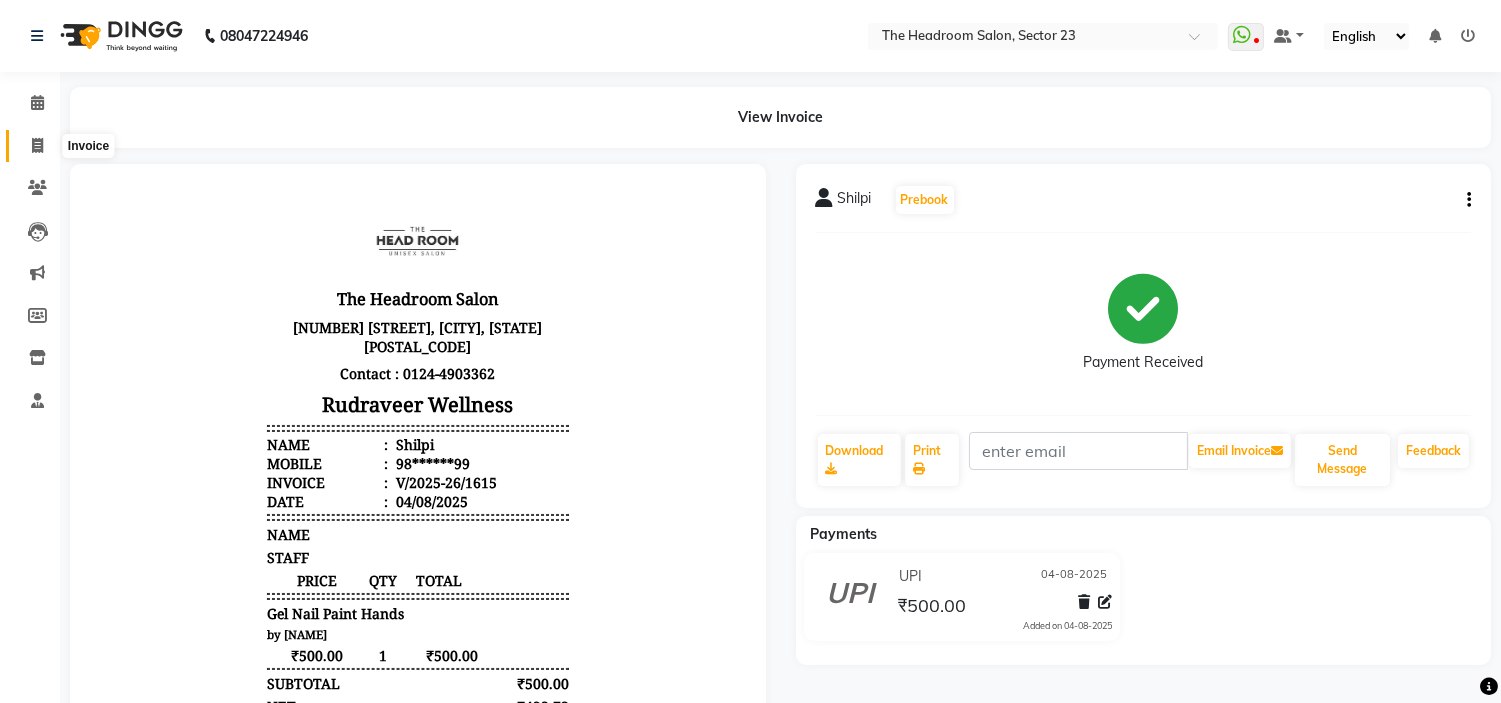 click 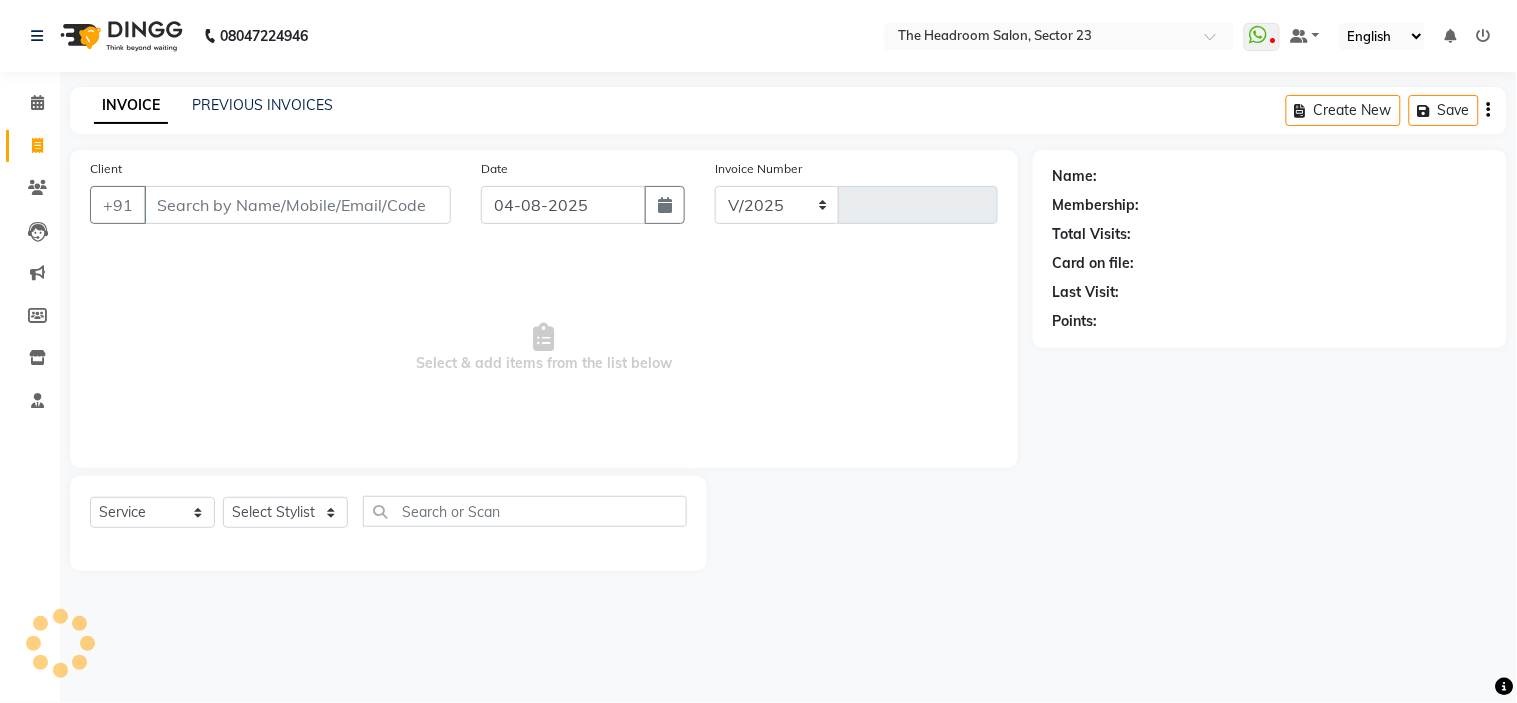 select on "6796" 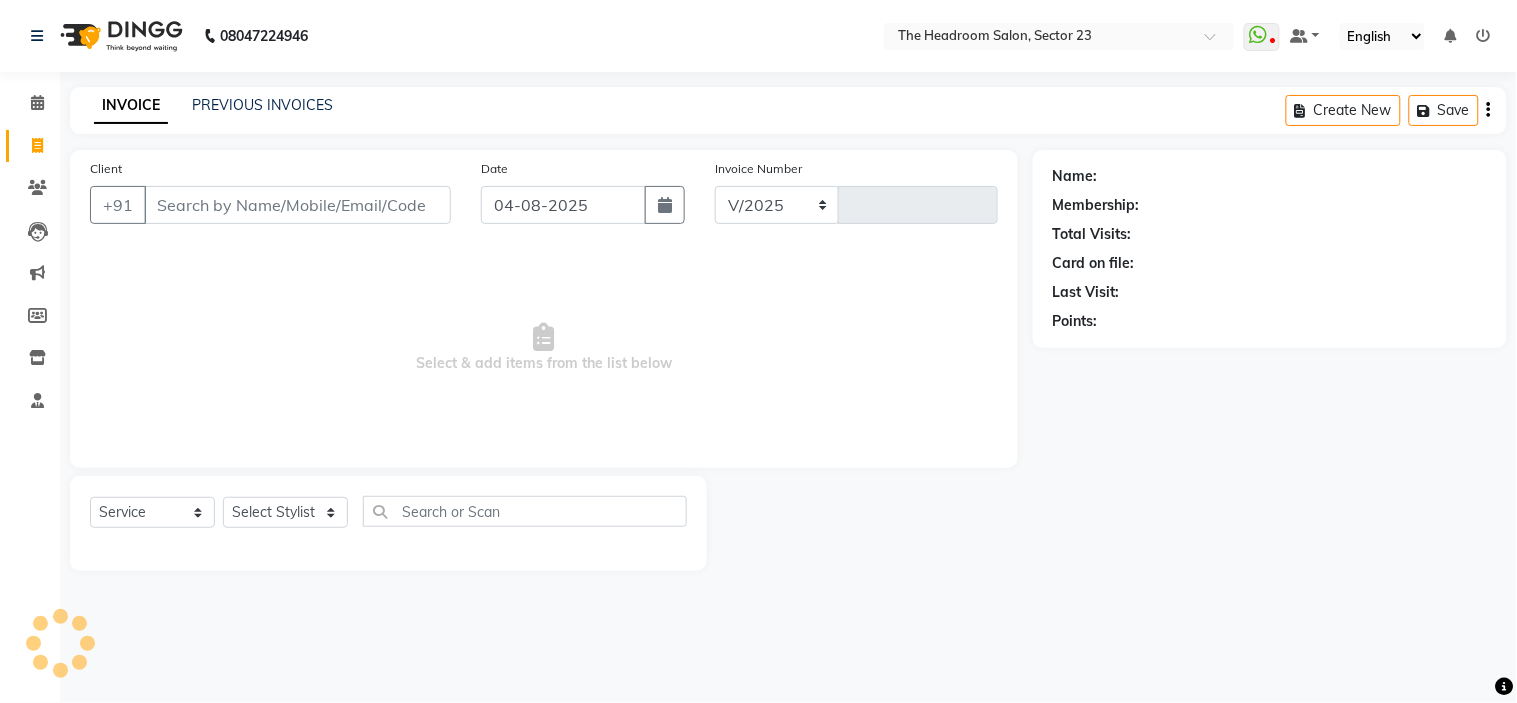 type on "1617" 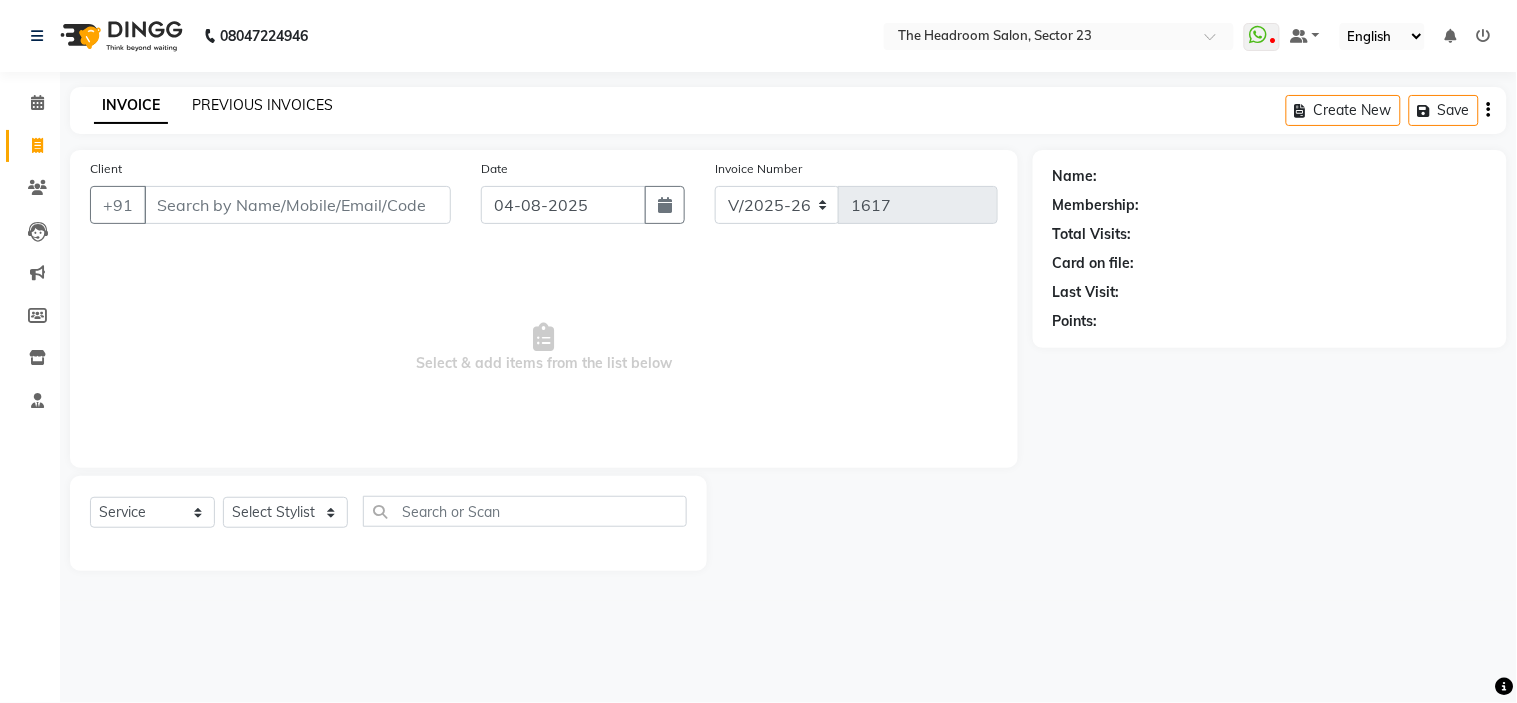 click on "PREVIOUS INVOICES" 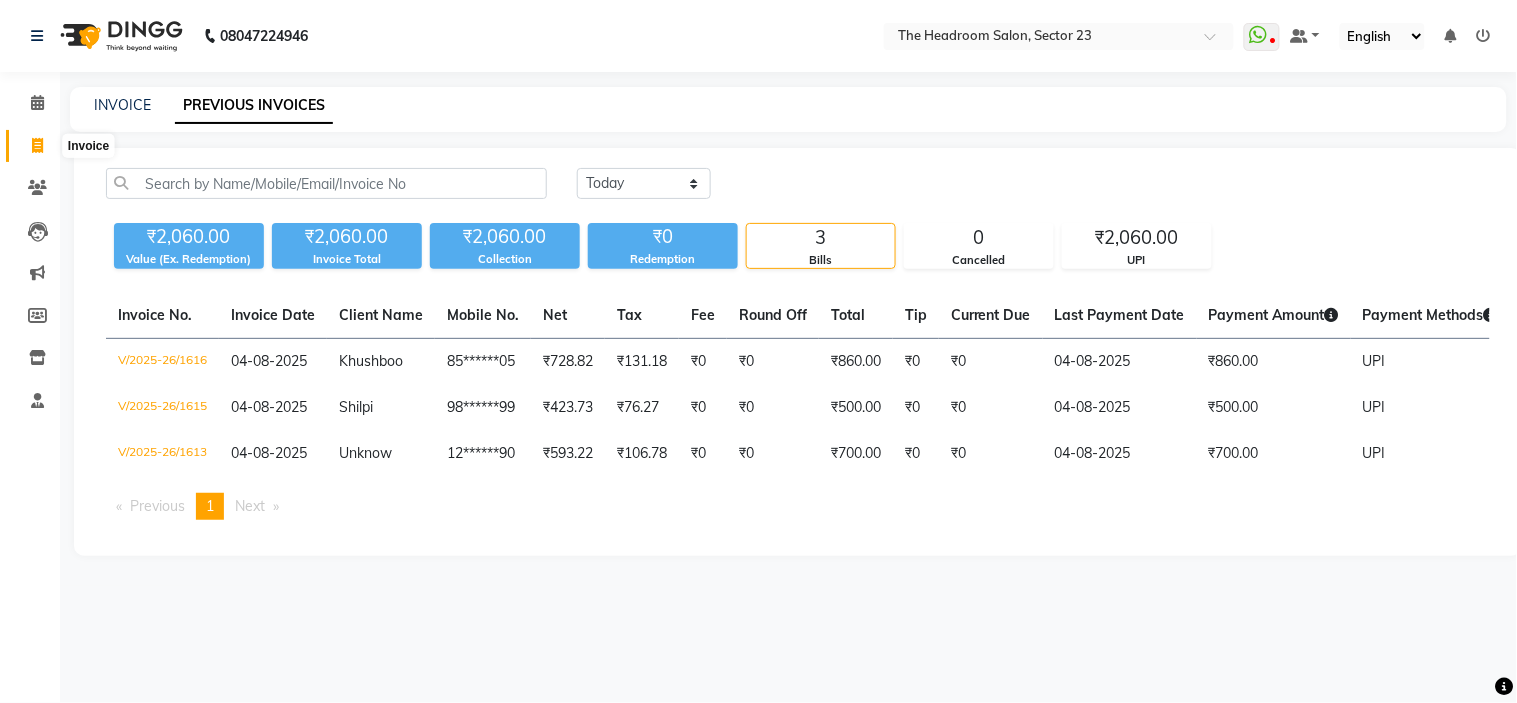click 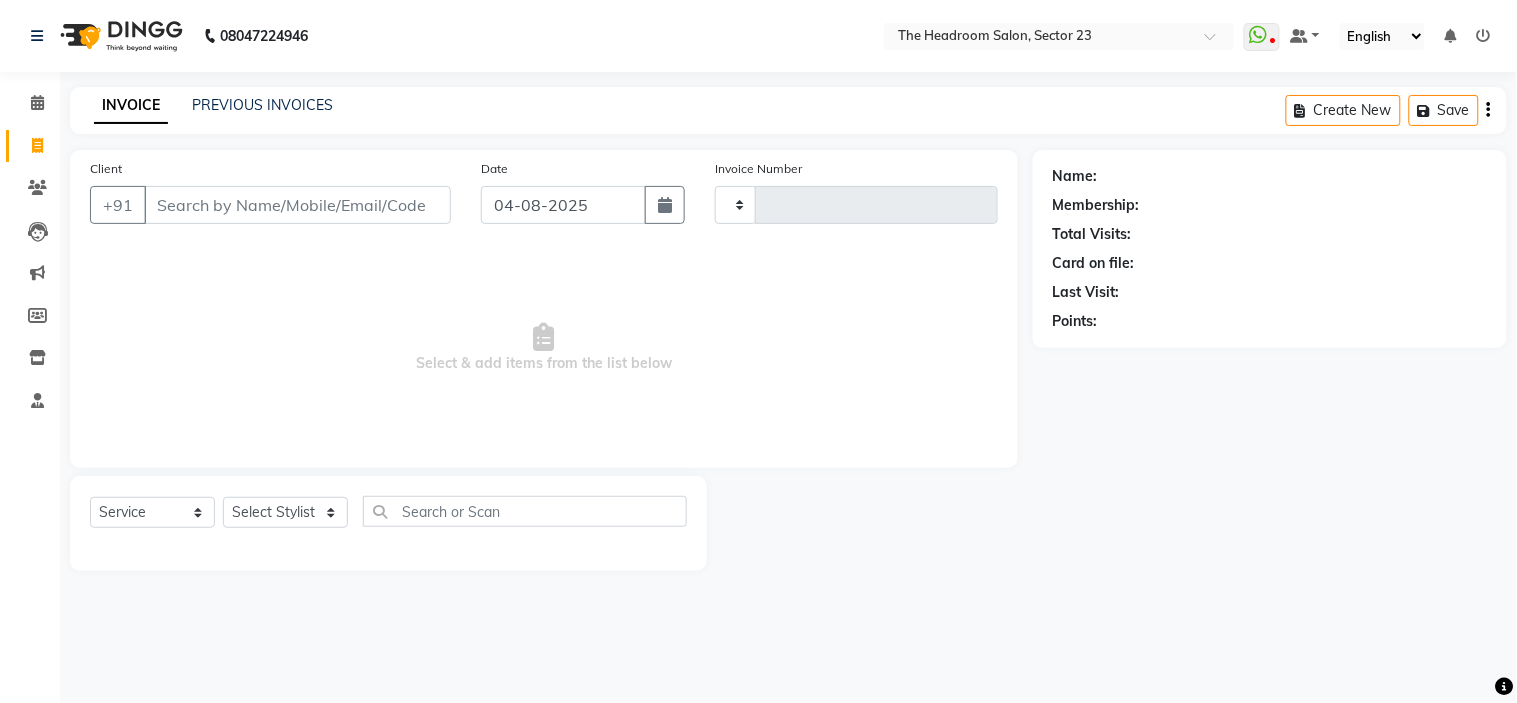type on "1617" 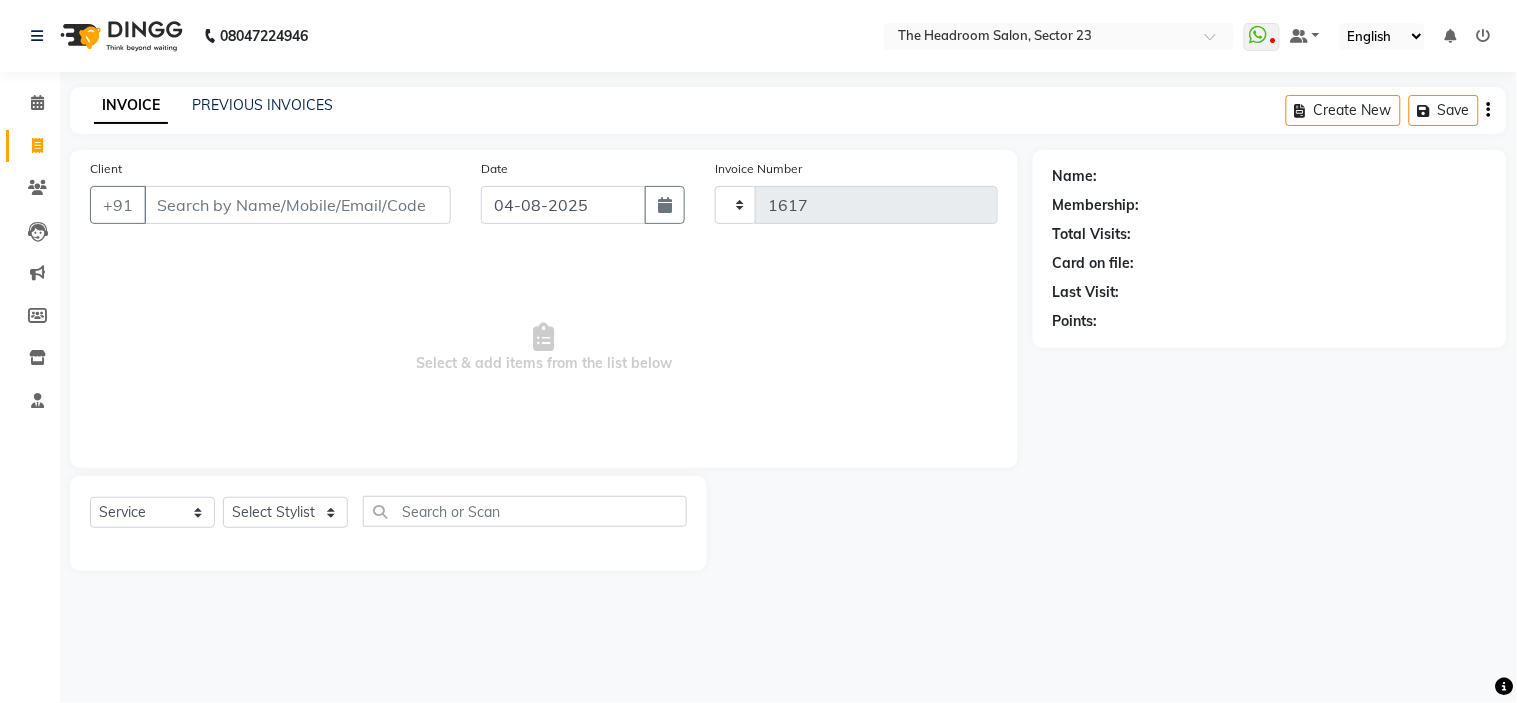 select on "6796" 